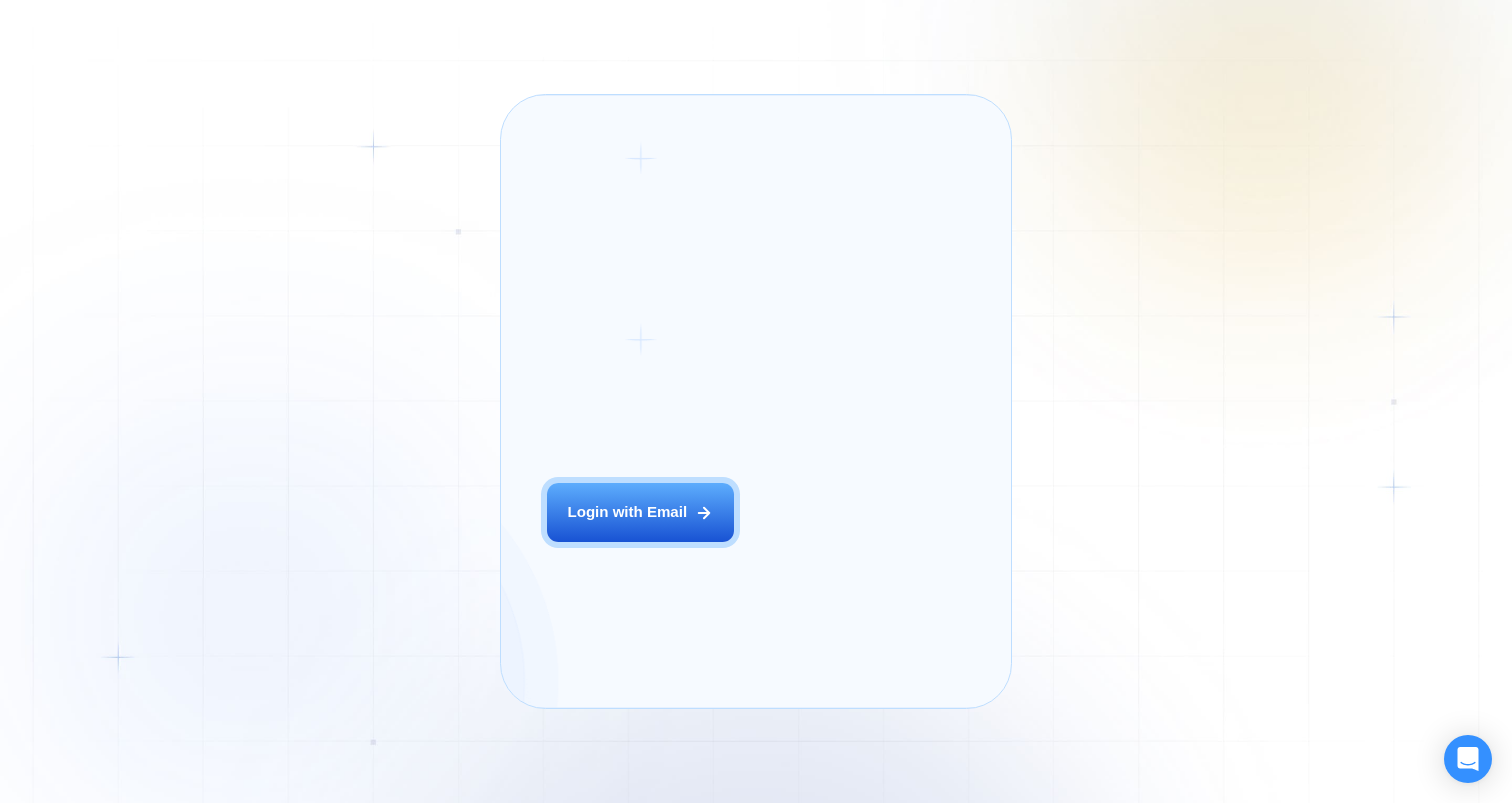 scroll, scrollTop: 0, scrollLeft: 0, axis: both 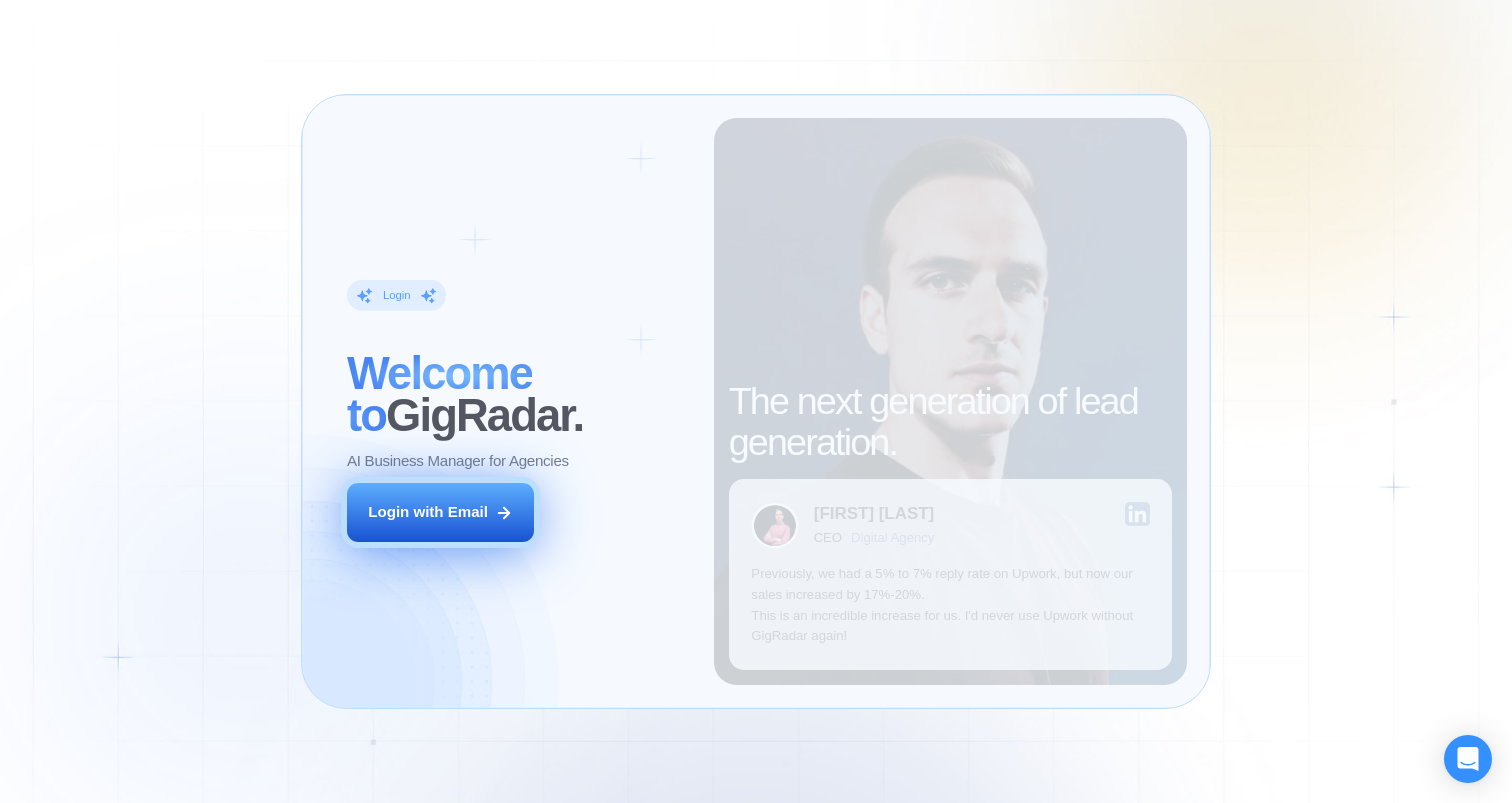 click on "Login with Email" at bounding box center (440, 512) 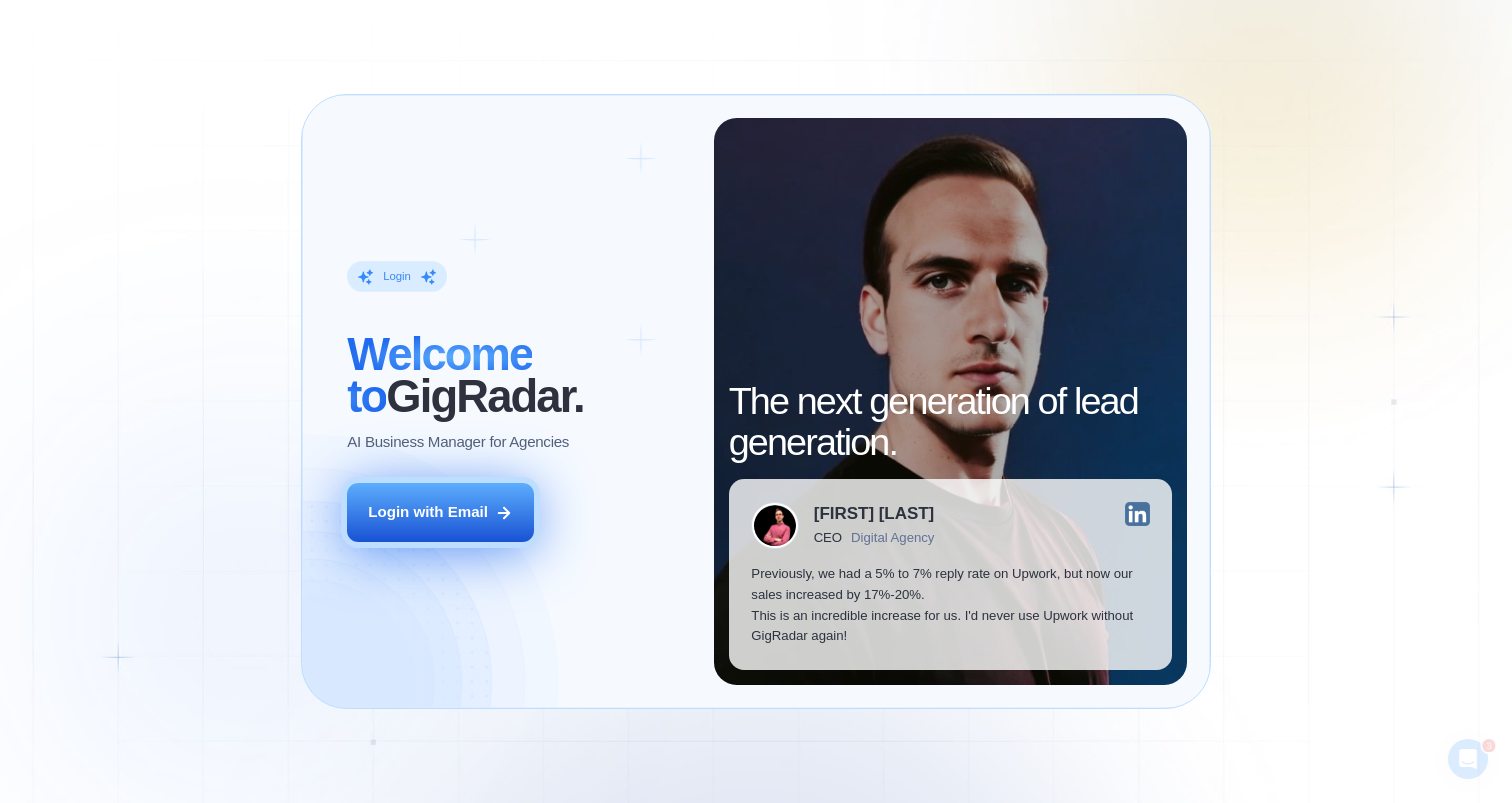 scroll, scrollTop: 0, scrollLeft: 0, axis: both 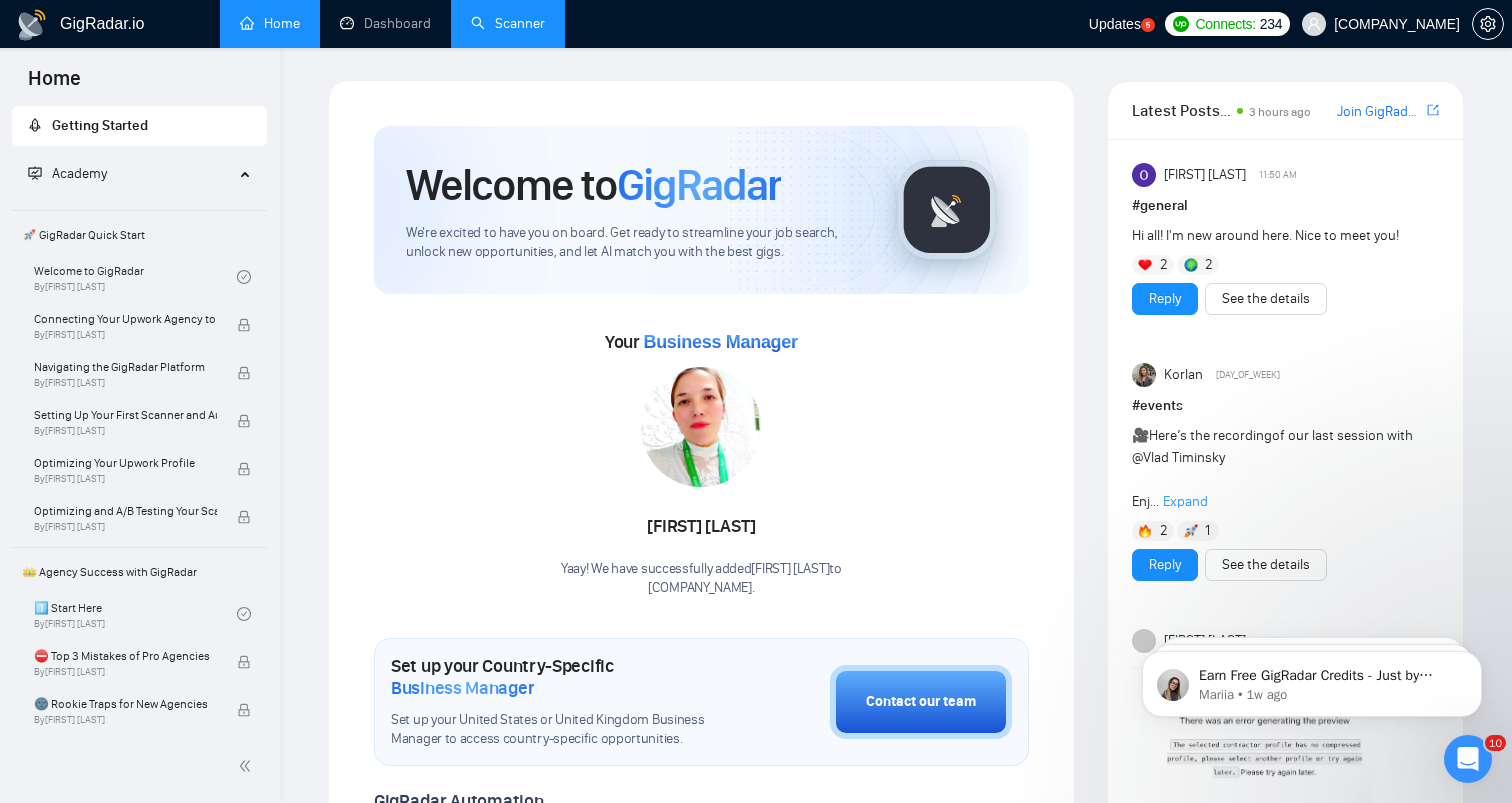 click on "Scanner" at bounding box center (508, 23) 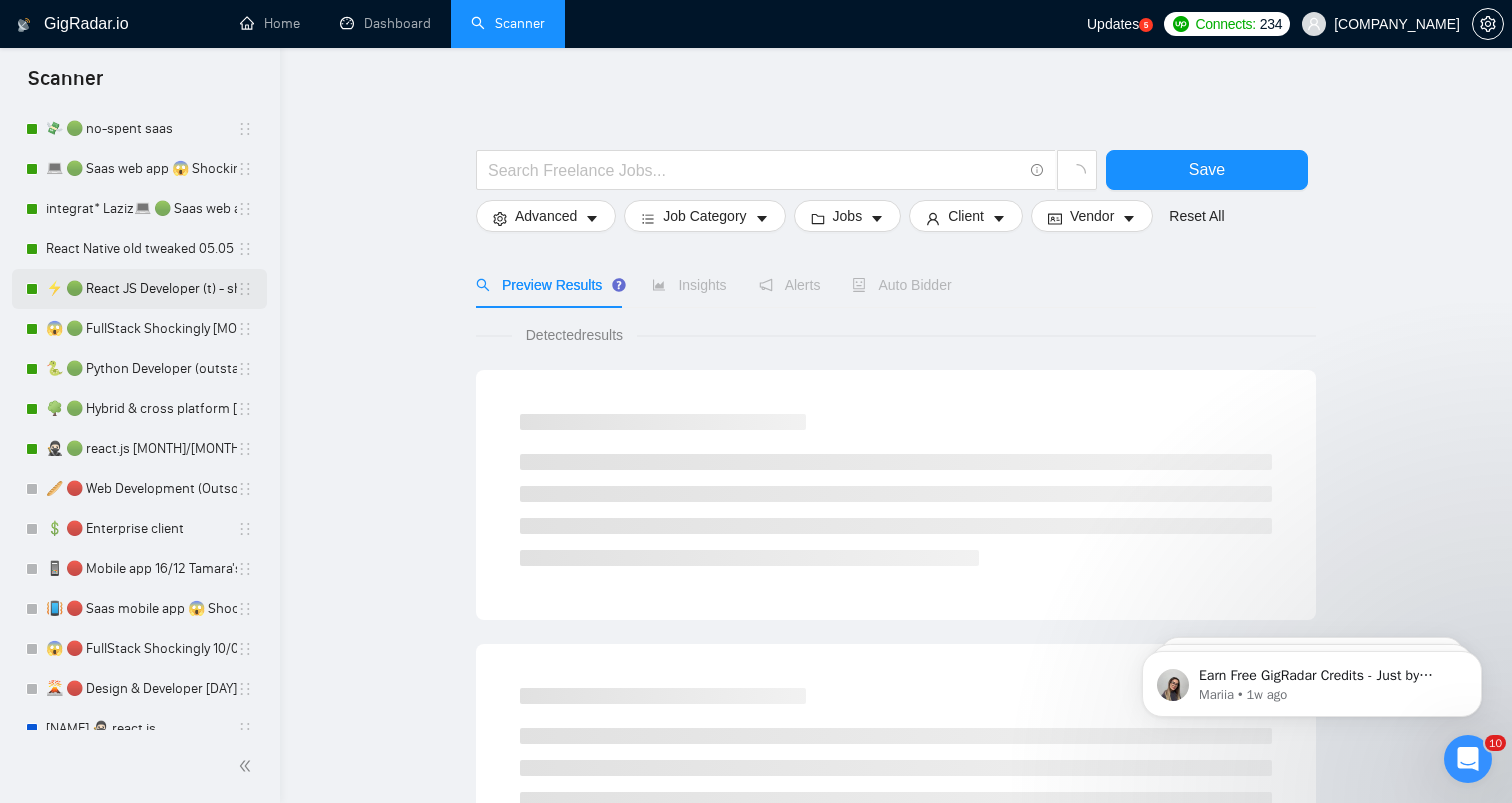 scroll, scrollTop: 123, scrollLeft: 0, axis: vertical 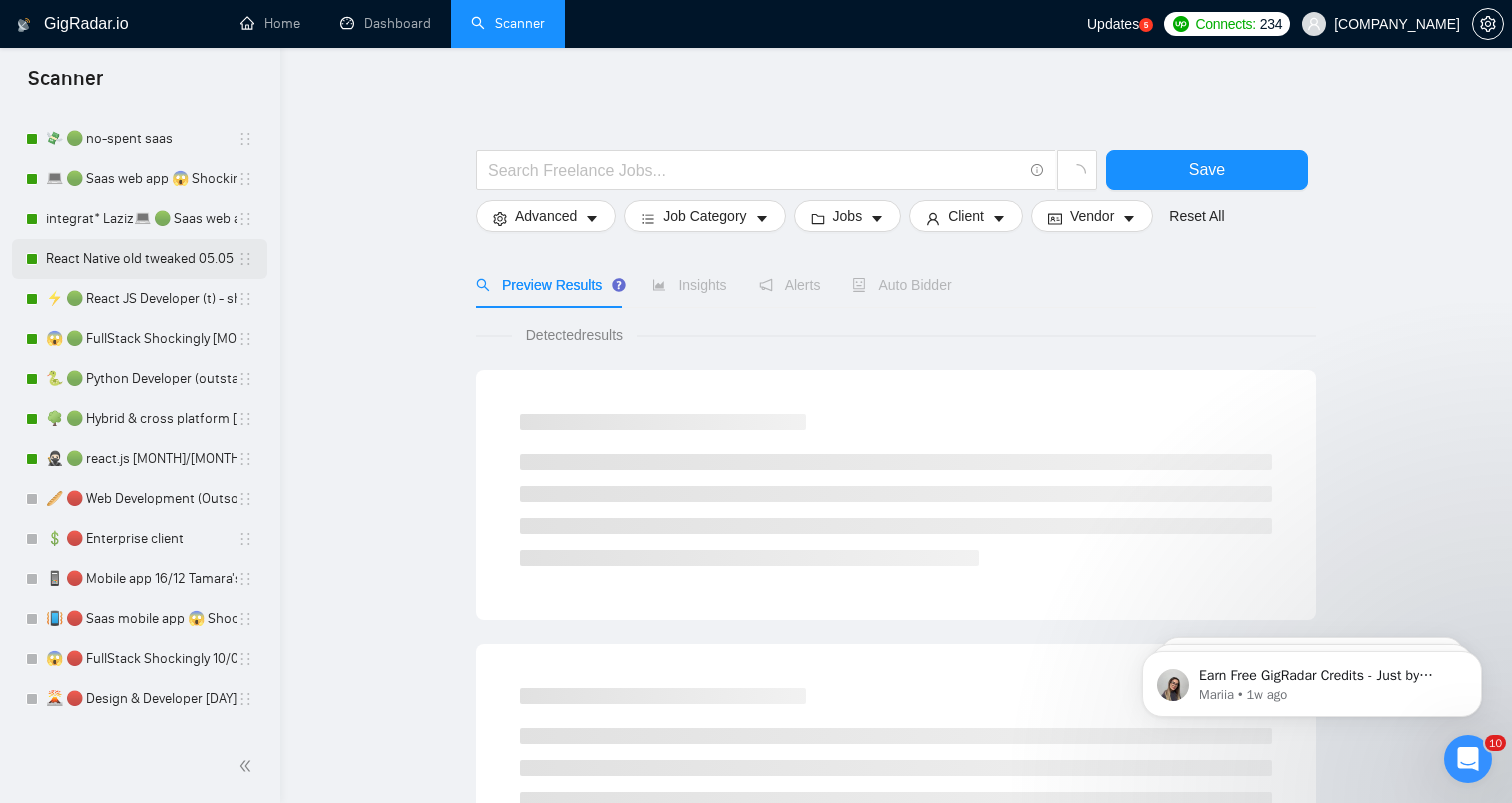 click on "React Native old tweaked 05.05 індус копі" at bounding box center (141, 259) 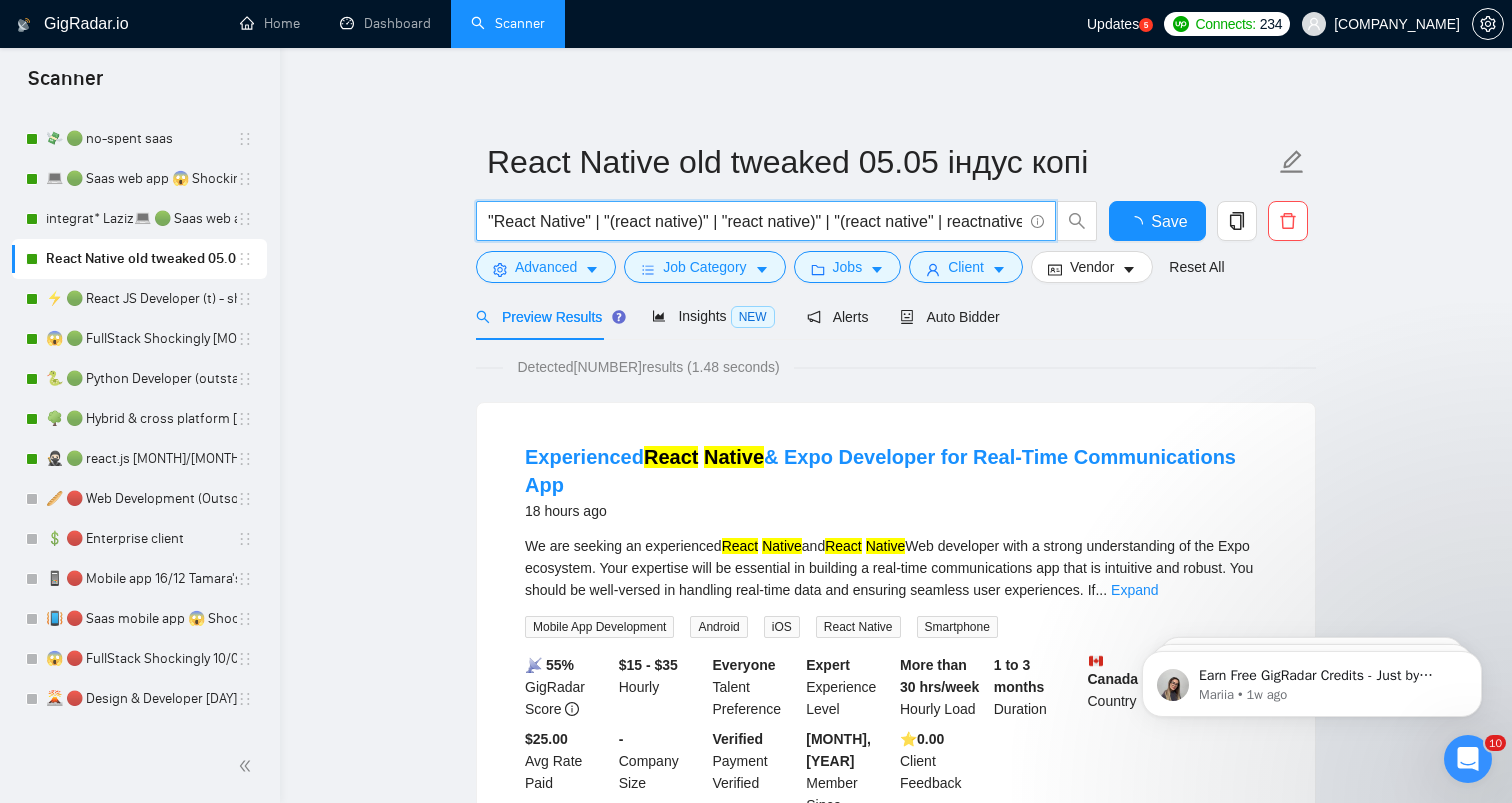 click on ""React Native" | "(react native)" | "react native)" | "(react native" | reactnative" at bounding box center [755, 221] 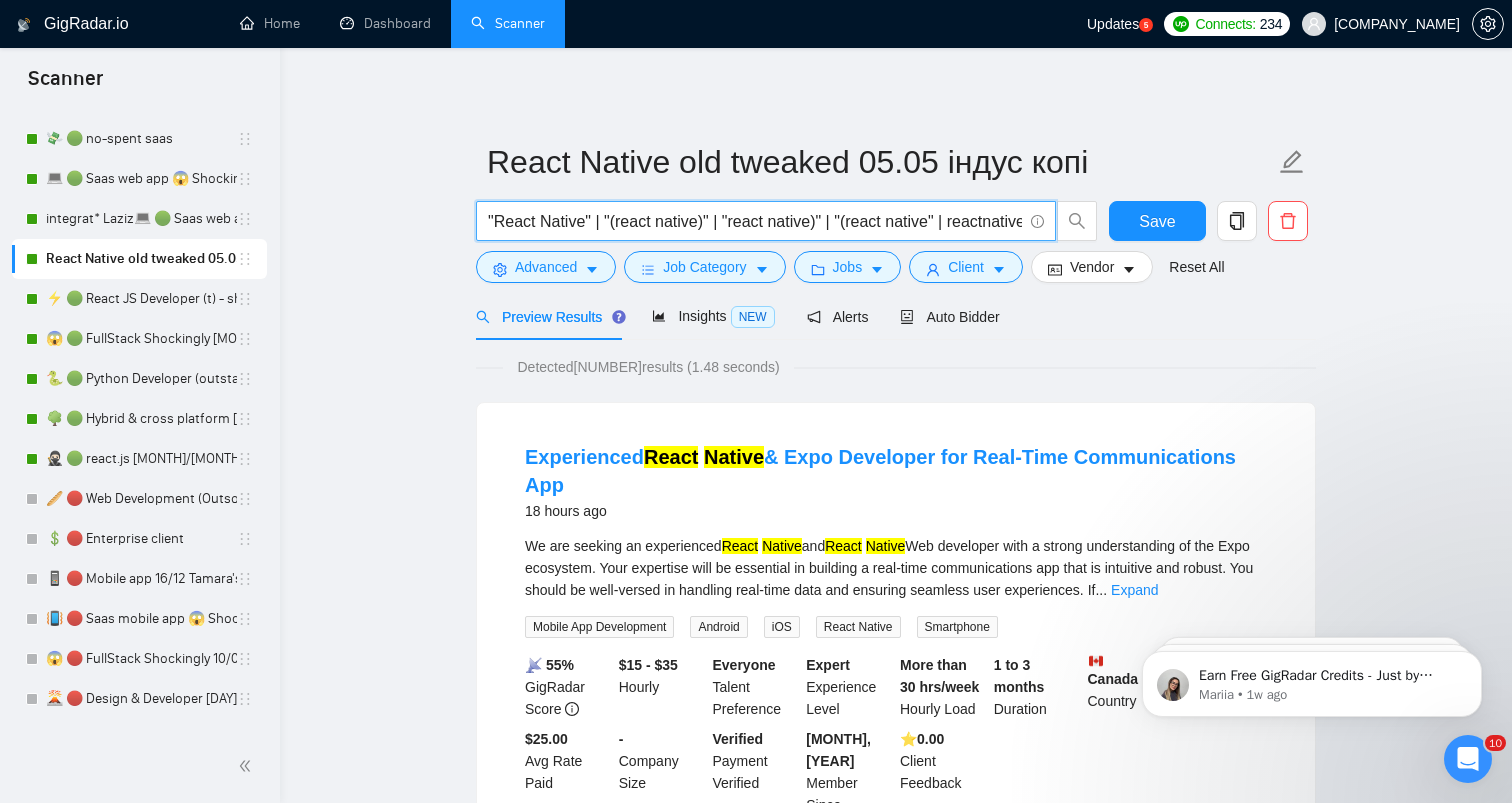 click on ""React Native" | "(react native)" | "react native)" | "(react native" | reactnative" at bounding box center (755, 221) 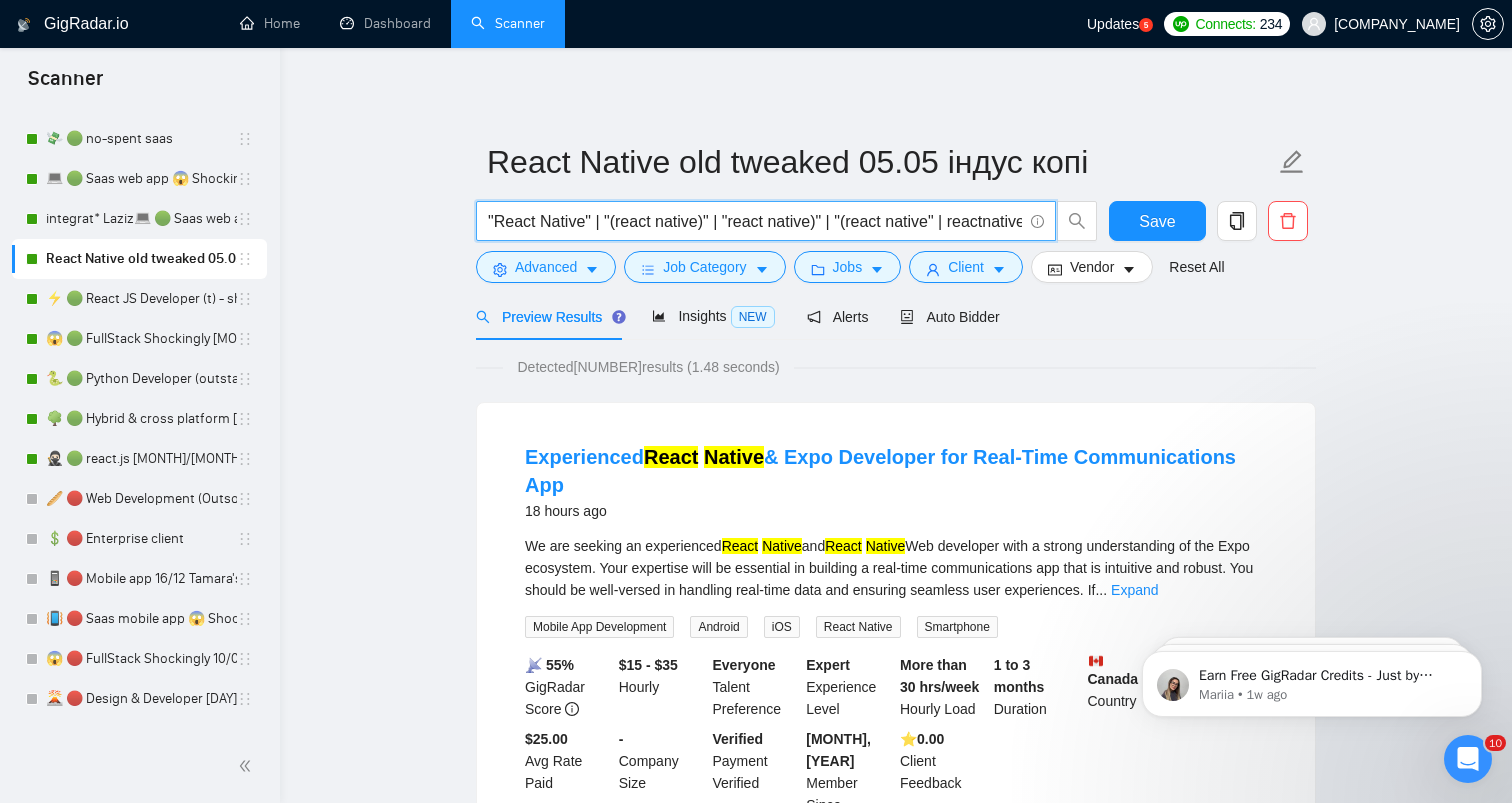 click on ""React Native" | "(react native)" | "react native)" | "(react native" | reactnative" at bounding box center [755, 221] 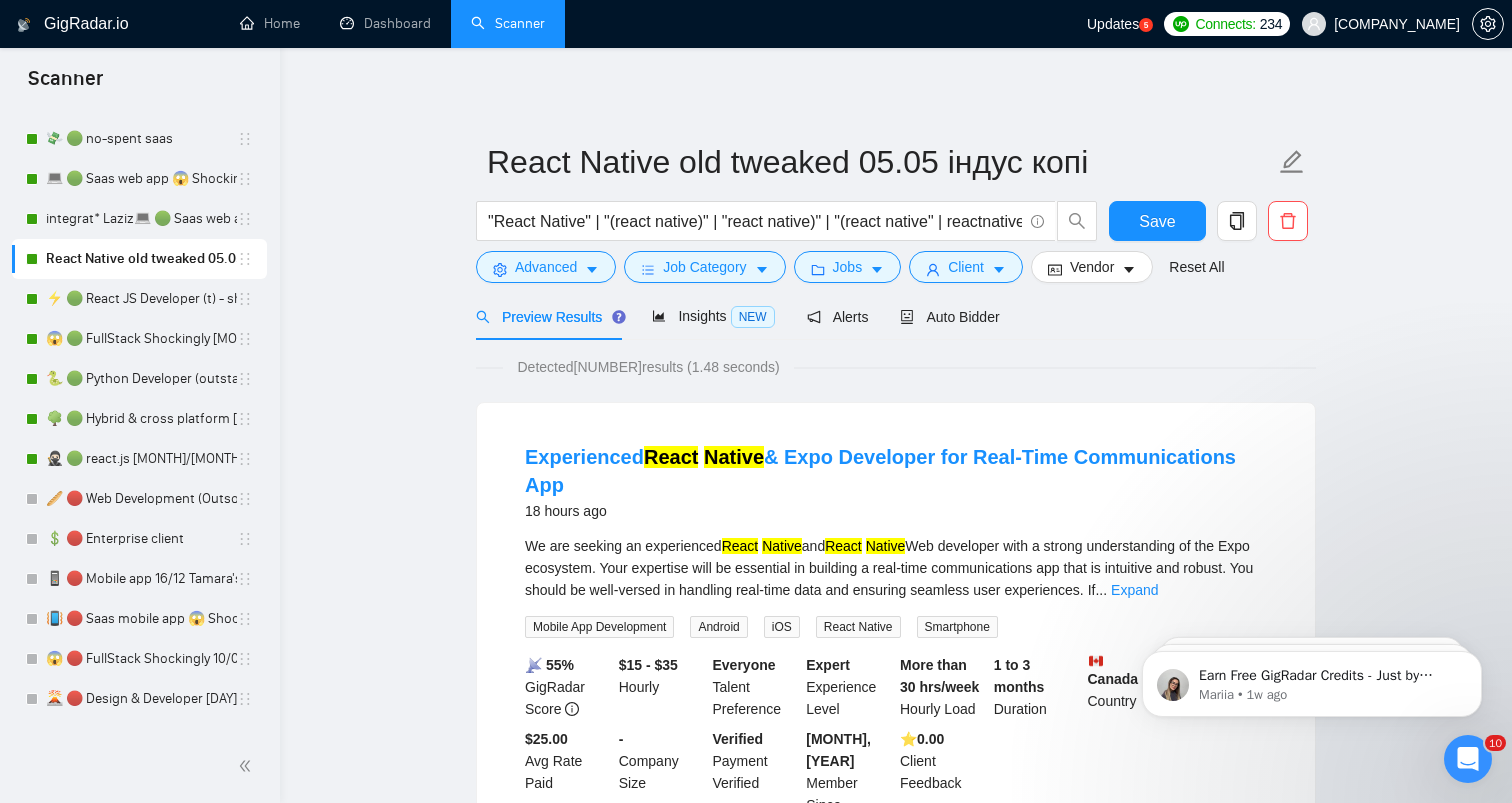 click on "Experienced  React   Native  and  React   Native  Web developer with a strong understanding of the Expo ecosystem. Your expertise will be essential in building a real-time communications app that is intuitive and robust. You should be well-versed in handling real-time data and ensuring seamless user experiences. If  ... Expand Mobile App Development Android iOS React Native Smartphone 📡   55% GigRadar Score   $15 - $35 Hourly Everyone Talent Preference Expert Experience Level More than 30 hrs/week Hourly Load 1 to 3 months Duration   [COUNTRY] Country $ 269.77 Total Spent $25.00 Avg Rate Paid - Company Size" at bounding box center (896, 2524) 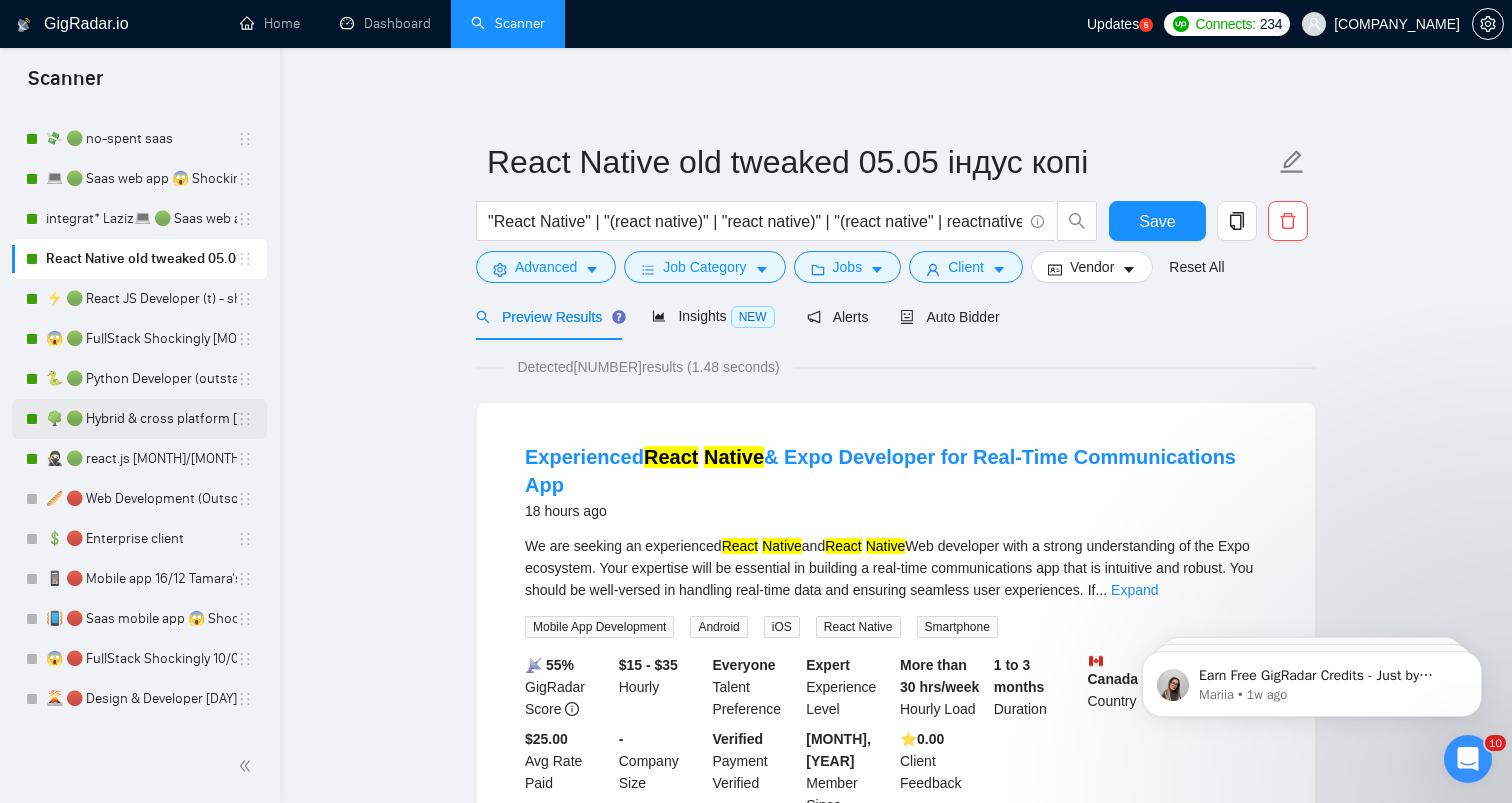 scroll, scrollTop: 632, scrollLeft: 0, axis: vertical 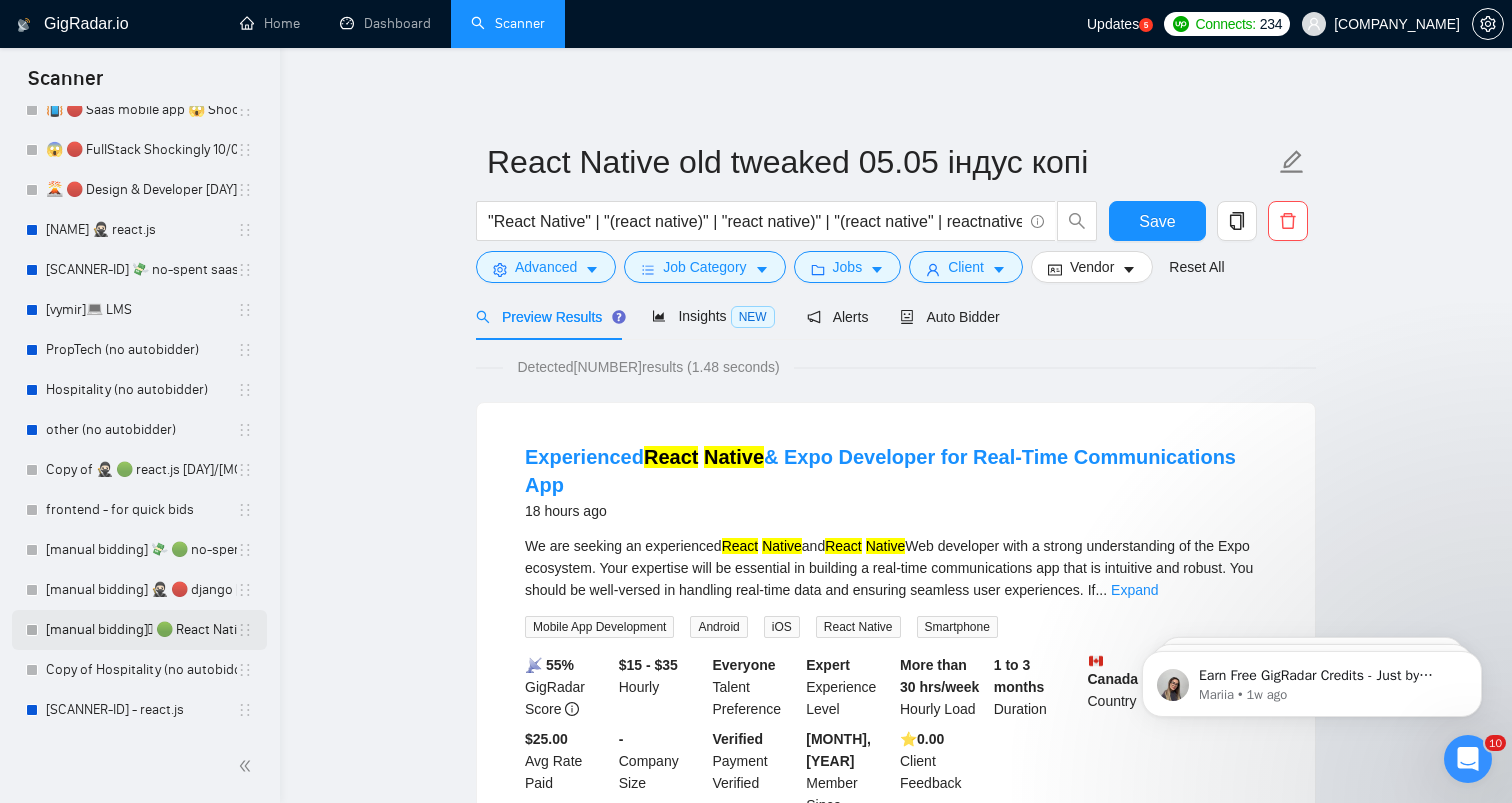 click on "[manual bidding]🪫 🟢 React Native old tweaked [DAY].[MONTH] індус копі" at bounding box center (141, 630) 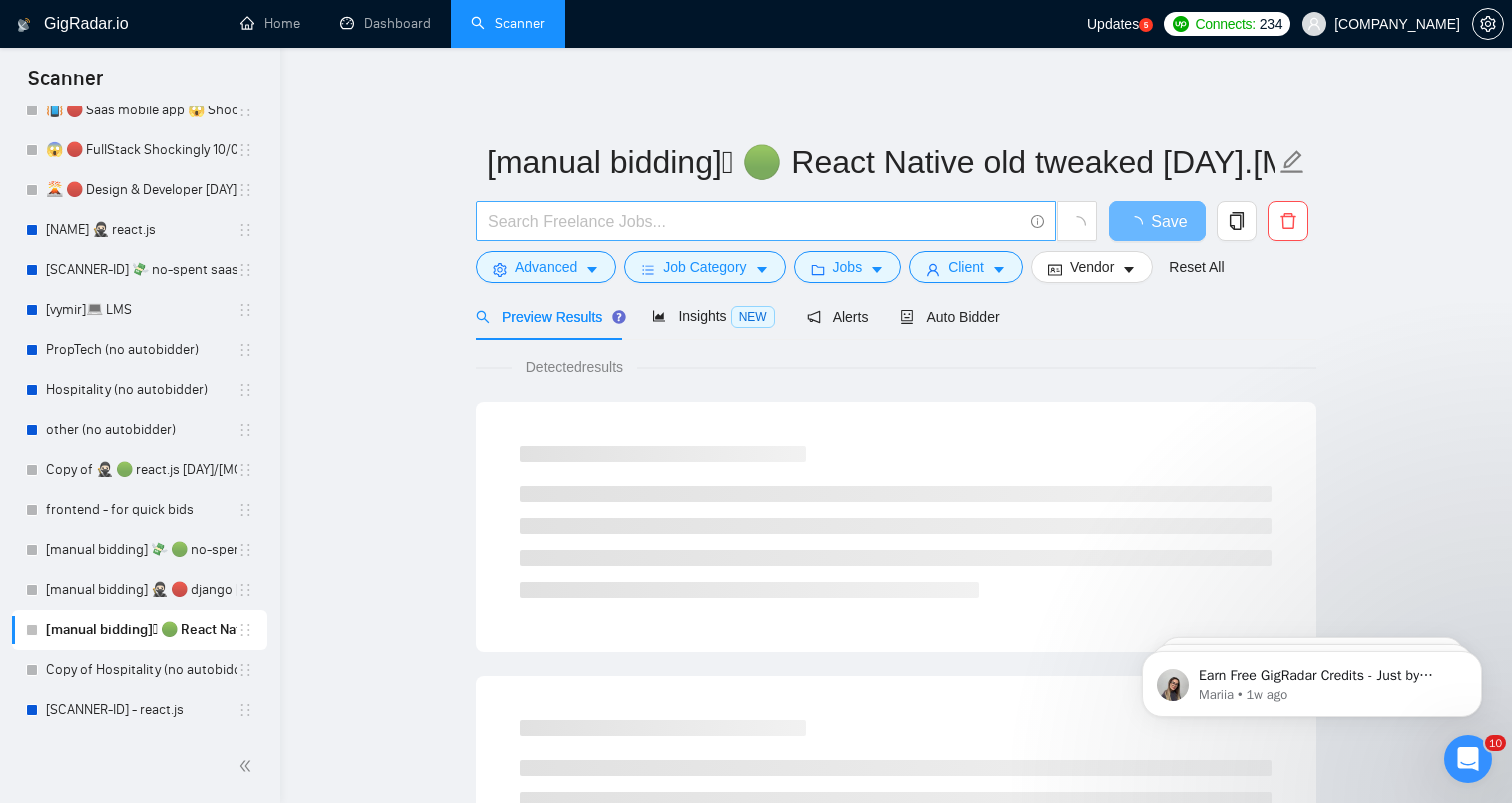 click at bounding box center [755, 221] 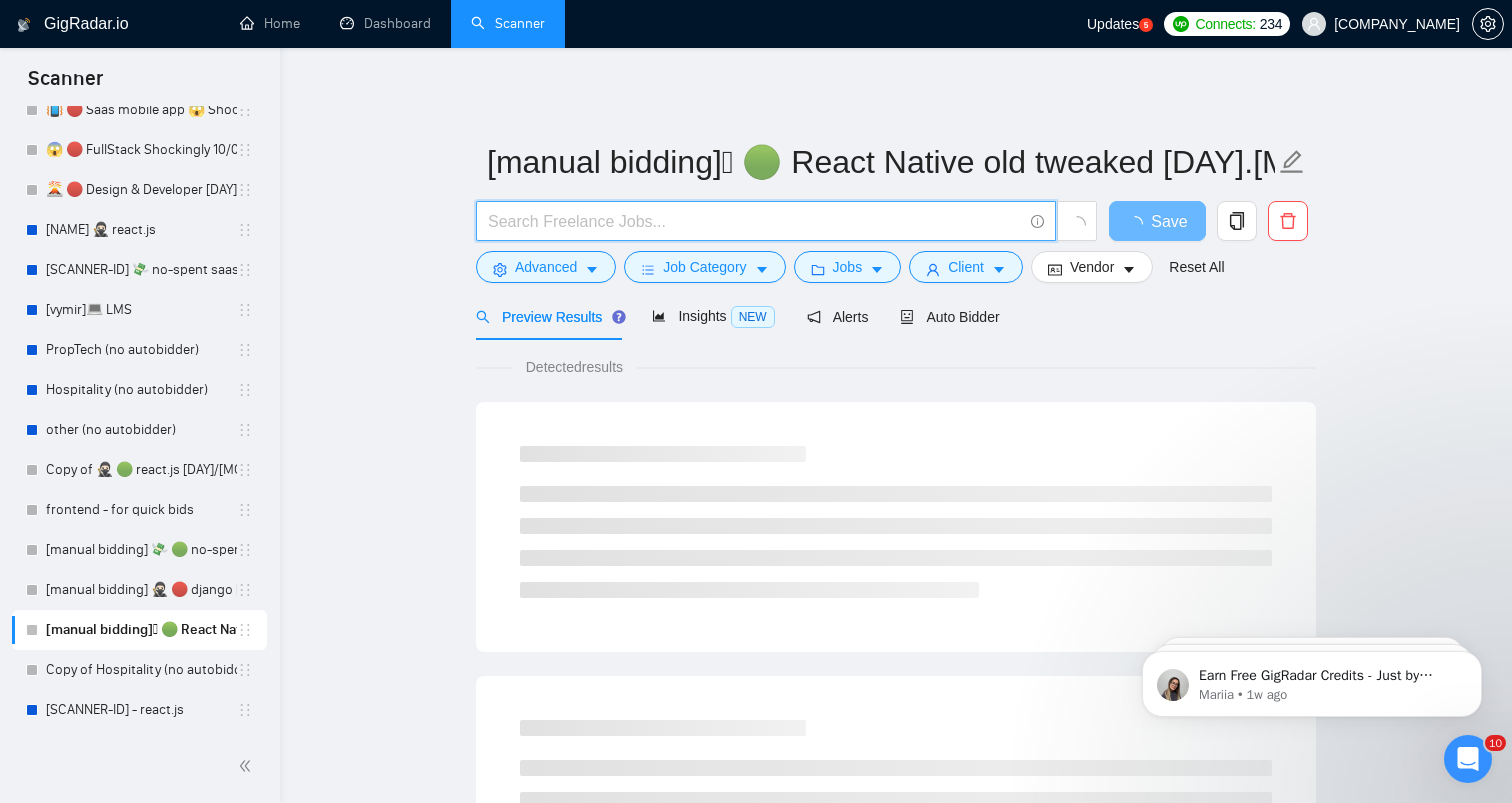 paste on "Secure Cross‑Platform Client & Agent Mobile App (Workflow Tracker + Document Sharing)" 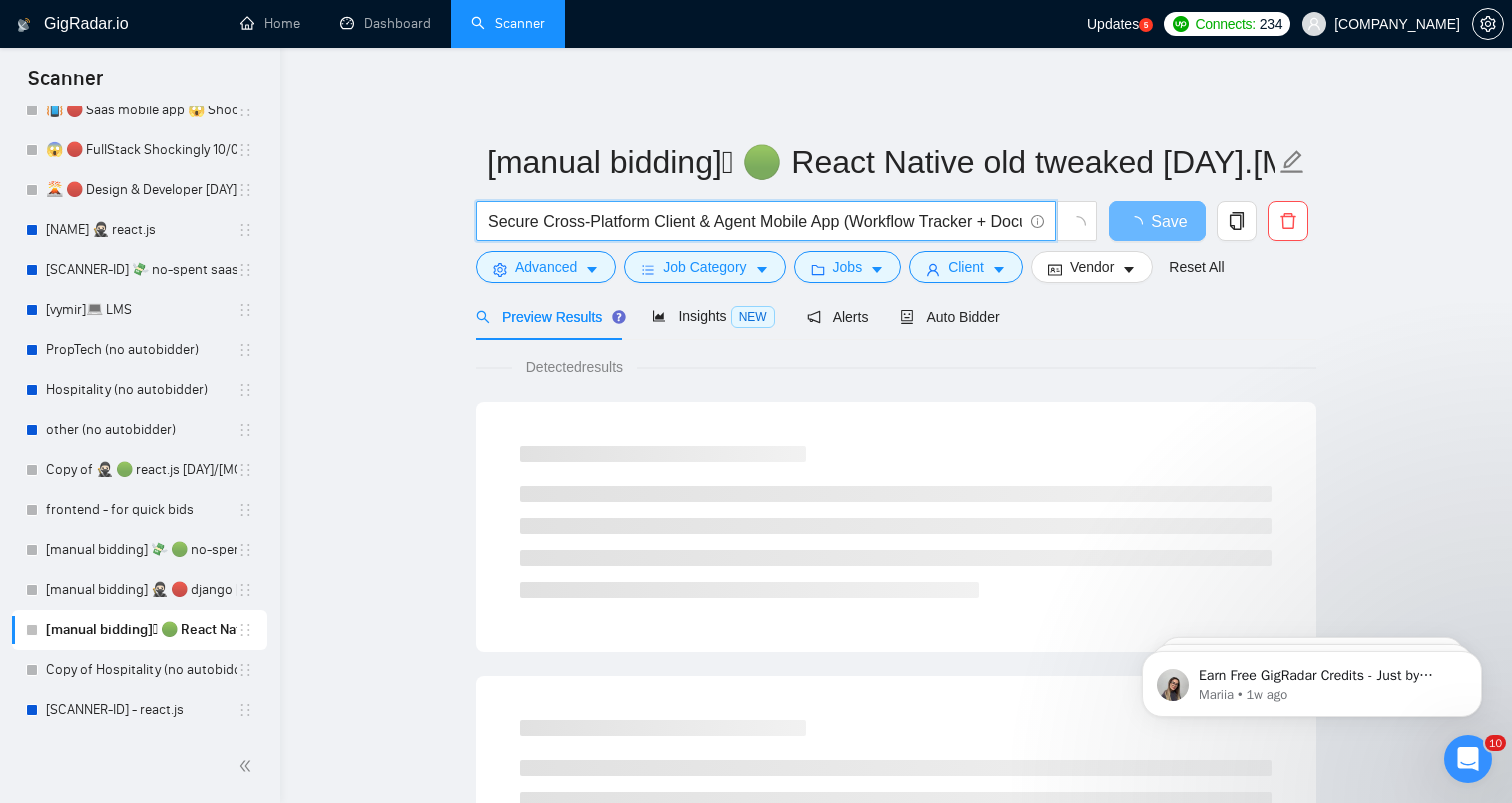 scroll, scrollTop: 0, scrollLeft: 120, axis: horizontal 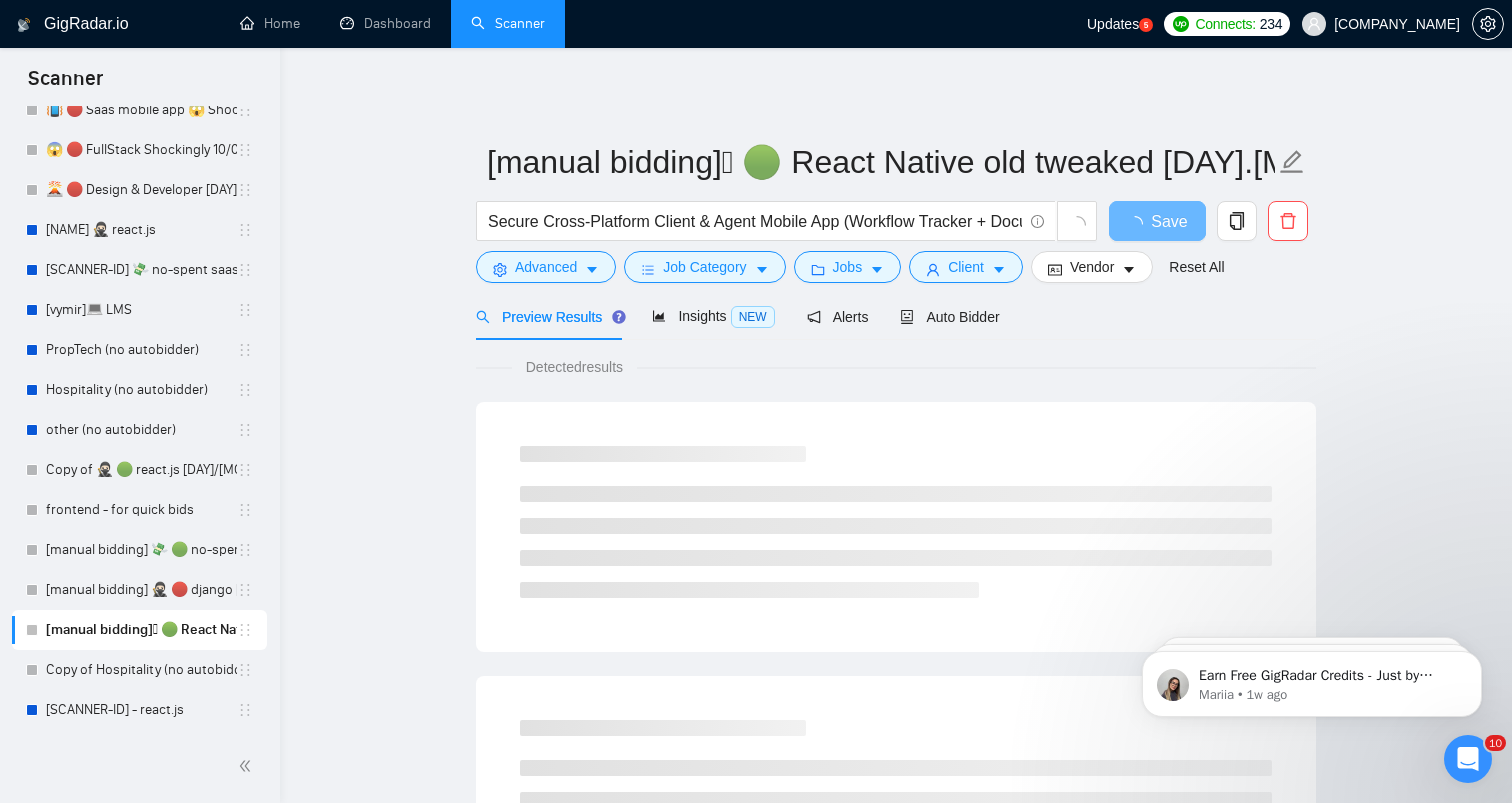 click on "[manual bidding]🪫 🟢 React Native old tweaked [DAY].[MONTH] індус копі Secure Cross‑Platform Client & Agent Mobile App (Workflow Tracker + Document Sharing) Save Advanced Job Category Jobs Client Vendor Reset All Preview Results Insights NEW Alerts Auto Bidder Detected results" at bounding box center [896, 914] 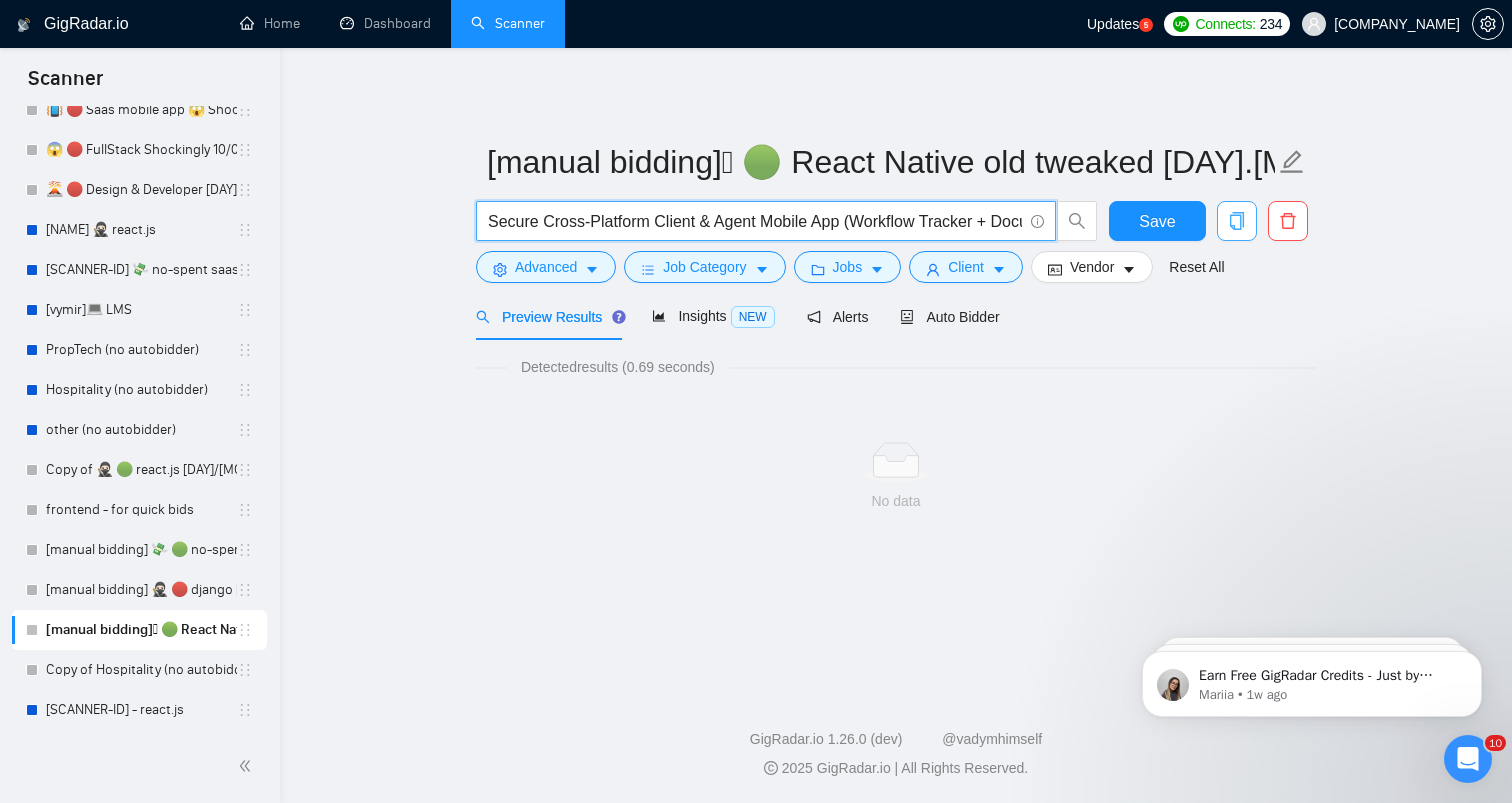 scroll, scrollTop: 0, scrollLeft: 120, axis: horizontal 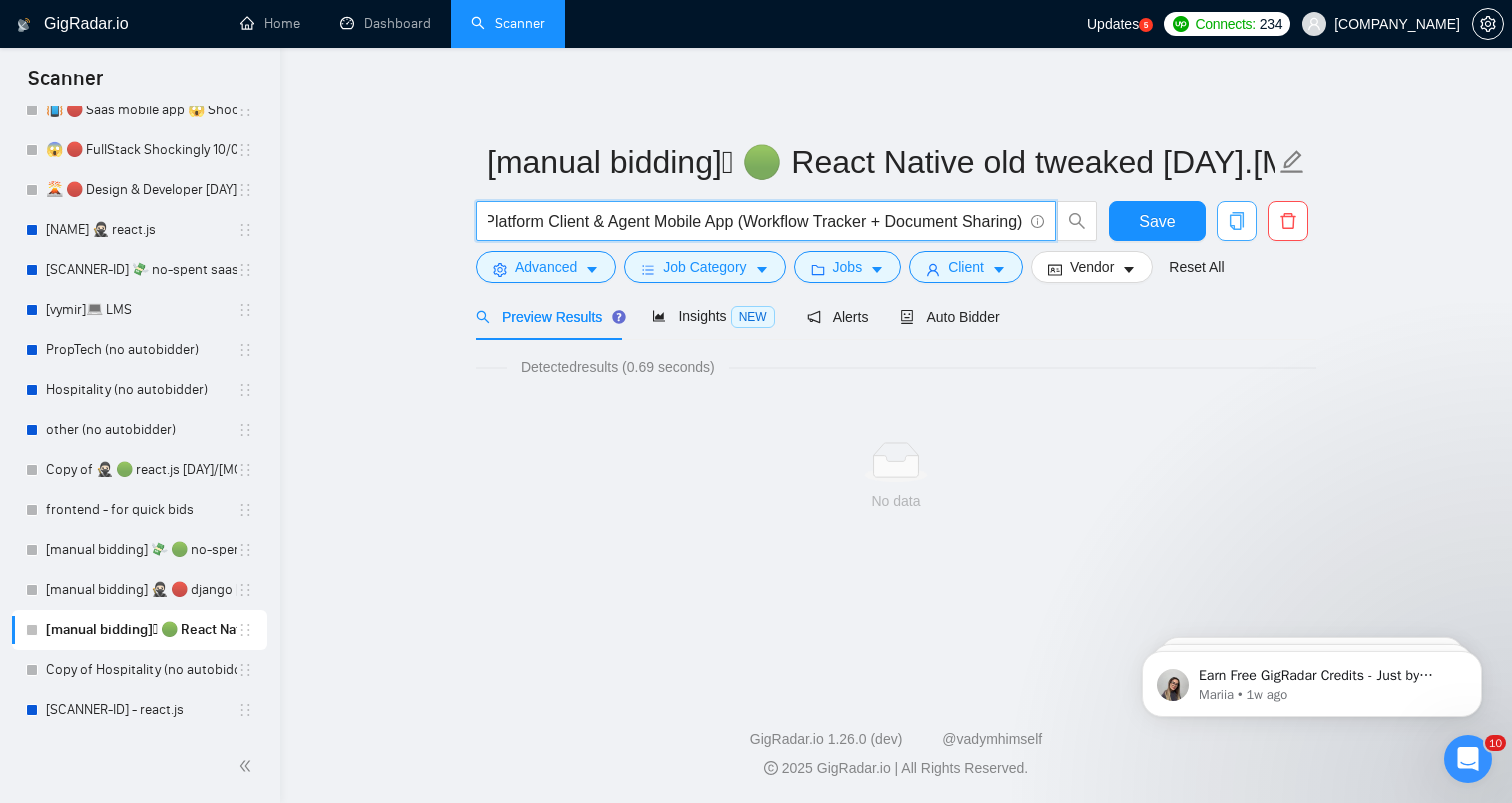 drag, startPoint x: 705, startPoint y: 220, endPoint x: 1236, endPoint y: 218, distance: 531.0038 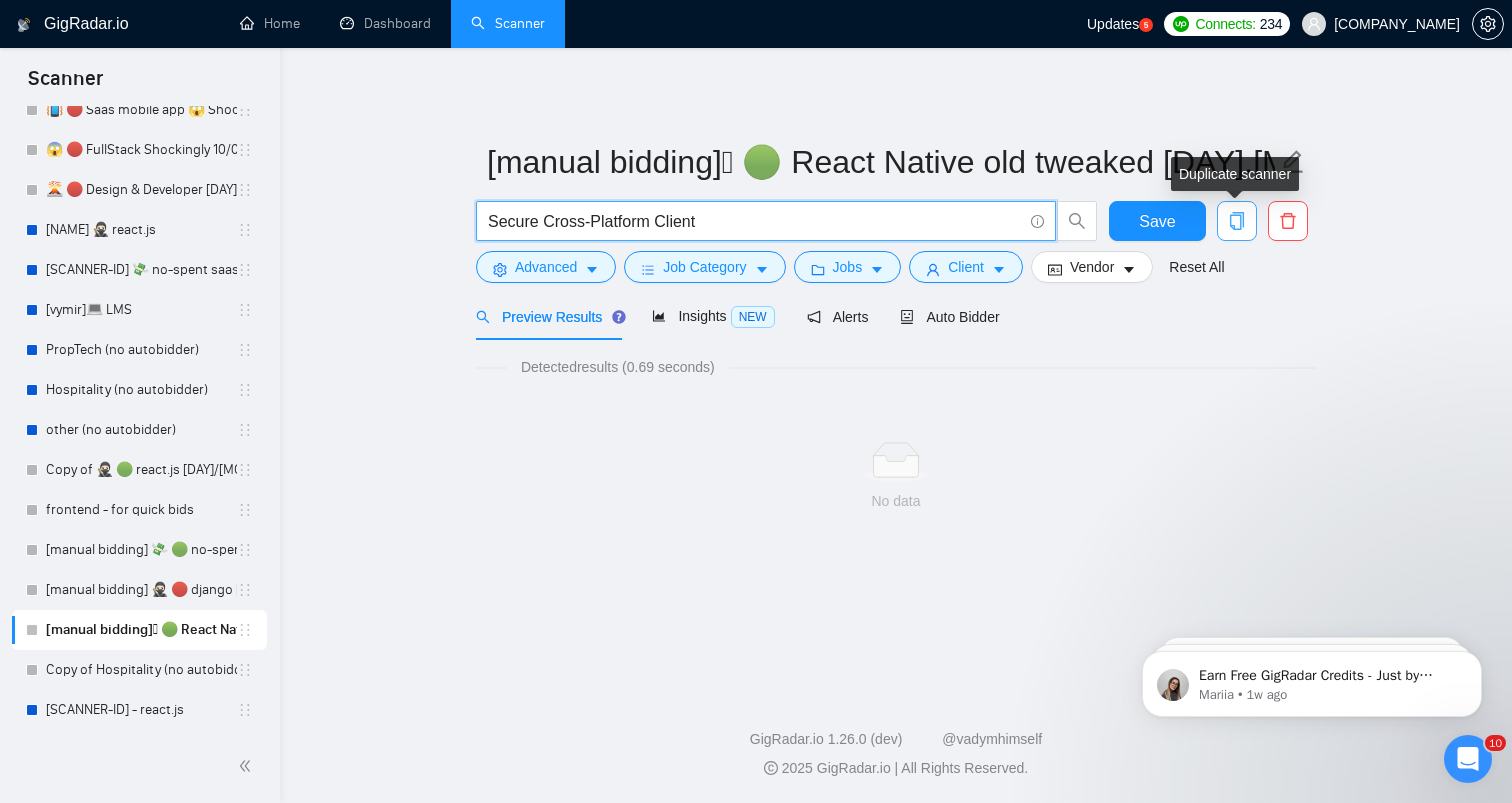 scroll, scrollTop: 0, scrollLeft: 0, axis: both 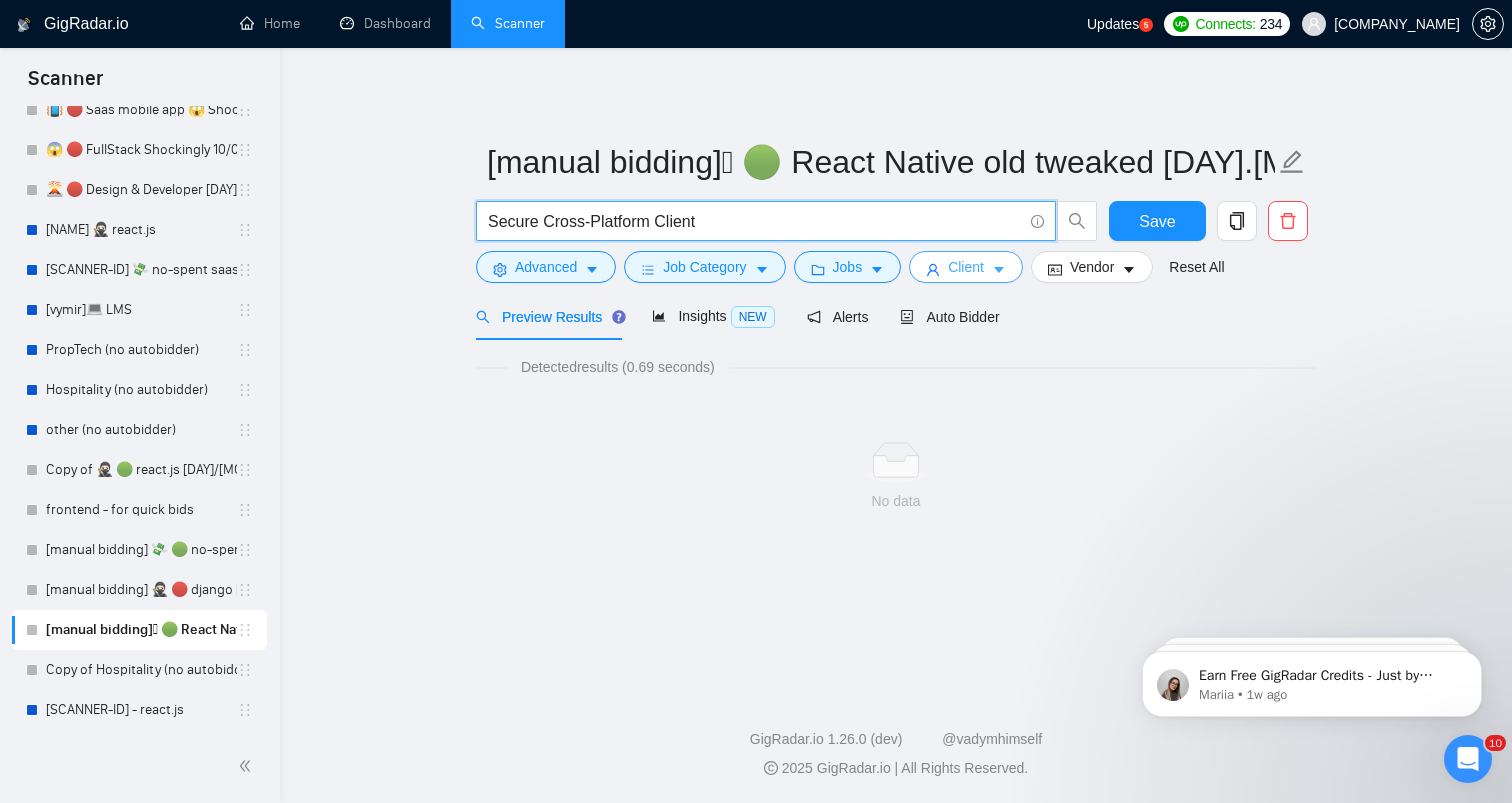 type on "Secure Cross‑Platform Client" 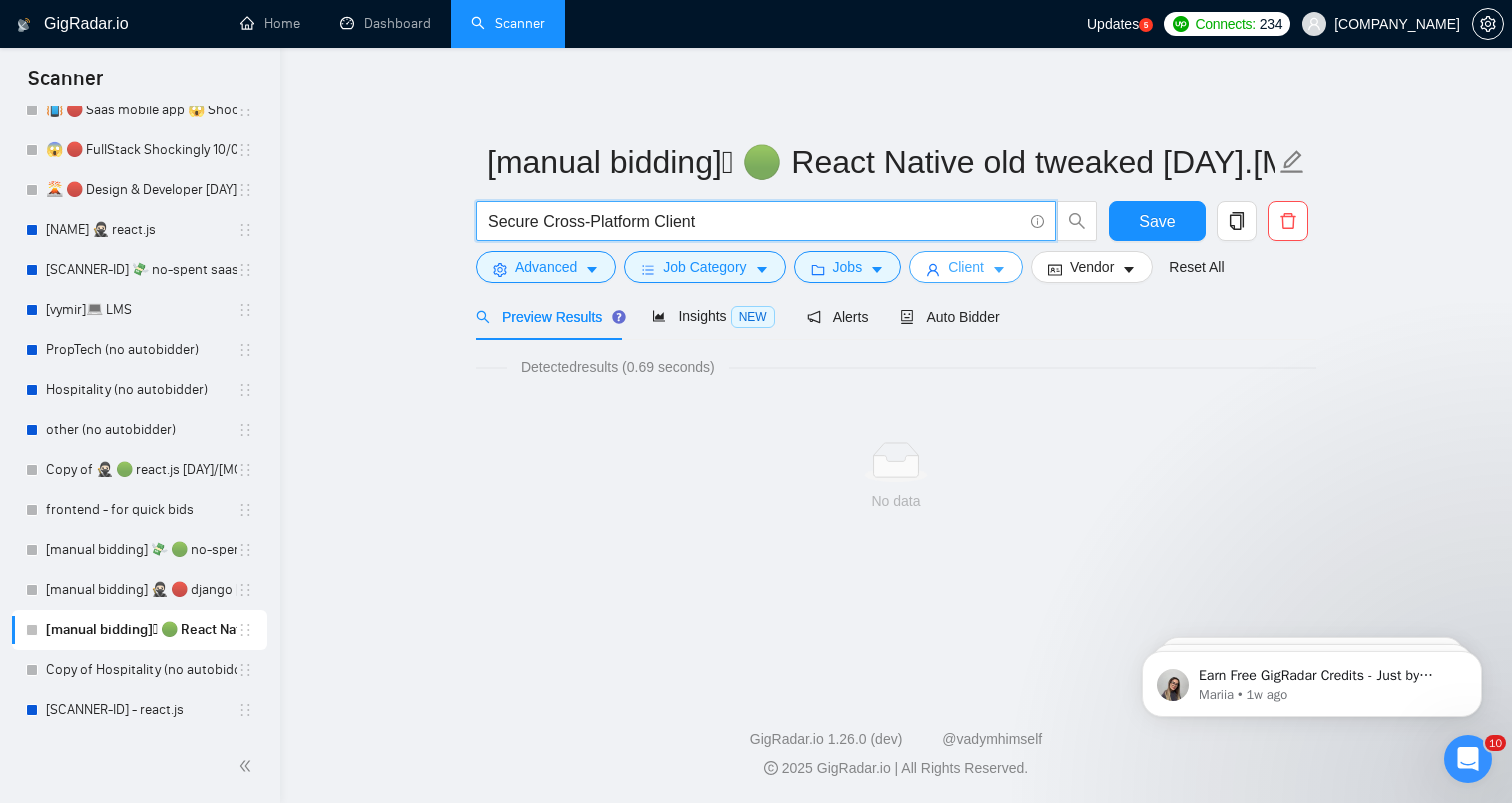 click on "Client" at bounding box center (966, 267) 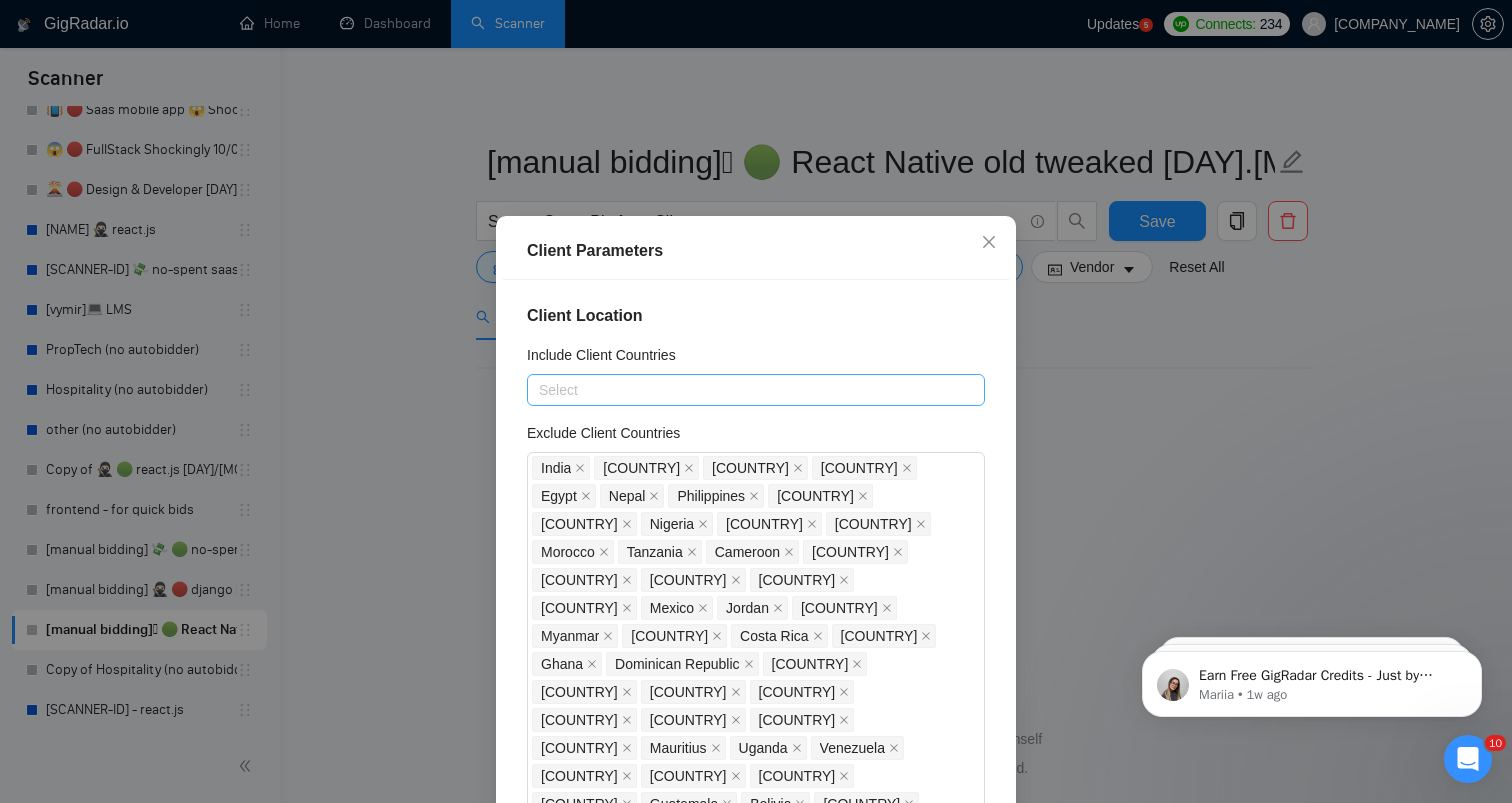 click at bounding box center (746, 390) 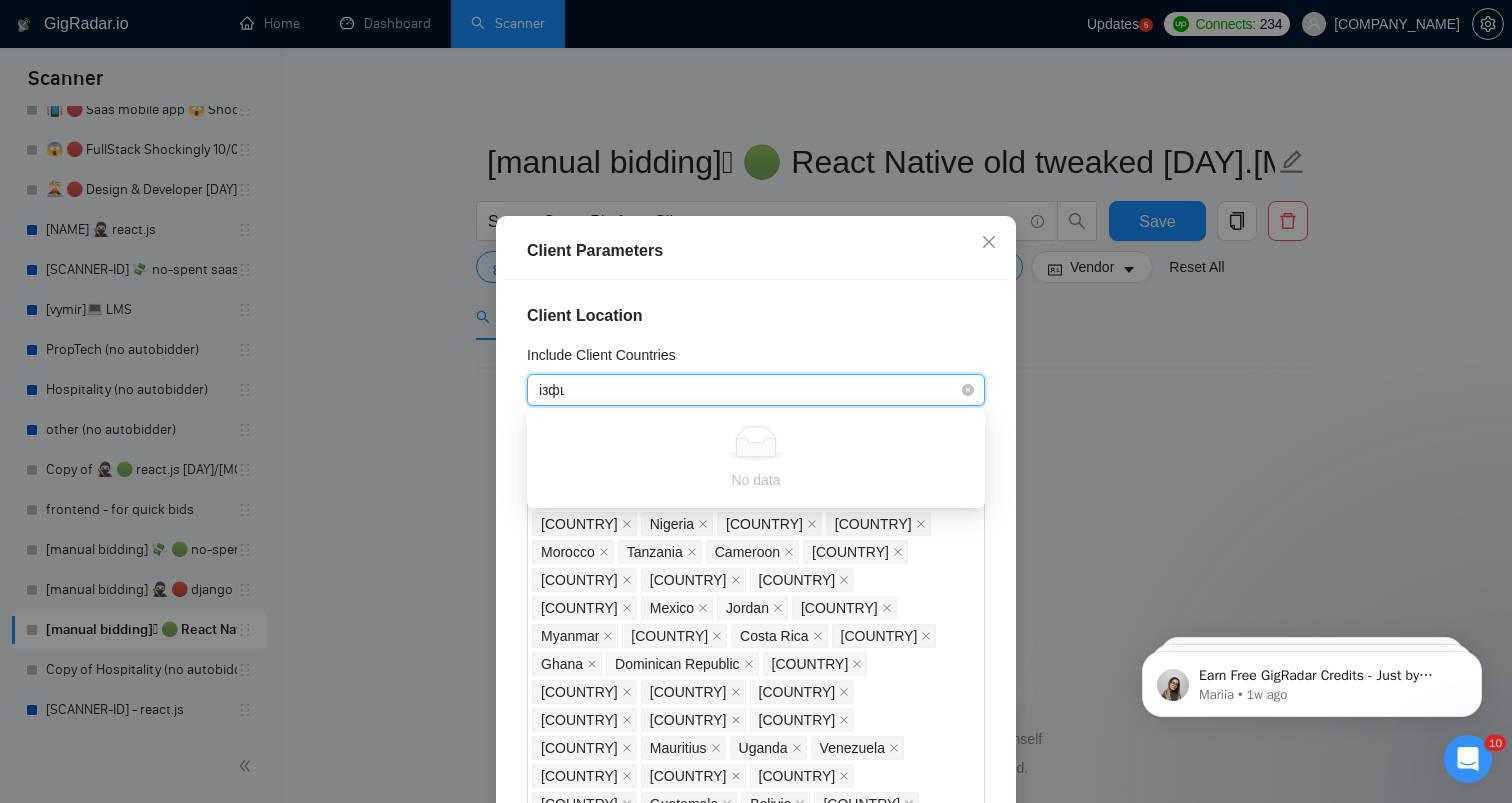 type on "ізфшт" 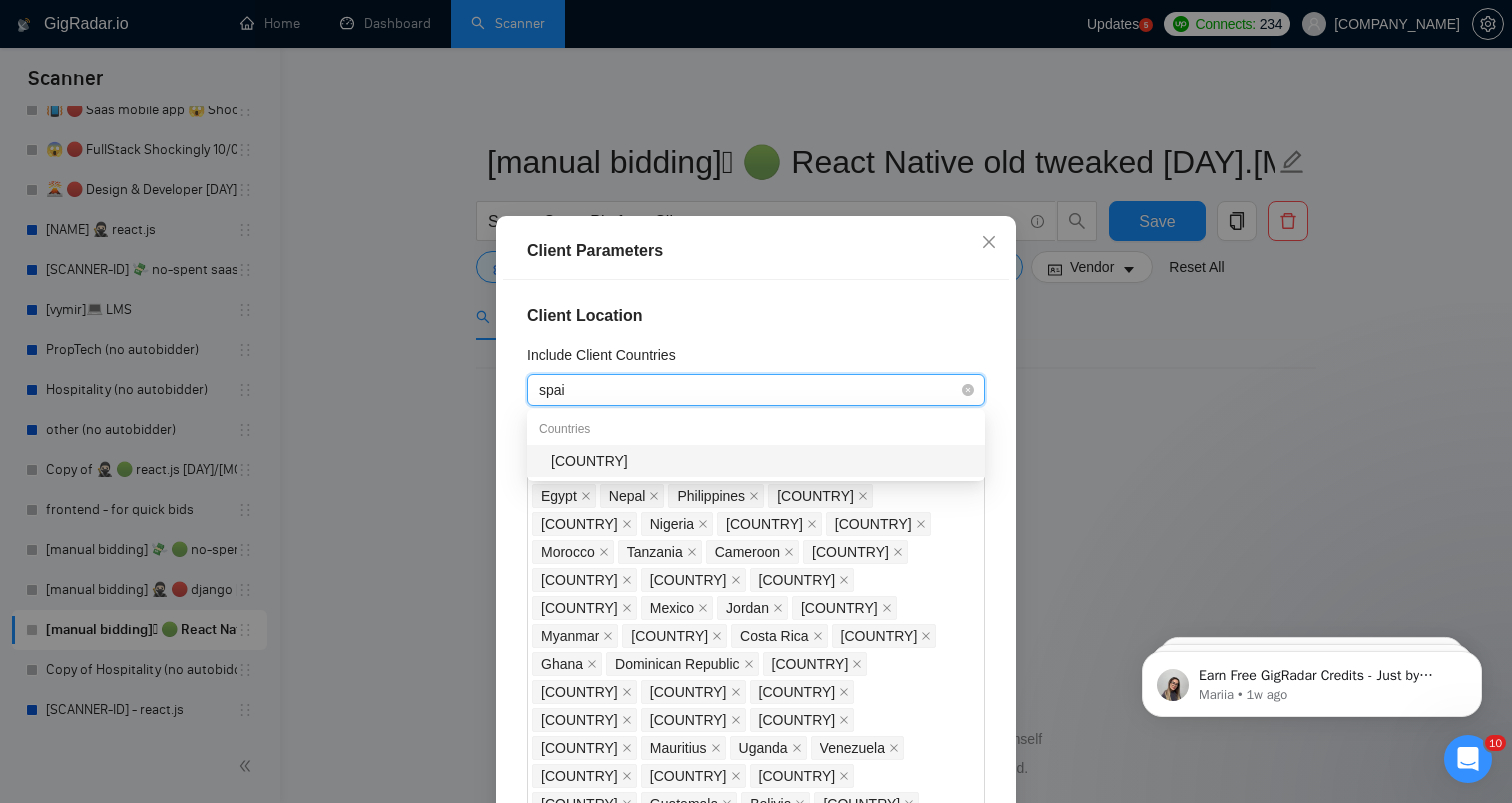 type on "[COUNTRY]" 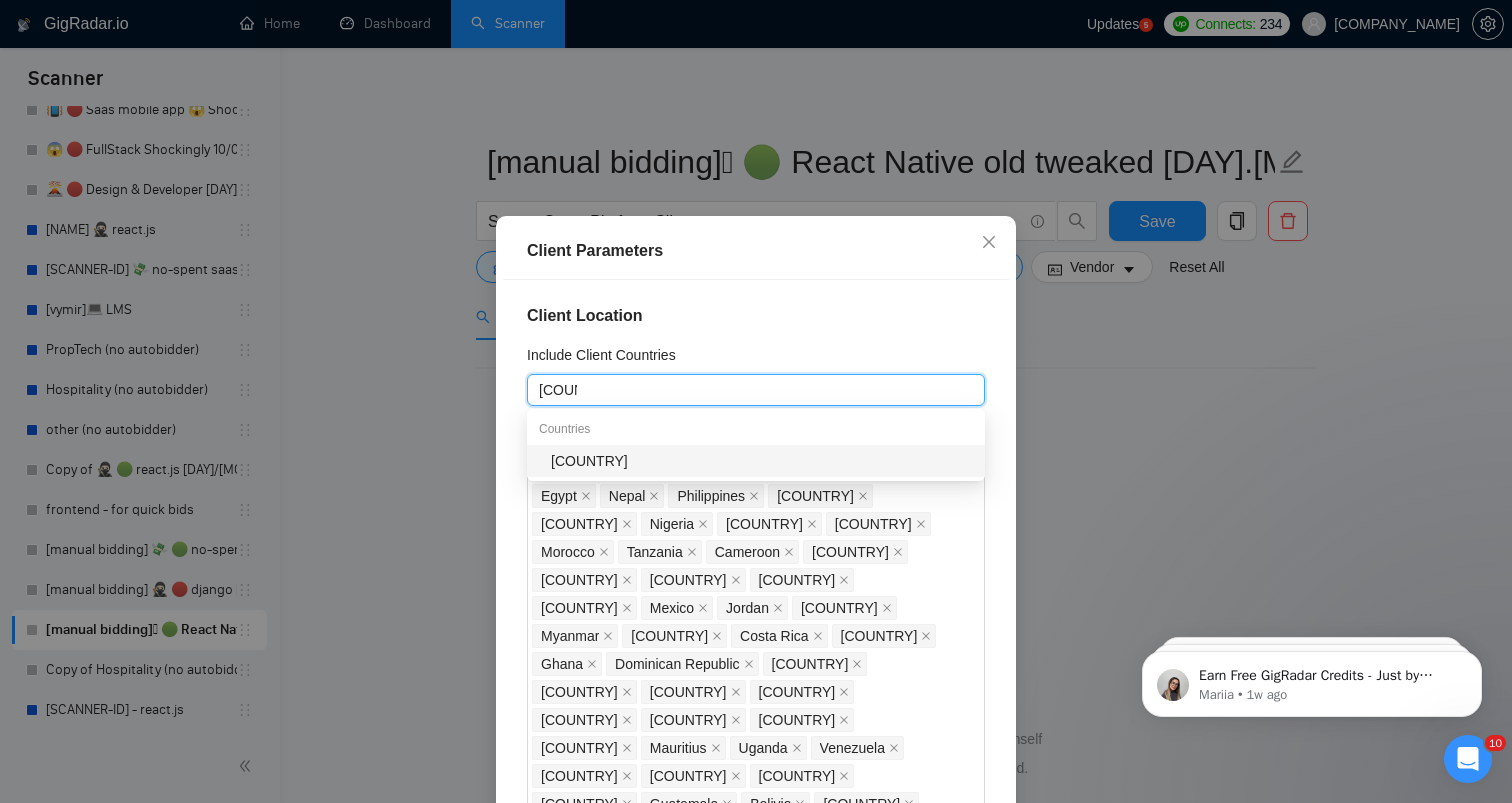 click on "Countries" at bounding box center [756, 429] 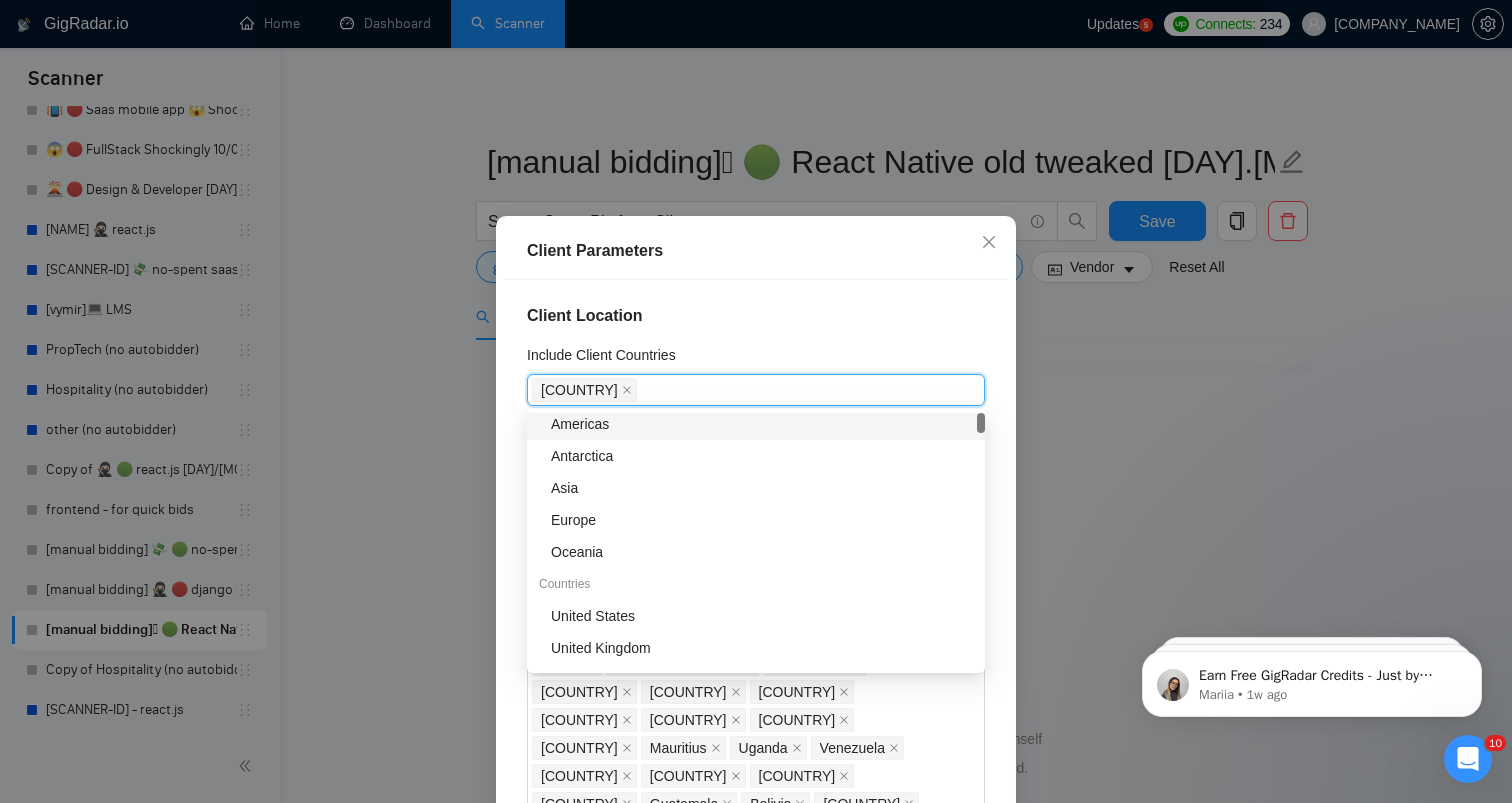 scroll, scrollTop: 66, scrollLeft: 0, axis: vertical 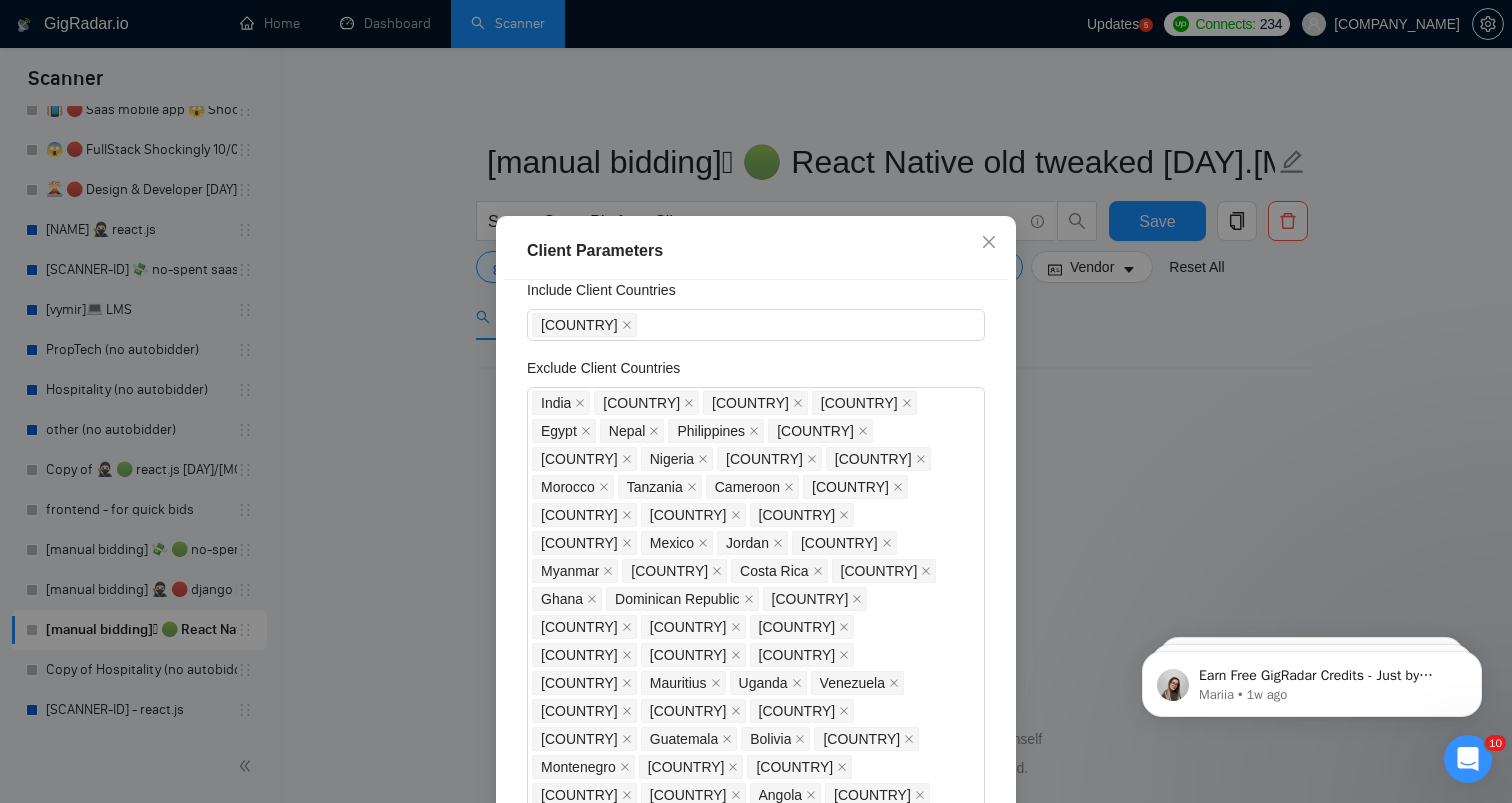 click on "Client Location Include Client Countries Spain   Exclude Client Countries India Pakistan Bangladesh China Egypt Nepal Philippines Russia Belarus Nigeria Algeria Tunisia Morocco Tanzania Cameroon Trinidad and Tobago Somalia Palestinian Territories Malaysia Kenya Mexico Jordan Serbia Myanmar Oman Costa Rica Peru Ghana Dominican Republic Moldova Uzbekistan Bosnia and Herzegovina Kazakhstan Azerbaijan Uruguay American Samoa Ecuador Mauritius Uganda Venezuela Ethiopia Cambodia Bahamas Cayman Islands Guatemala Bolivia Barbados Montenegro Zambia Seychelles Honduras Kyrgyzstan Angola Bermuda Nicaragua El Salvador Zimbabwe Paraguay Benin Namibia Mongolia Brunei Darussalam Rwanda Anguilla Mozambique Senegal Maldives Botswana Cyprus Haiti Jersey Fiji Reunion Antigua and Barbuda Cote d'Ivoire Madagascar Macao Curacao Saint Lucia Papua New Guinea Saint Kitts and Nevis Saint Vincent and the Grenadines Guyana Guadeloupe Guam Dominica Congo, the Democratic Republic of the Congo Turks and Caicos Islands Turkey Turkmenistan" at bounding box center (756, 561) 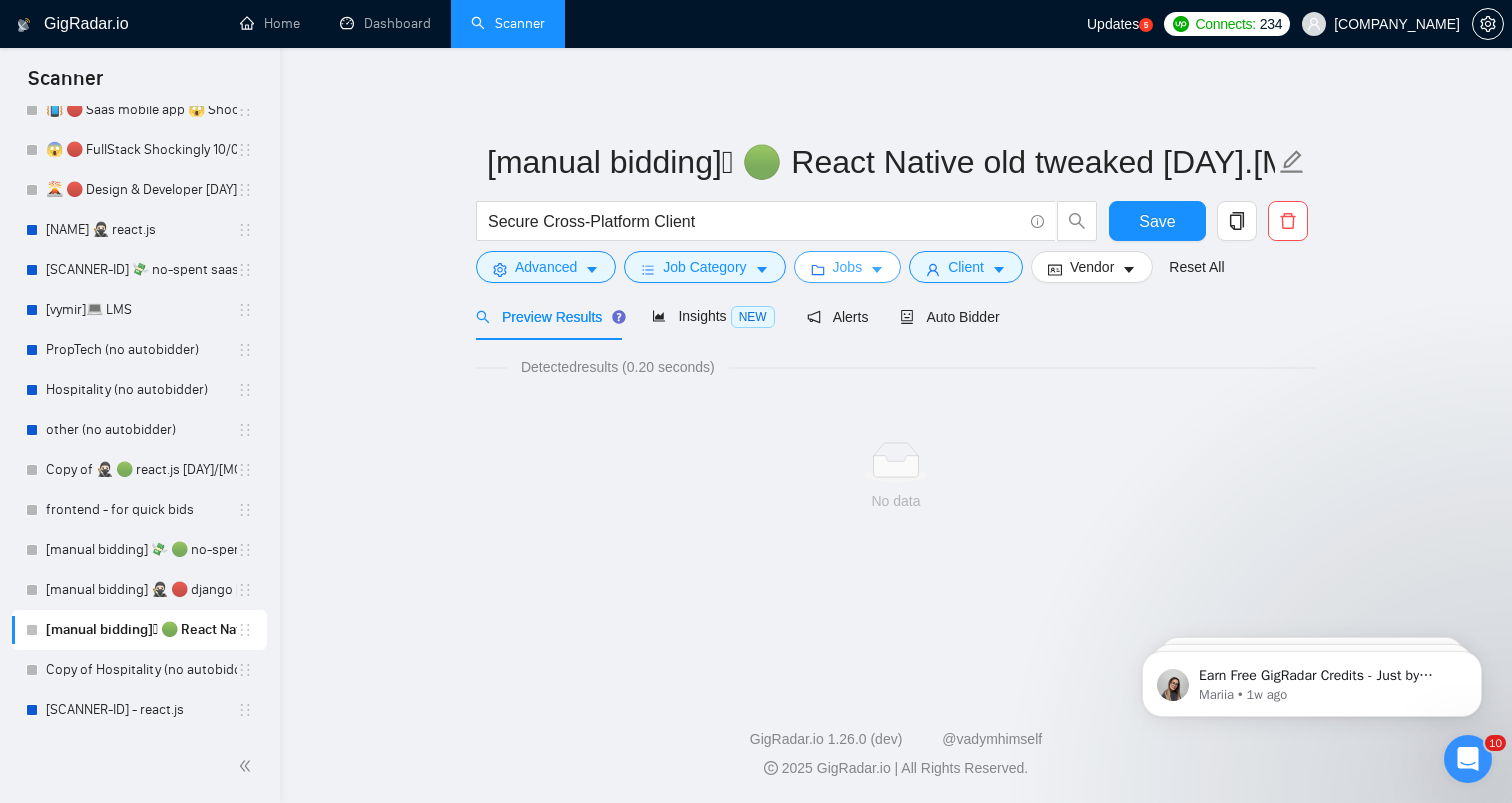 click on "Jobs" at bounding box center [848, 267] 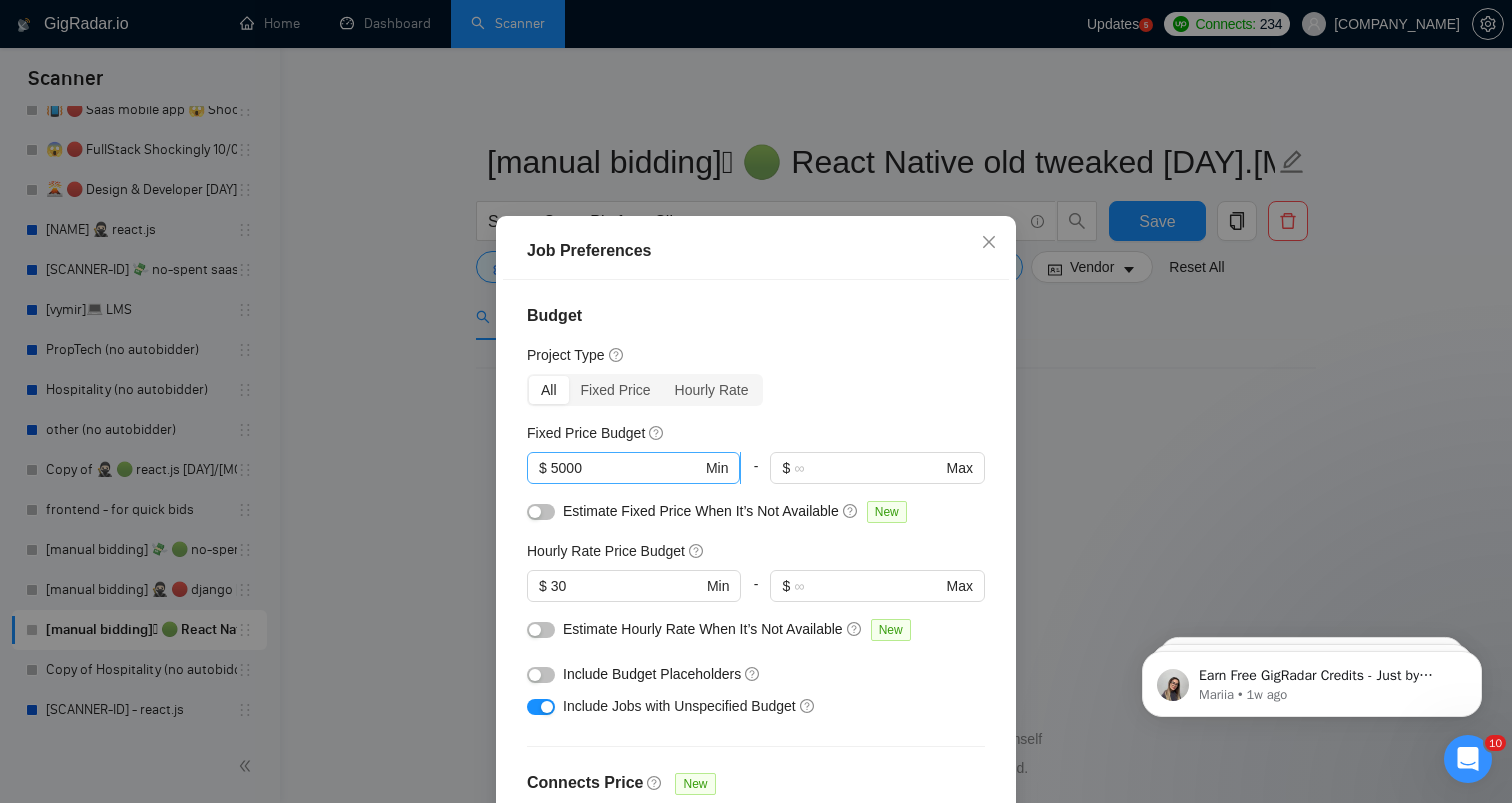 click on "5000" at bounding box center (626, 468) 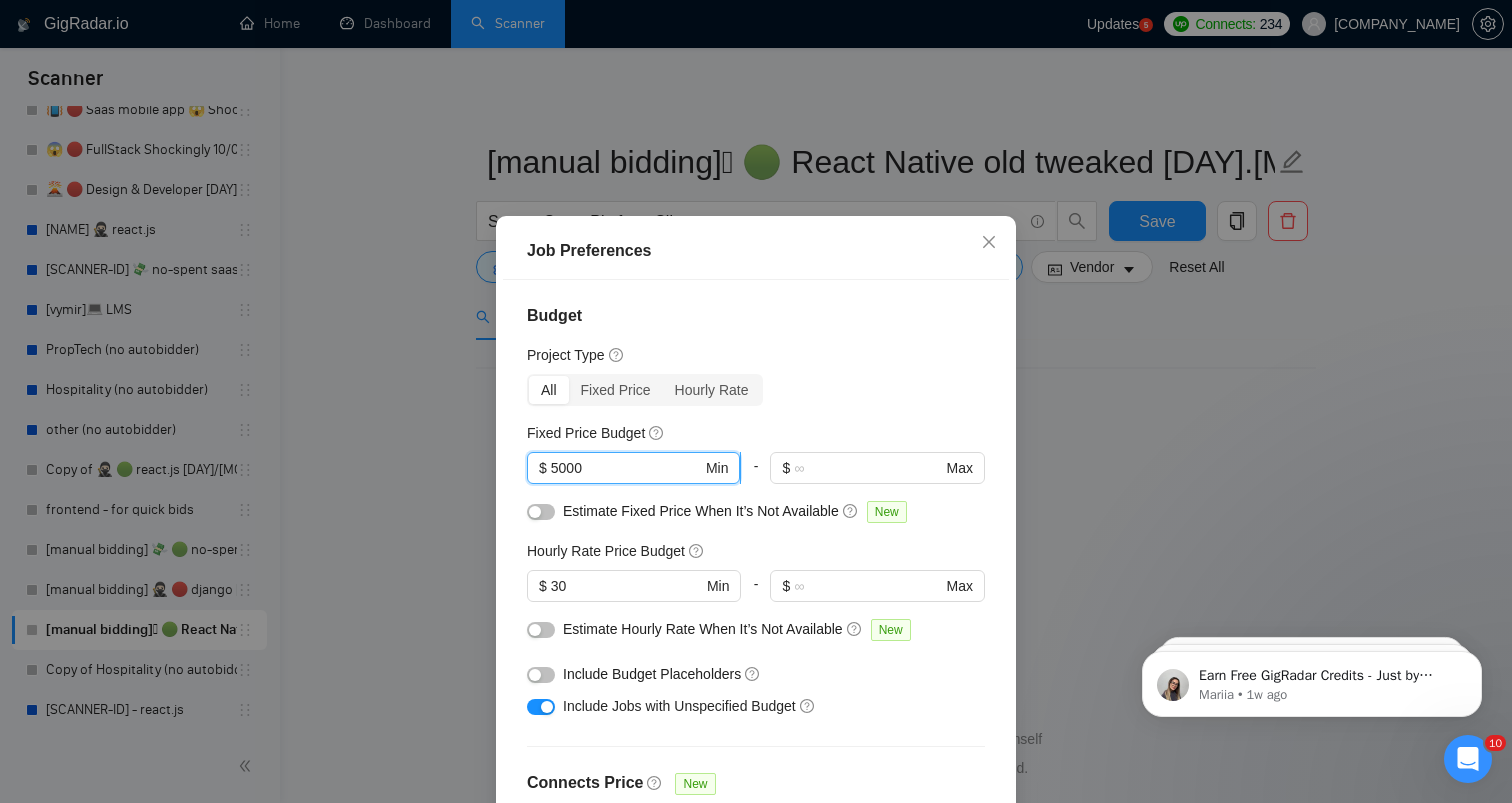 click on "5000" at bounding box center (626, 468) 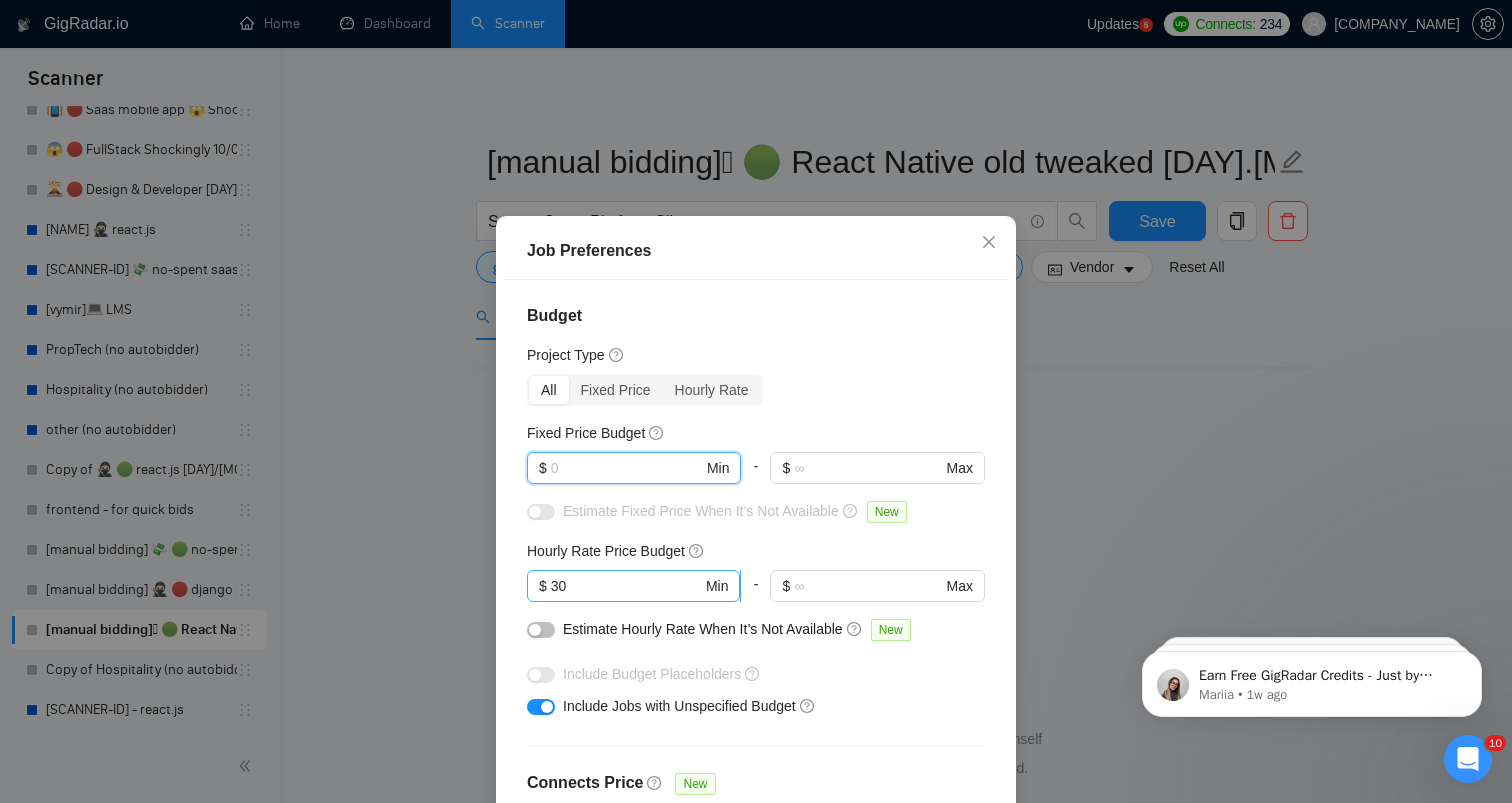 type 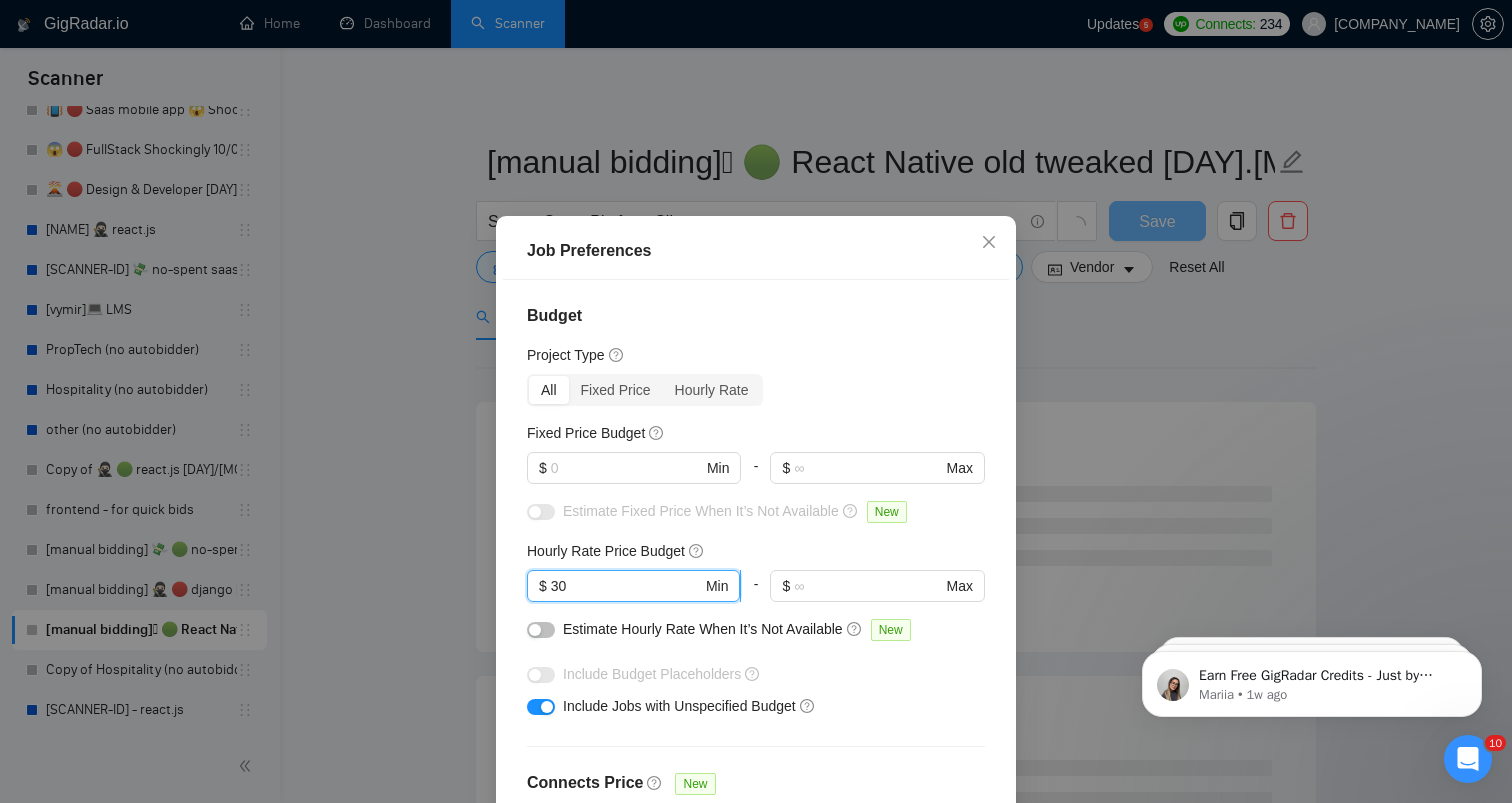 click on "30" at bounding box center [626, 586] 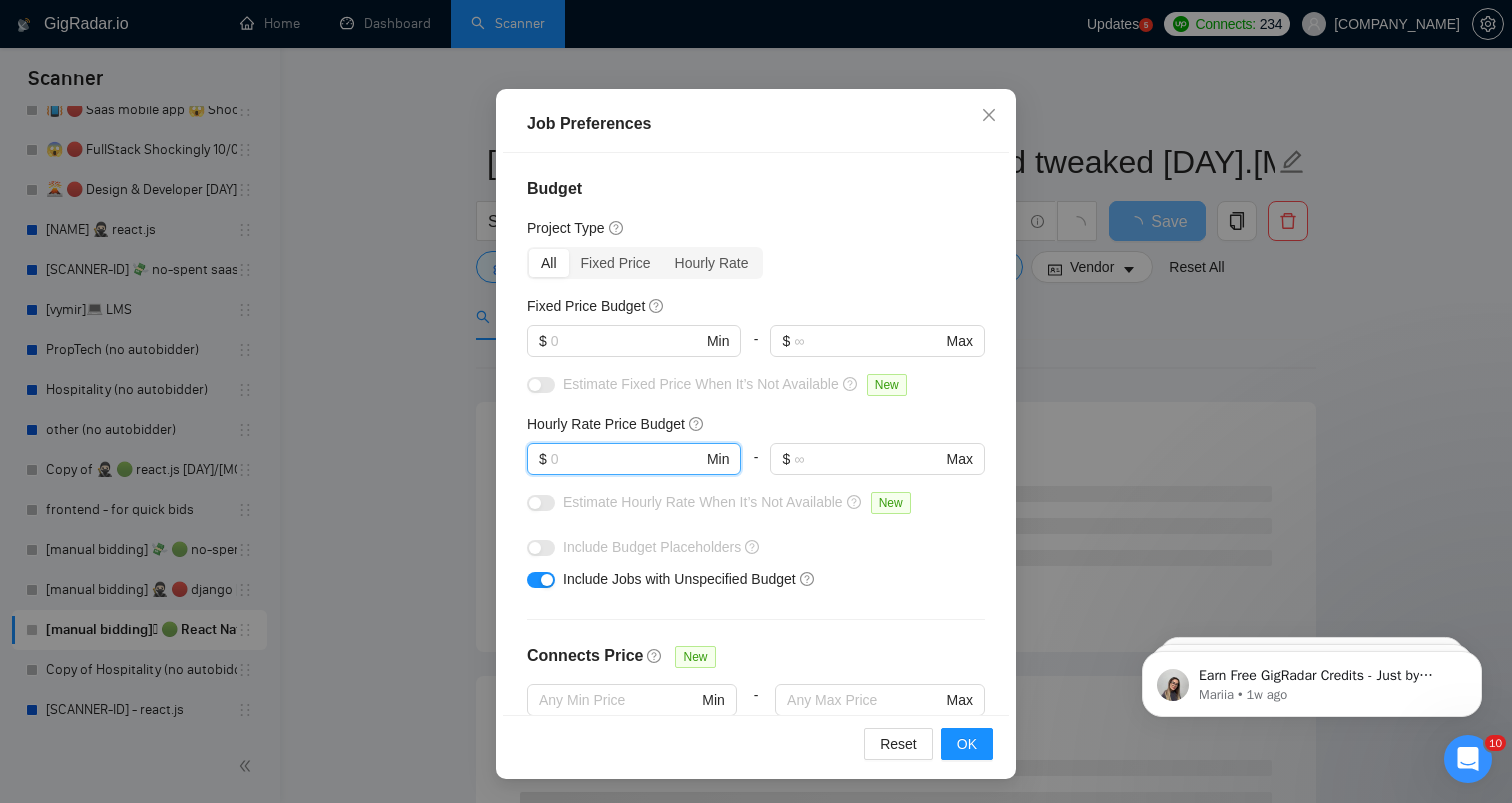 type 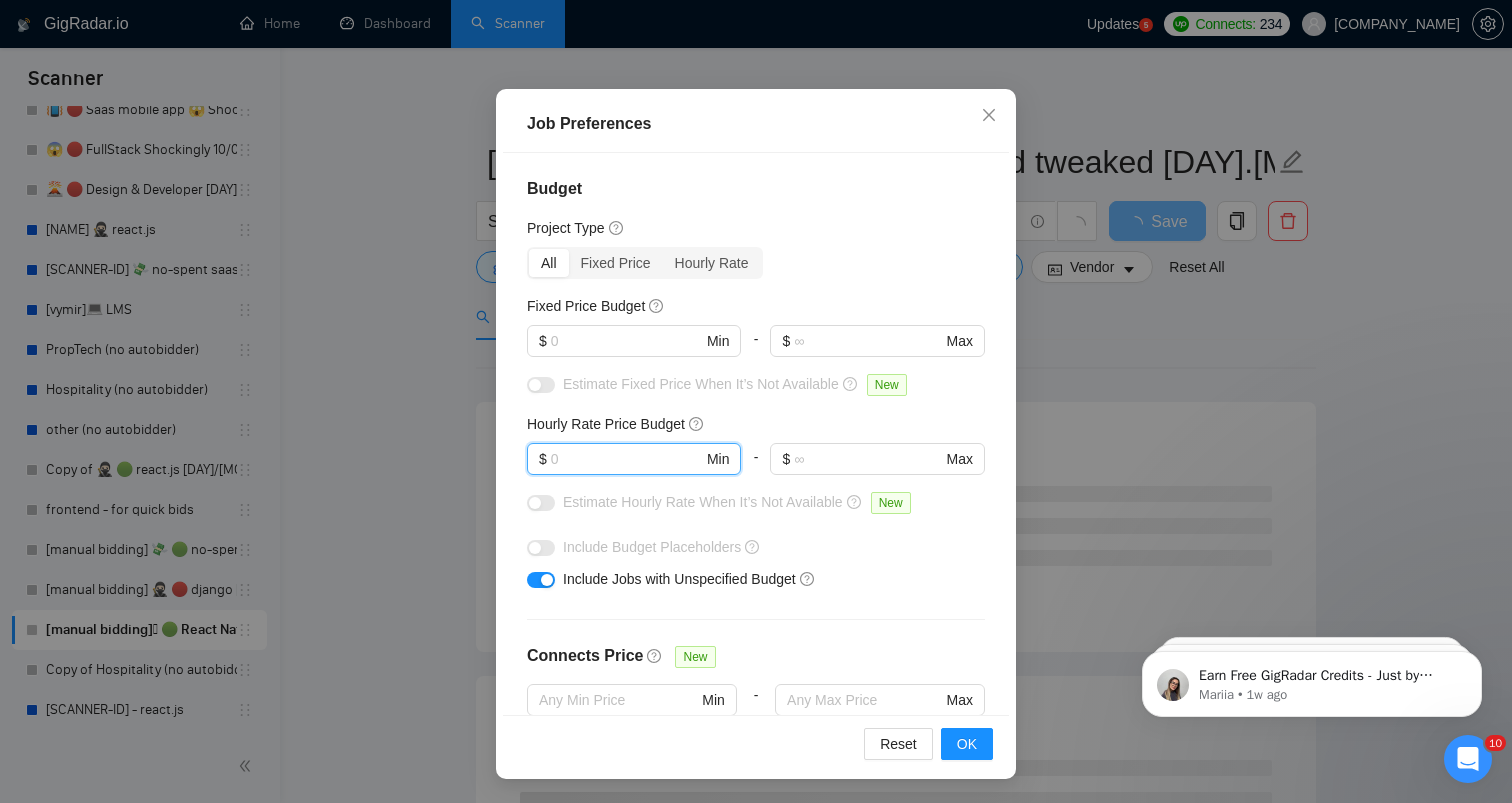 click on "Job Preferences Budget Project Type All Fixed Price Hourly Rate   Fixed Price Budget $ Min - $ Max Estimate Fixed Price When It’s Not Available New   Hourly Rate Price Budget $ Min - $ Max Estimate Hourly Rate When It’s Not Available New Include Budget Placeholders Include Jobs with Unspecified Budget   Connects Price New Min - Max Project Duration   Unspecified Less than 1 month 1 to 3 months 3 to 6 months More than 6 months Hourly Workload   Unspecified <30 hrs/week >30 hrs/week Hours TBD Unsure Job Posting Questions New   Any posting questions Description Preferences Description Size New   Any description size Reset OK" at bounding box center (756, 401) 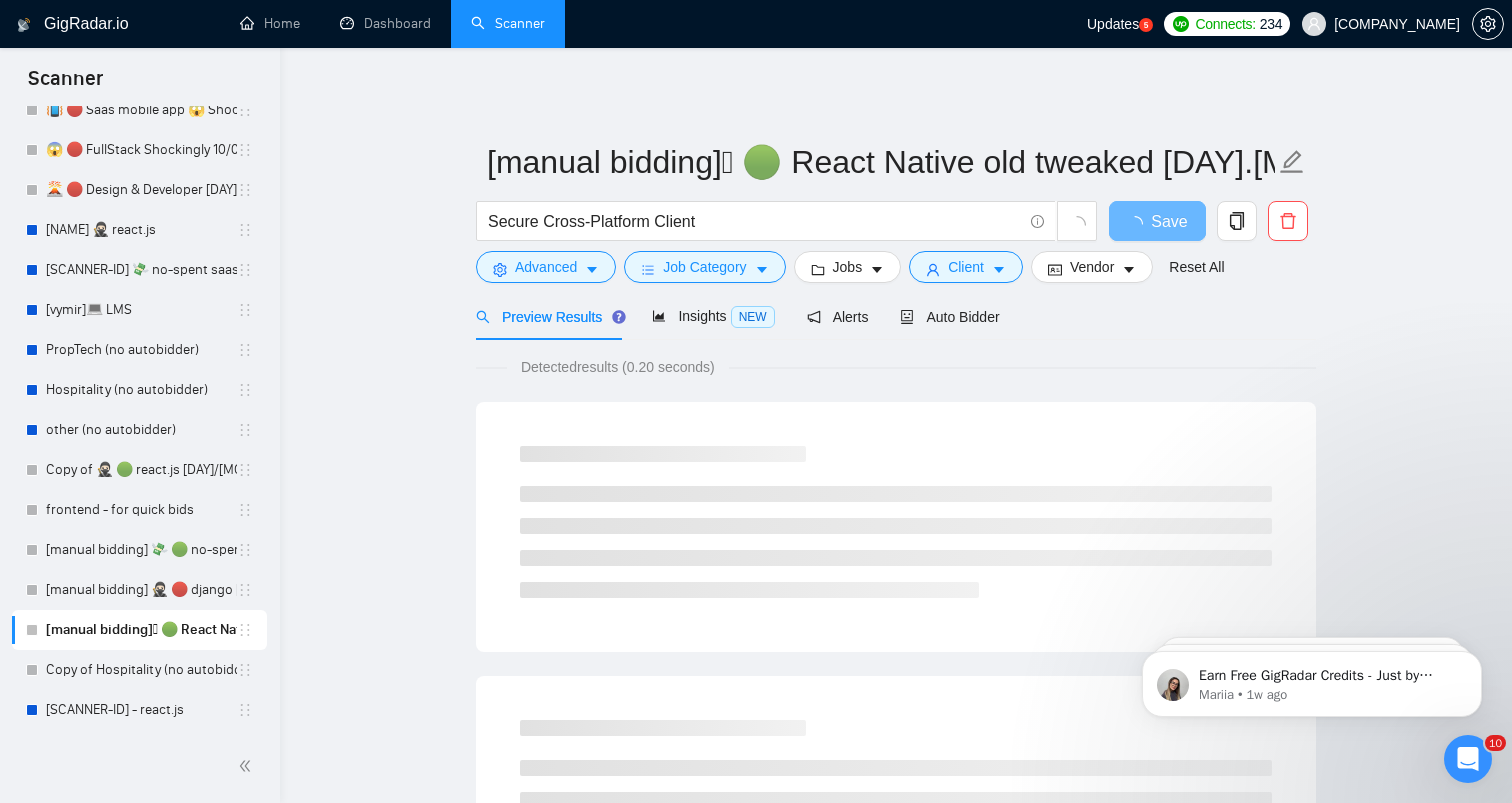 scroll, scrollTop: 31, scrollLeft: 0, axis: vertical 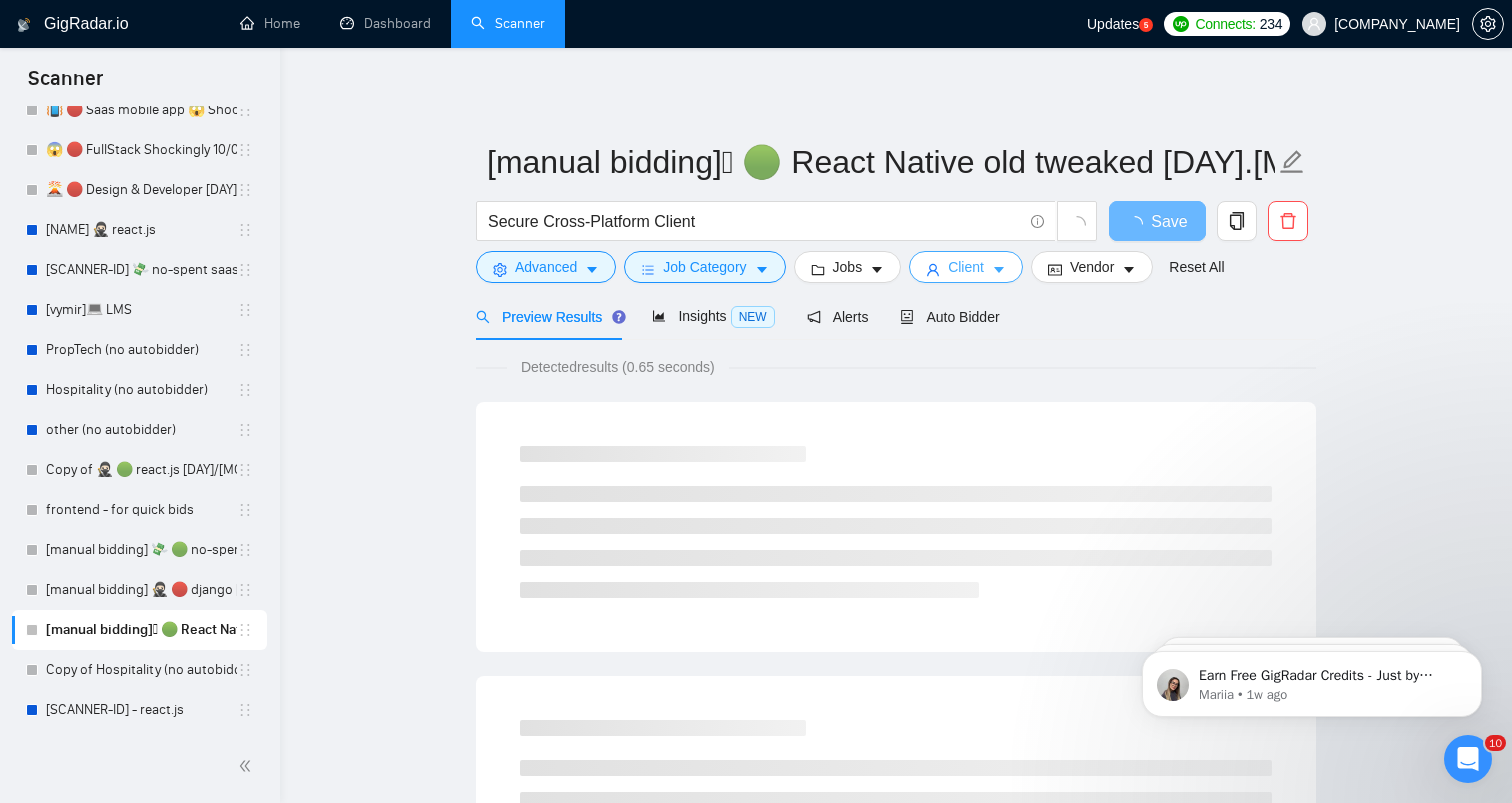 click on "Client" at bounding box center [966, 267] 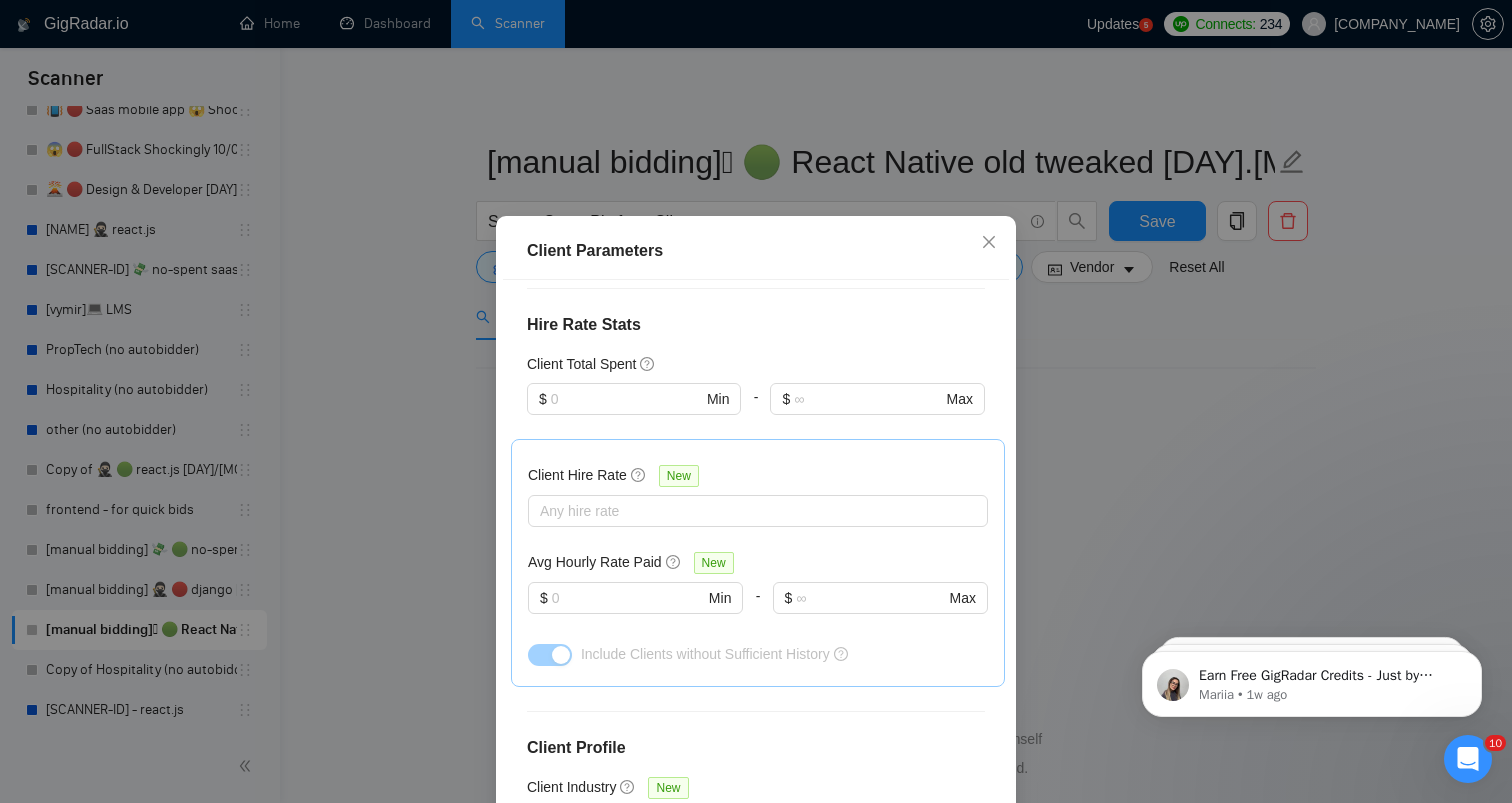 scroll, scrollTop: 1832, scrollLeft: 0, axis: vertical 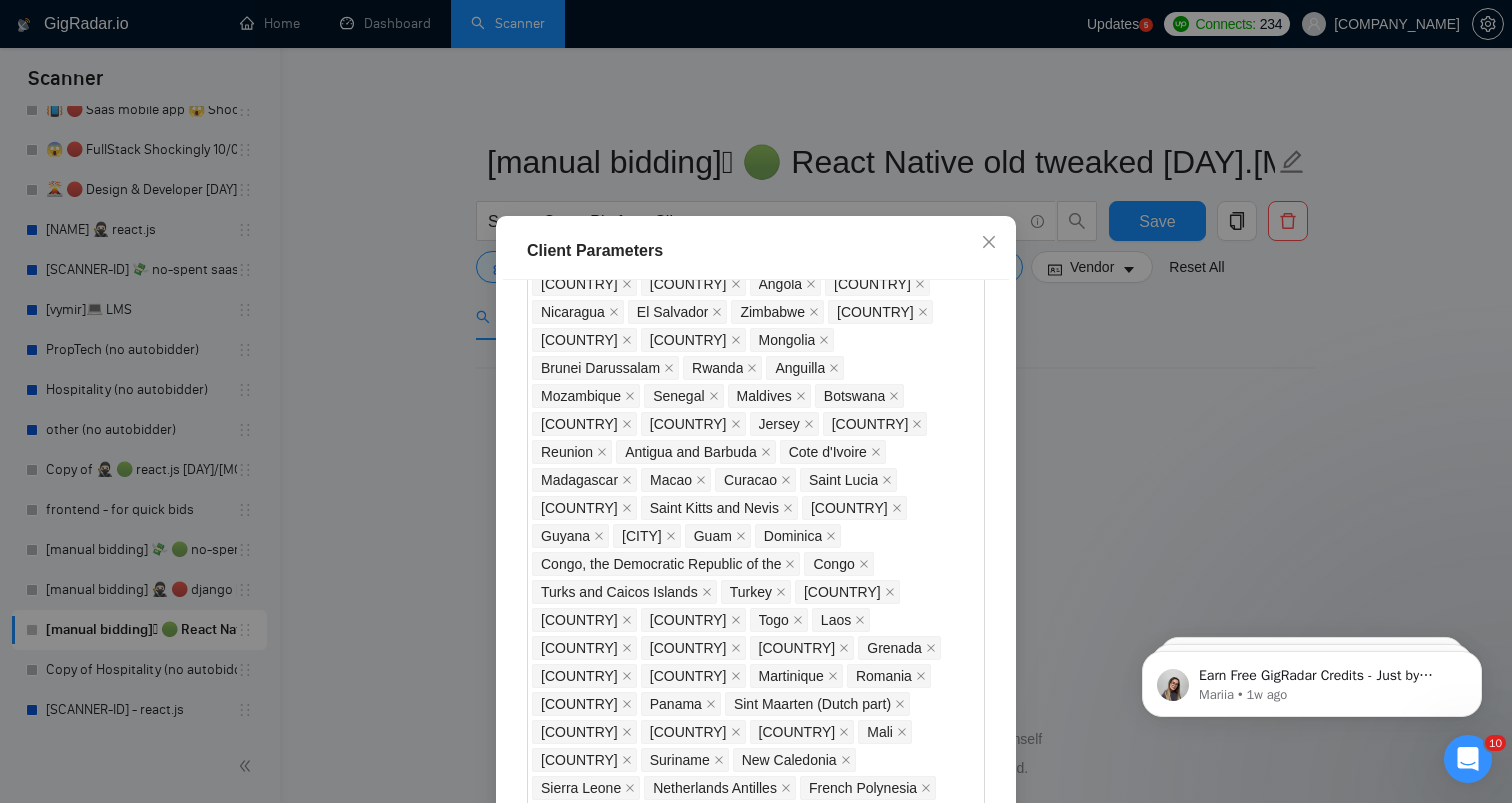 click on "Client Parameters Client Location Include Client Countries Spain   Exclude Client Countries India Pakistan Bangladesh China Egypt Nepal Philippines Russia Belarus Nigeria Algeria Tunisia Morocco Tanzania Cameroon Trinidad and Tobago Somalia Palestinian Territories Malaysia Kenya Mexico Jordan Serbia Myanmar Oman Costa Rica Peru Ghana Dominican Republic Moldova Uzbekistan Bosnia and Herzegovina Kazakhstan Azerbaijan Uruguay American Samoa Ecuador Mauritius Uganda Venezuela Ethiopia Cambodia Bahamas Cayman Islands Guatemala Bolivia Barbados Montenegro Zambia Seychelles Honduras Kyrgyzstan Angola Bermuda Nicaragua El Salvador Zimbabwe Paraguay Benin Namibia Mongolia Brunei Darussalam Rwanda Anguilla Mozambique Senegal Maldives Botswana Cyprus Haiti Jersey Fiji Reunion Antigua and Barbuda Cote d'Ivoire Madagascar Macao Curacao Saint Lucia Papua New Guinea Saint Kitts and Nevis Saint Vincent and the Grenadines Guyana Guadeloupe Guam Dominica Congo, the Democratic Republic of the Congo Turks and Caicos Islands" at bounding box center (756, 401) 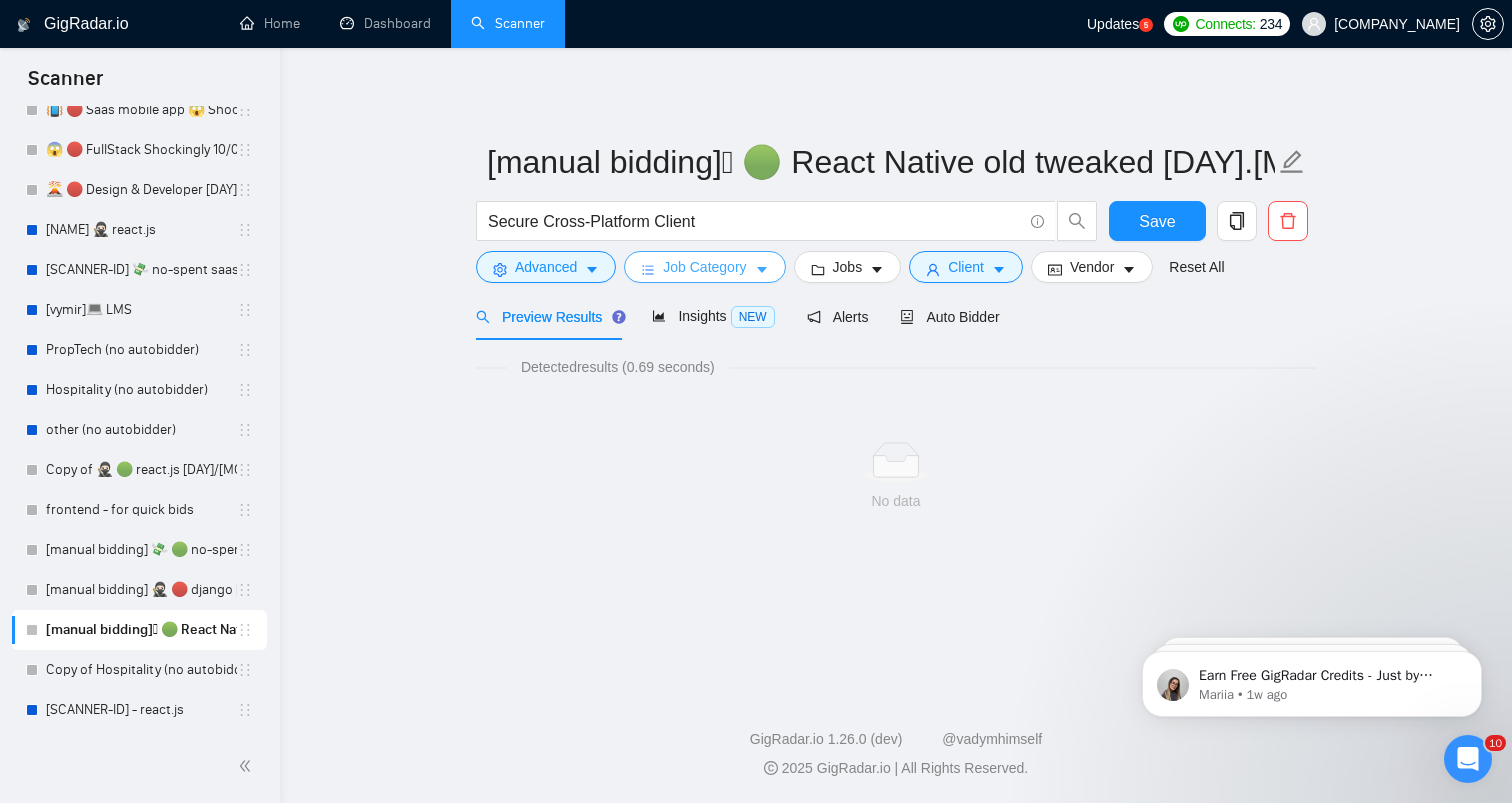 click on "Job Category" at bounding box center (704, 267) 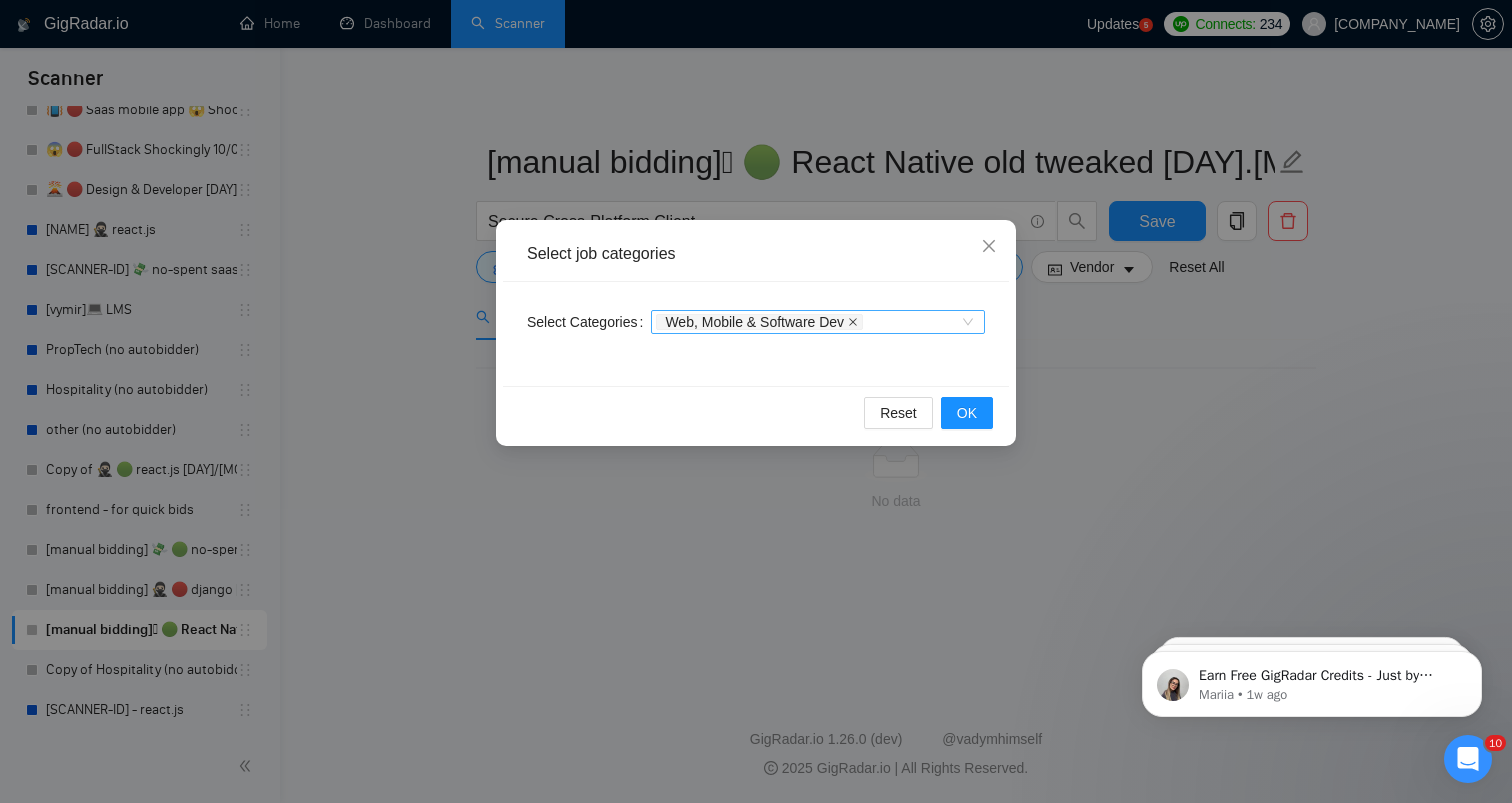 click 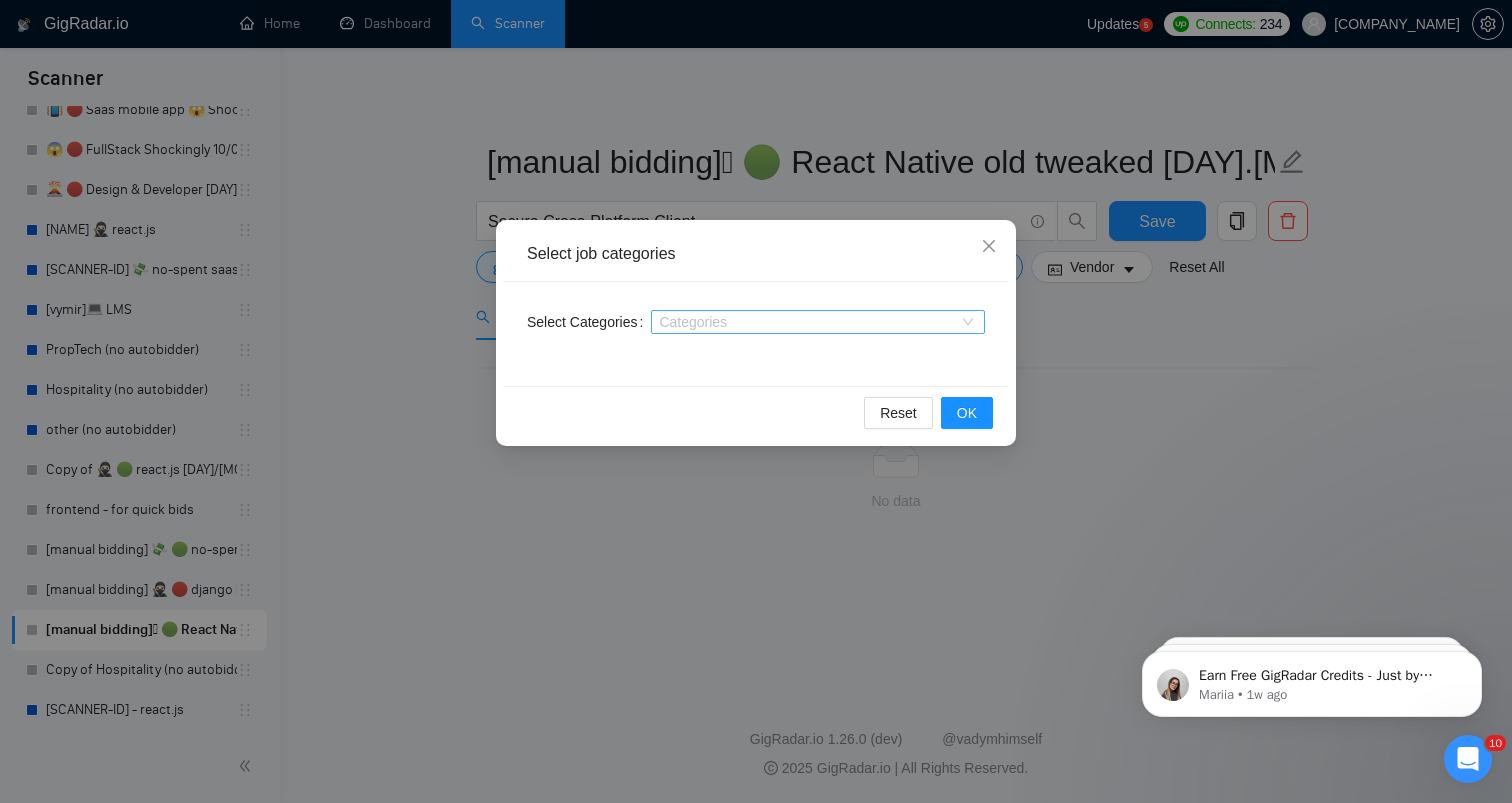 click on "Select job categories Select Categories   Categories Reset OK" at bounding box center [756, 401] 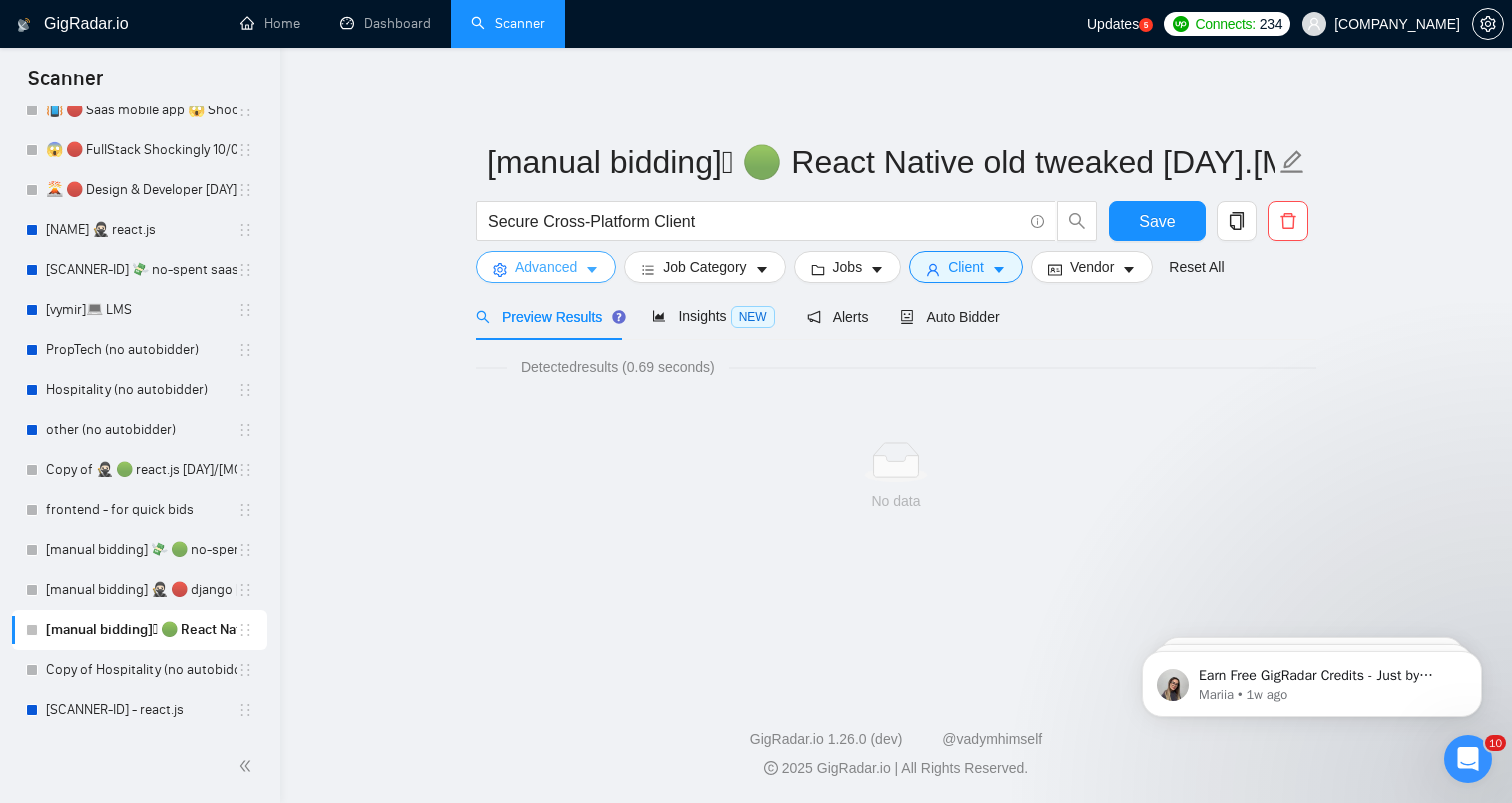 click on "Advanced" at bounding box center (546, 267) 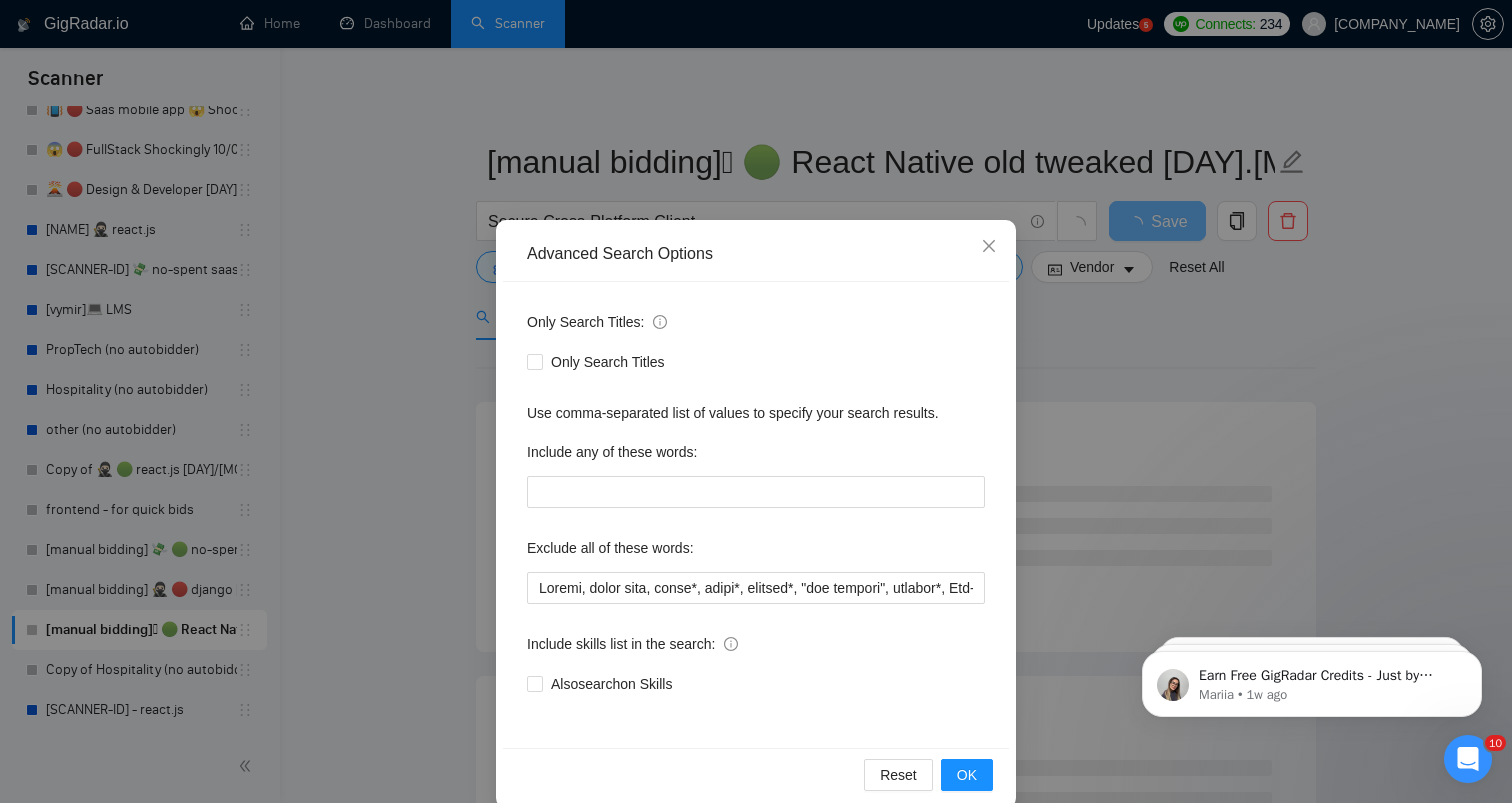 scroll, scrollTop: 29, scrollLeft: 0, axis: vertical 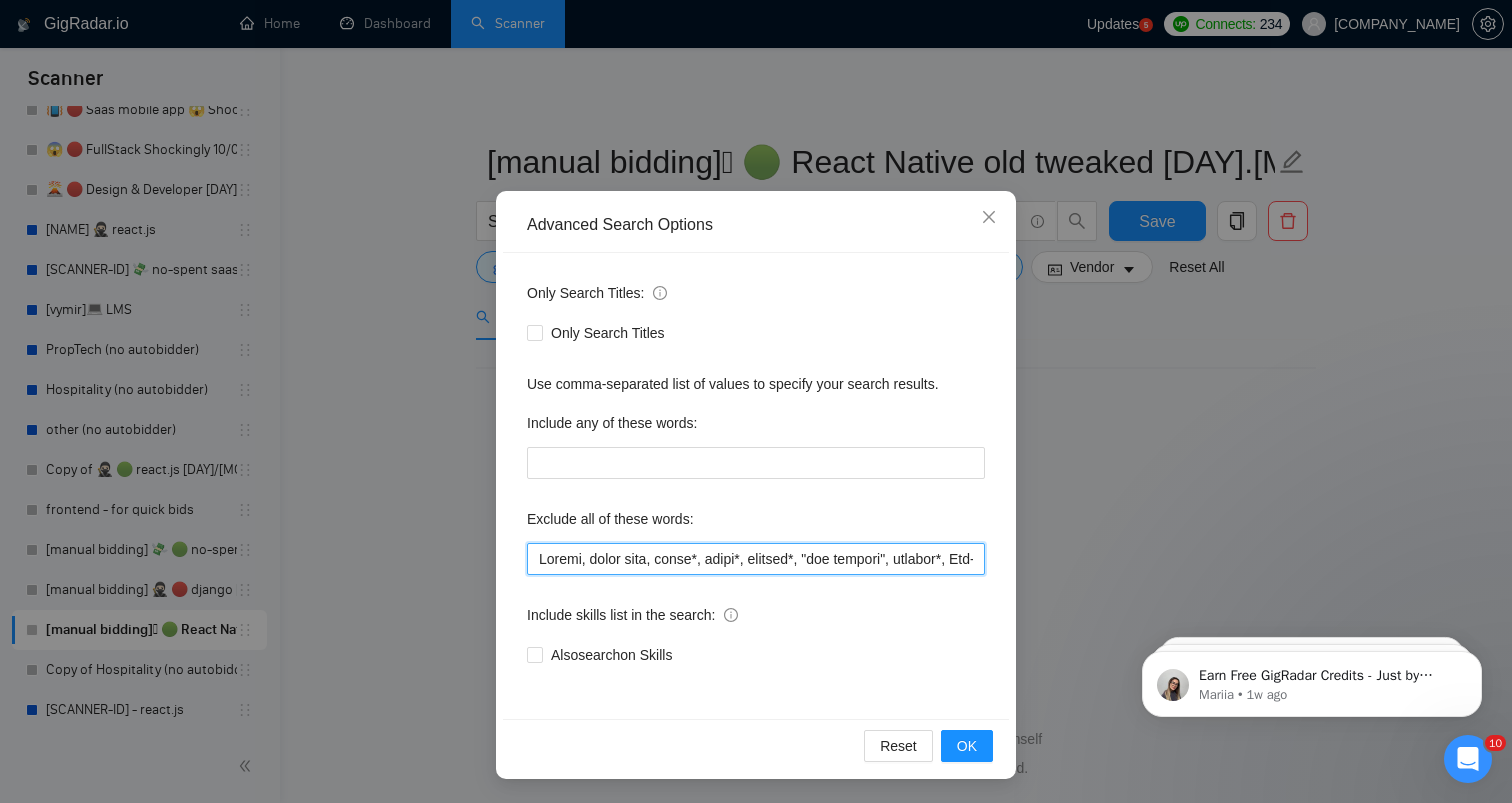 click at bounding box center (756, 559) 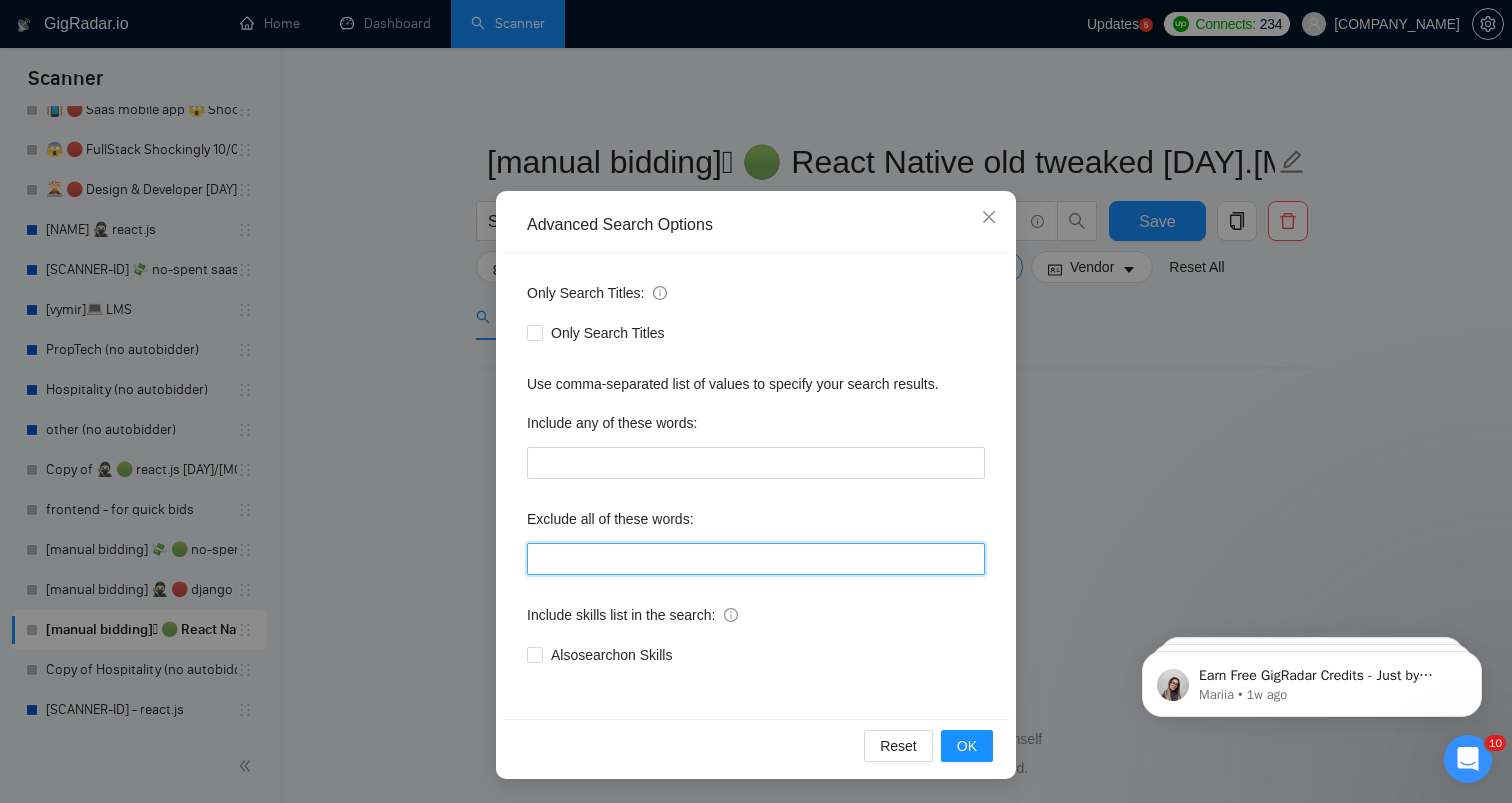 type 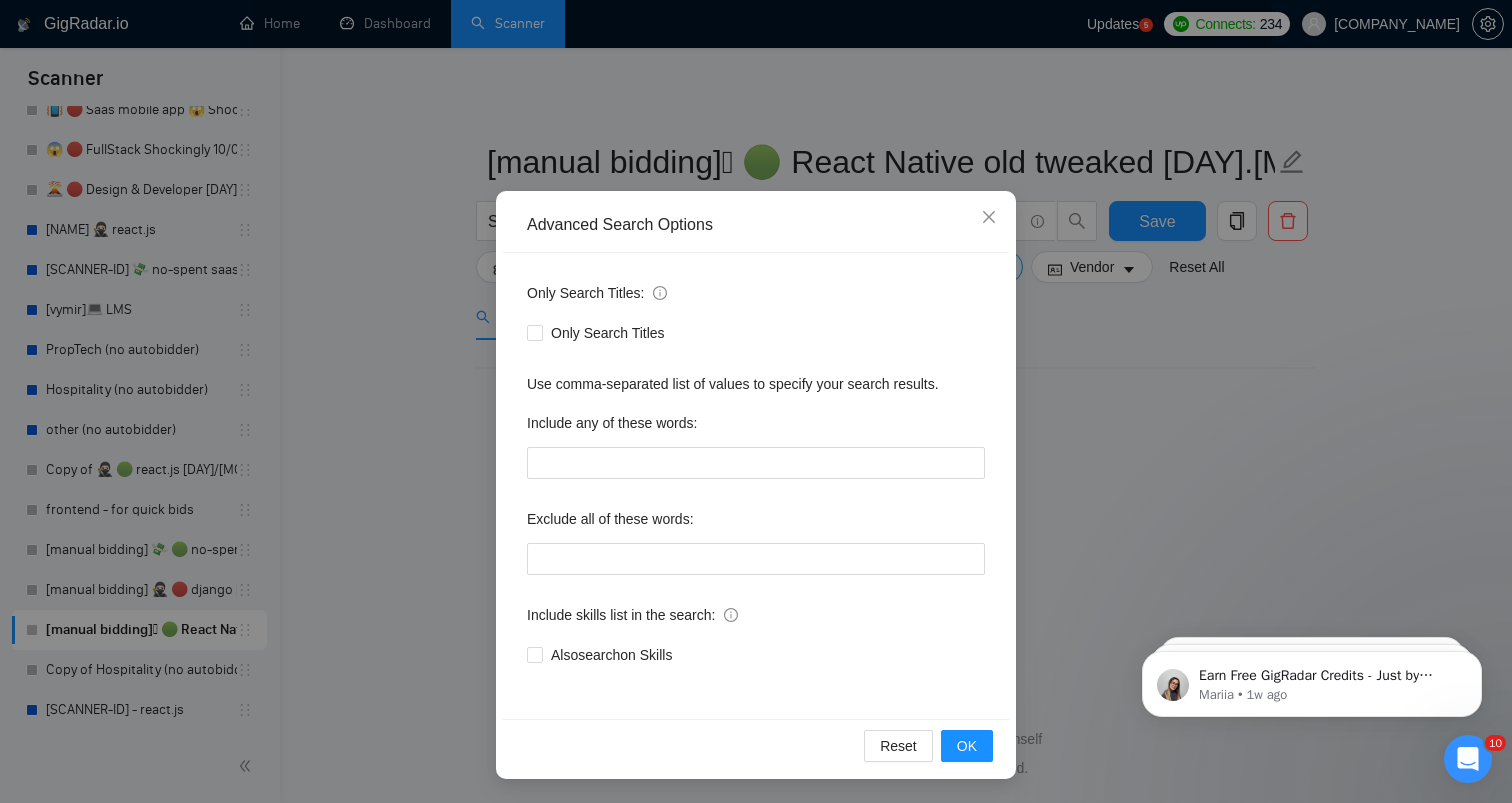 click on "Advanced Search Options Only Search Titles:   Only Search Titles Use comma-separated list of values to specify your search results. Include any of these words: Exclude all of these words: Include skills list in the search:   Also  search  on Skills Reset OK" at bounding box center (756, 401) 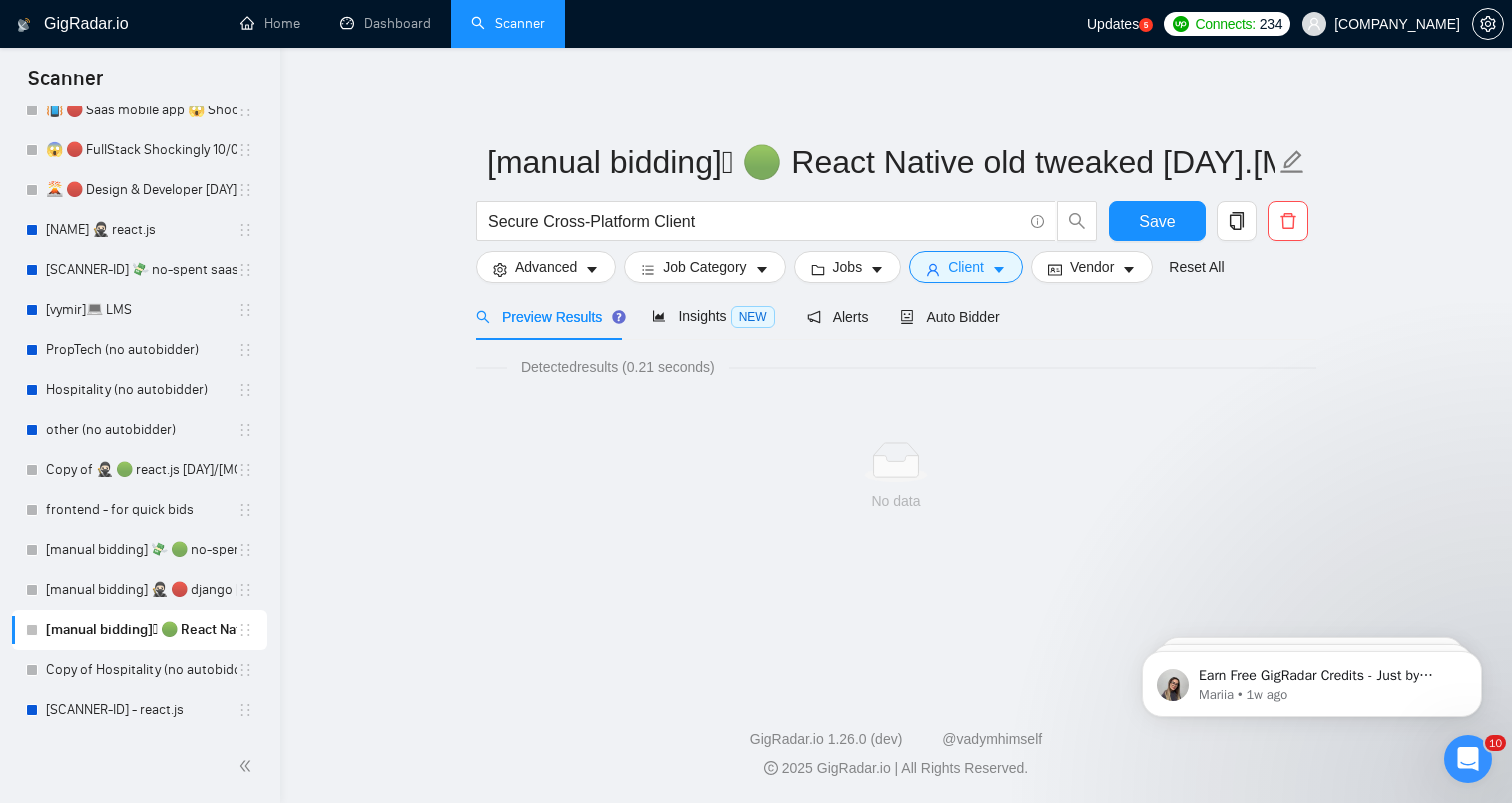 scroll, scrollTop: 0, scrollLeft: 0, axis: both 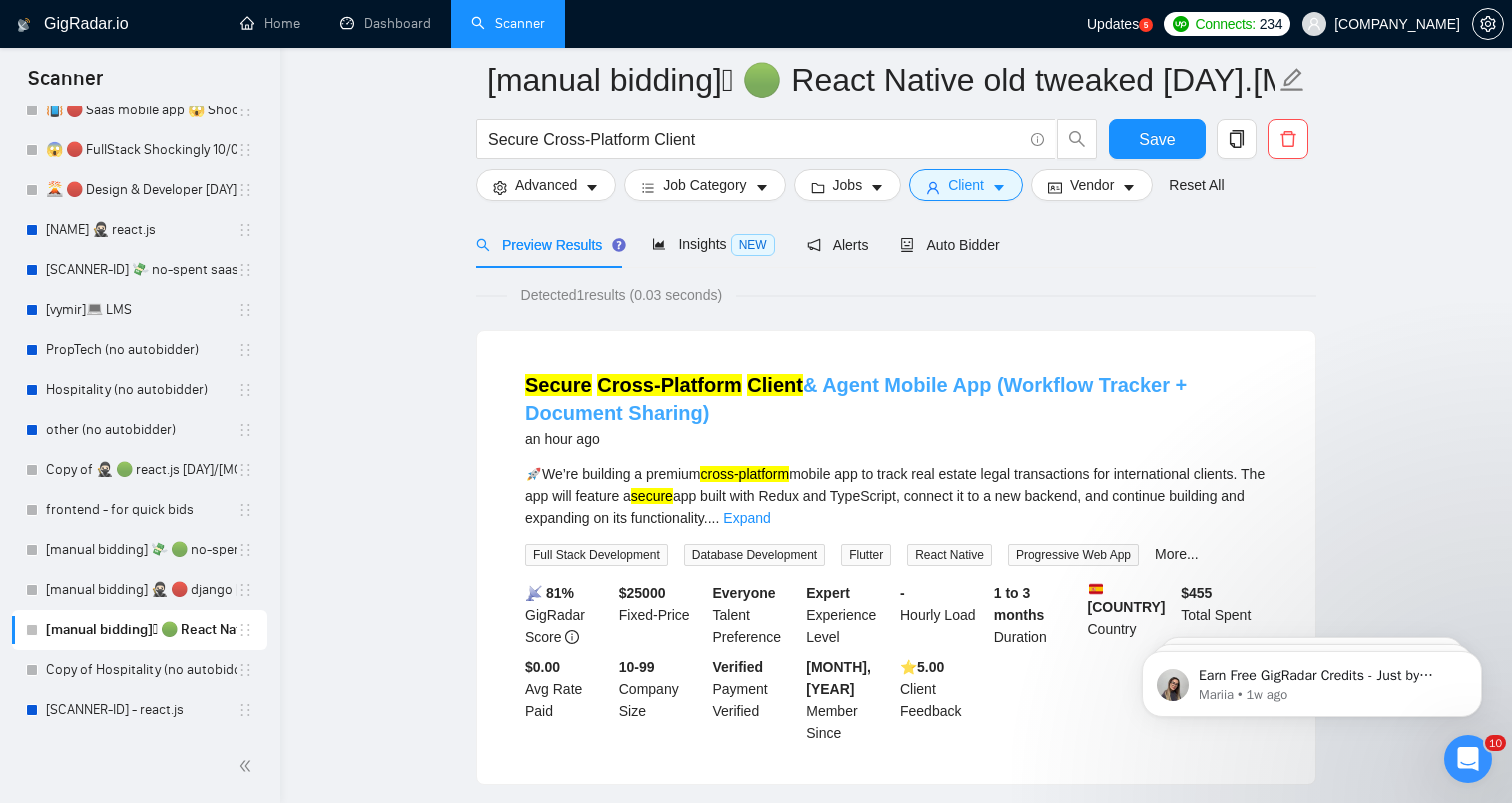 click on "Secure   Cross‑Platform   Client  & Agent Mobile App (Workflow Tracker + Document Sharing)" at bounding box center [856, 399] 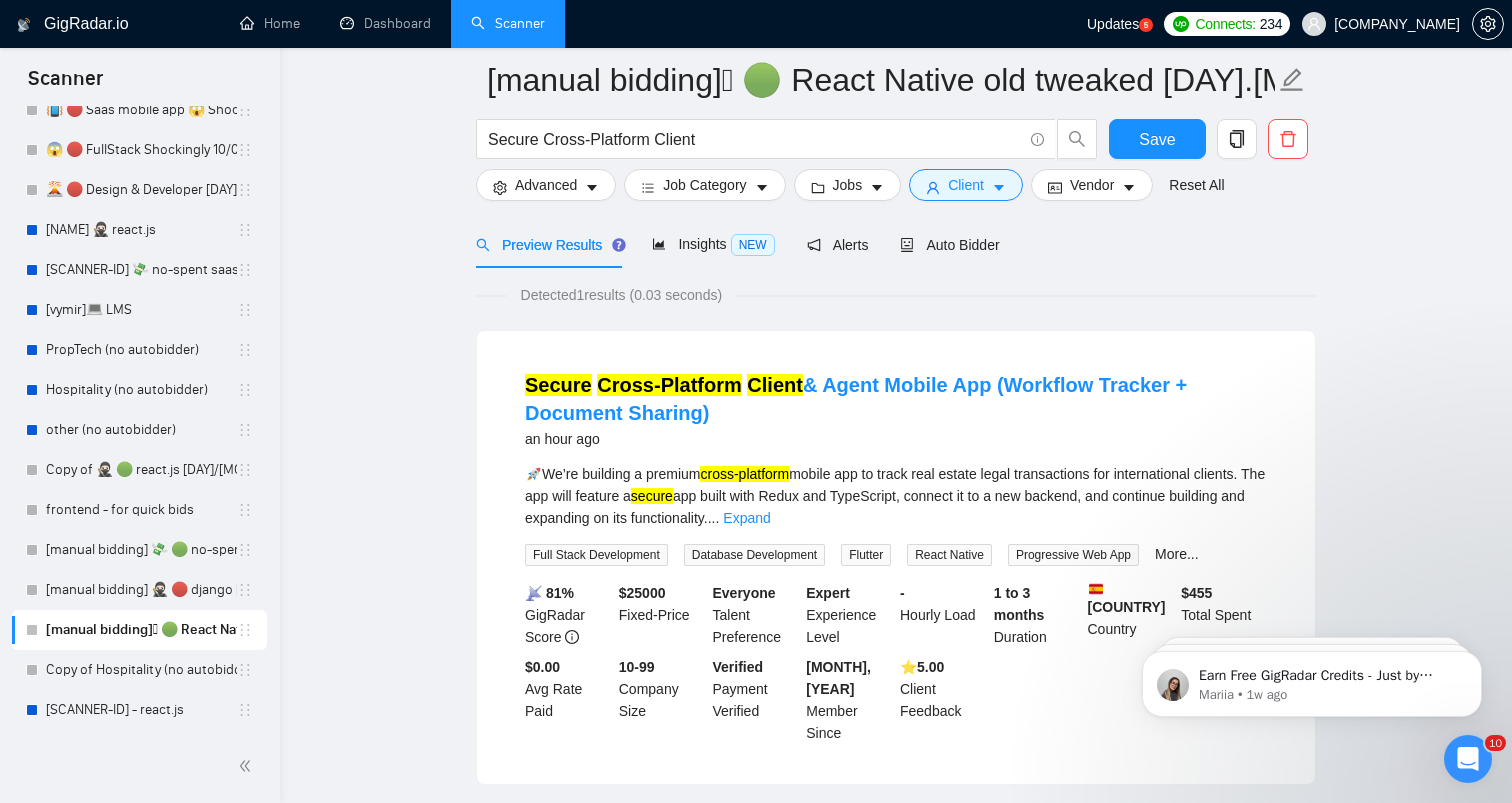click at bounding box center [896, 219] 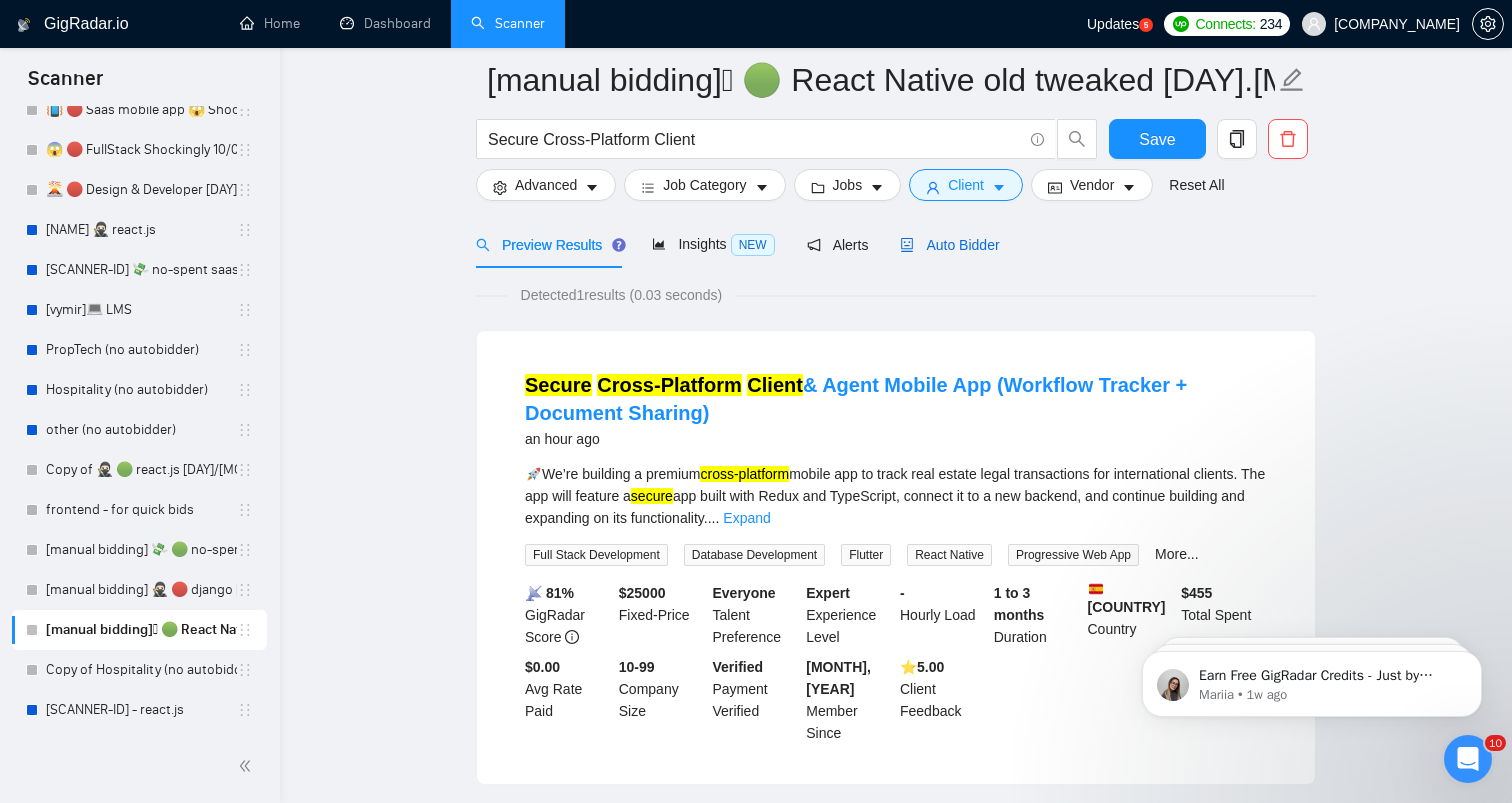 click on "Auto Bidder" at bounding box center (949, 245) 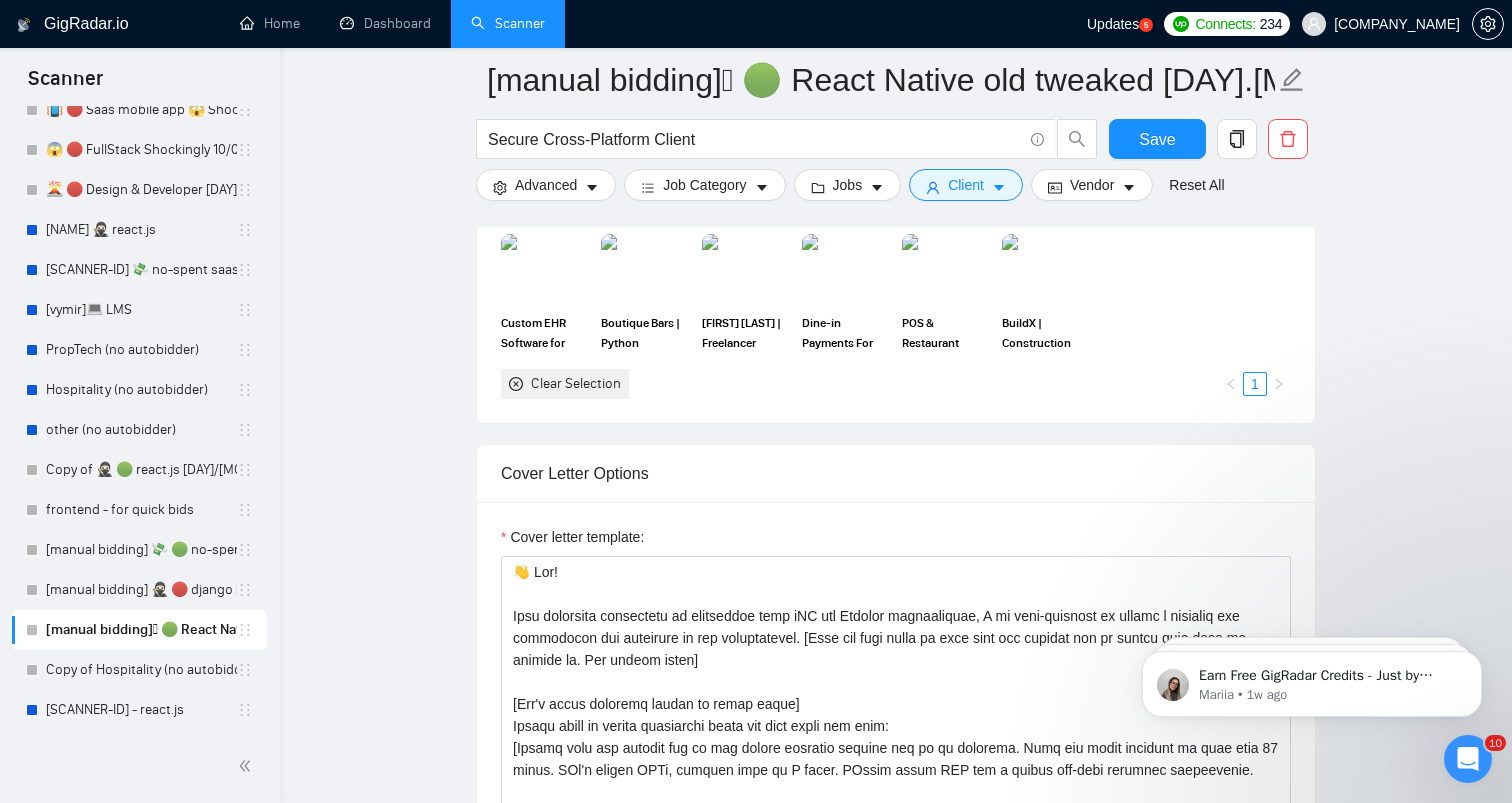 scroll, scrollTop: 2112, scrollLeft: 0, axis: vertical 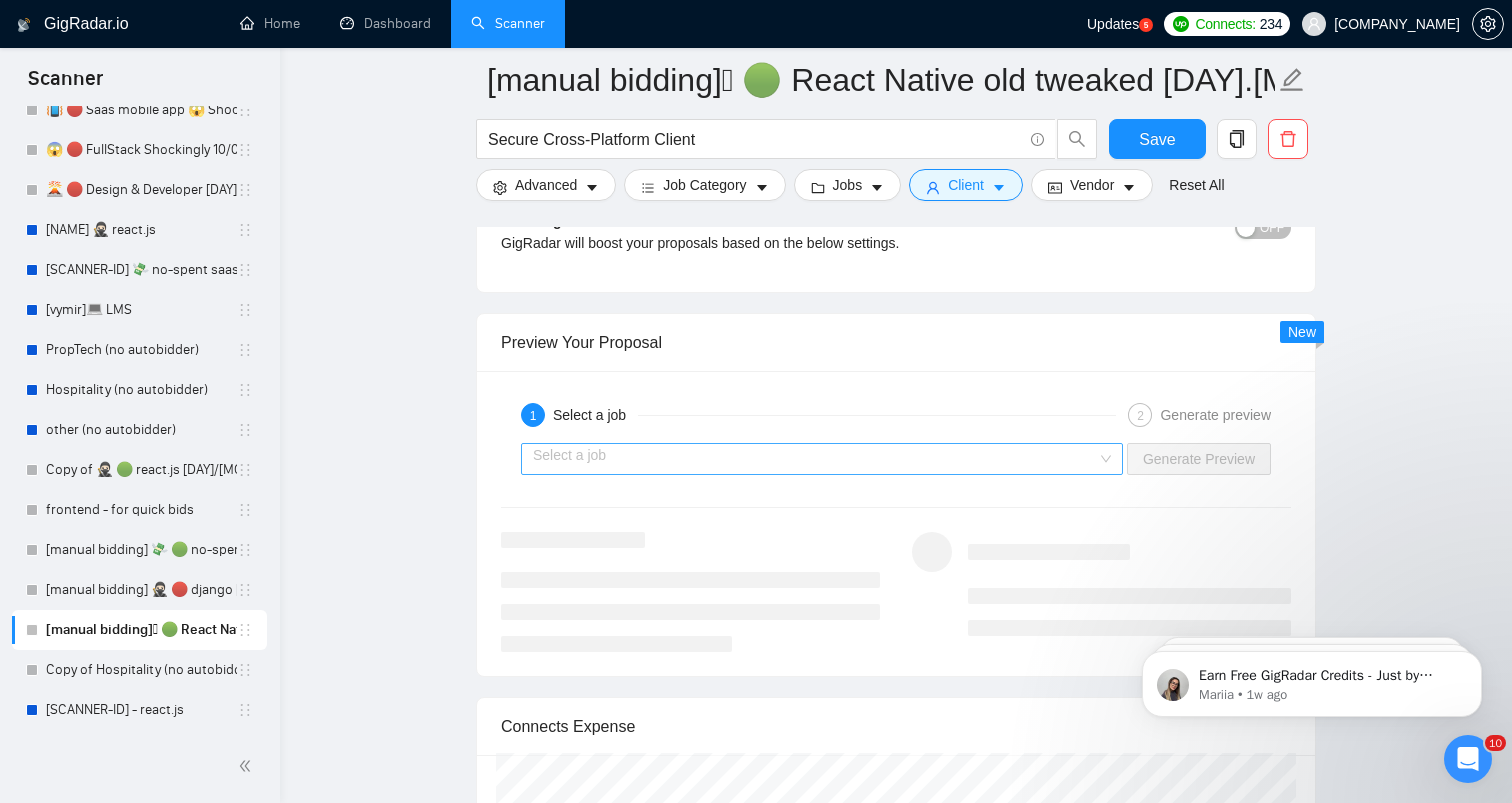 click at bounding box center (815, 459) 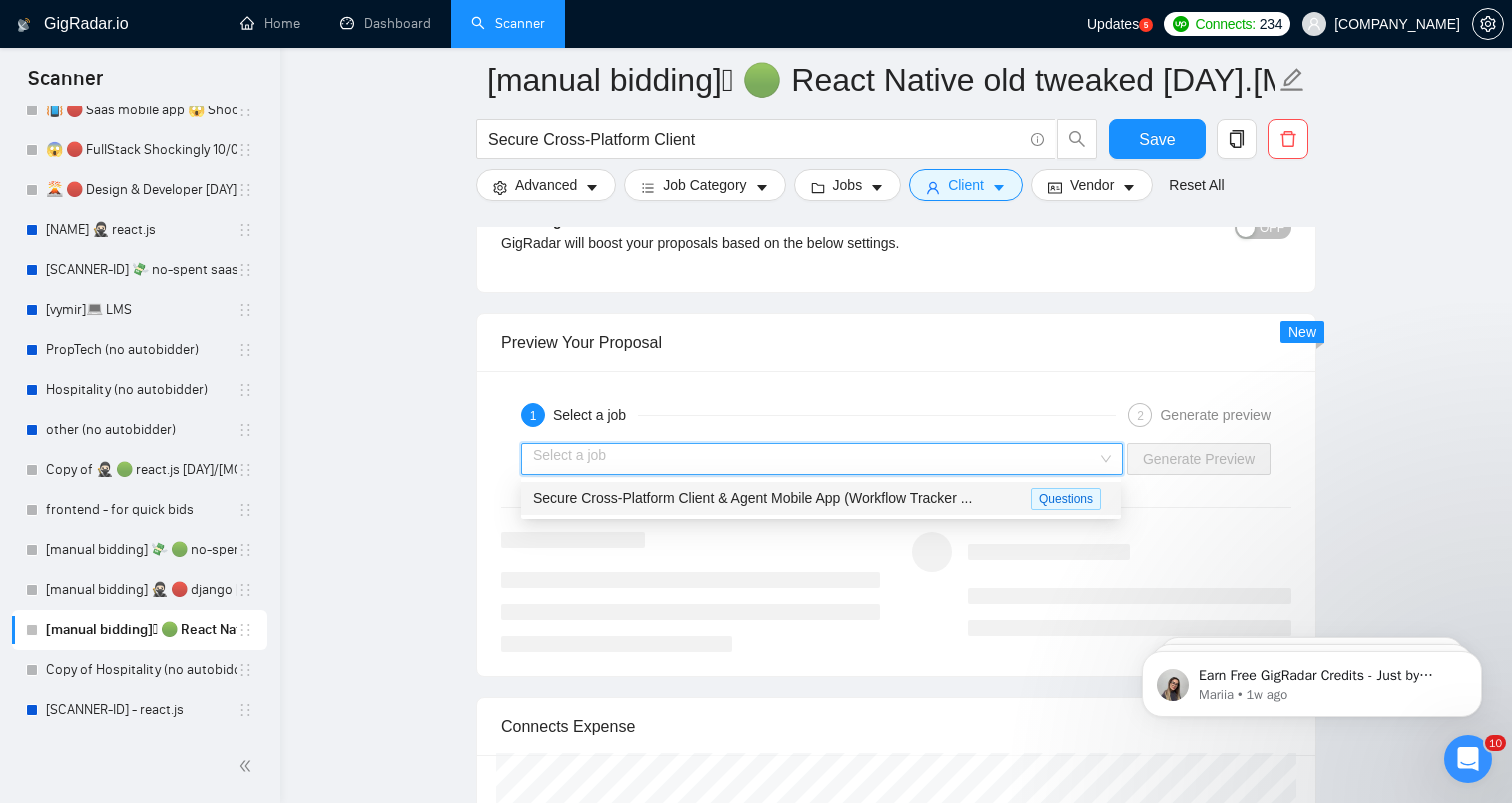 click on "Secure Cross‑Platform Client & Agent Mobile App (Workflow Tracker ..." at bounding box center [752, 498] 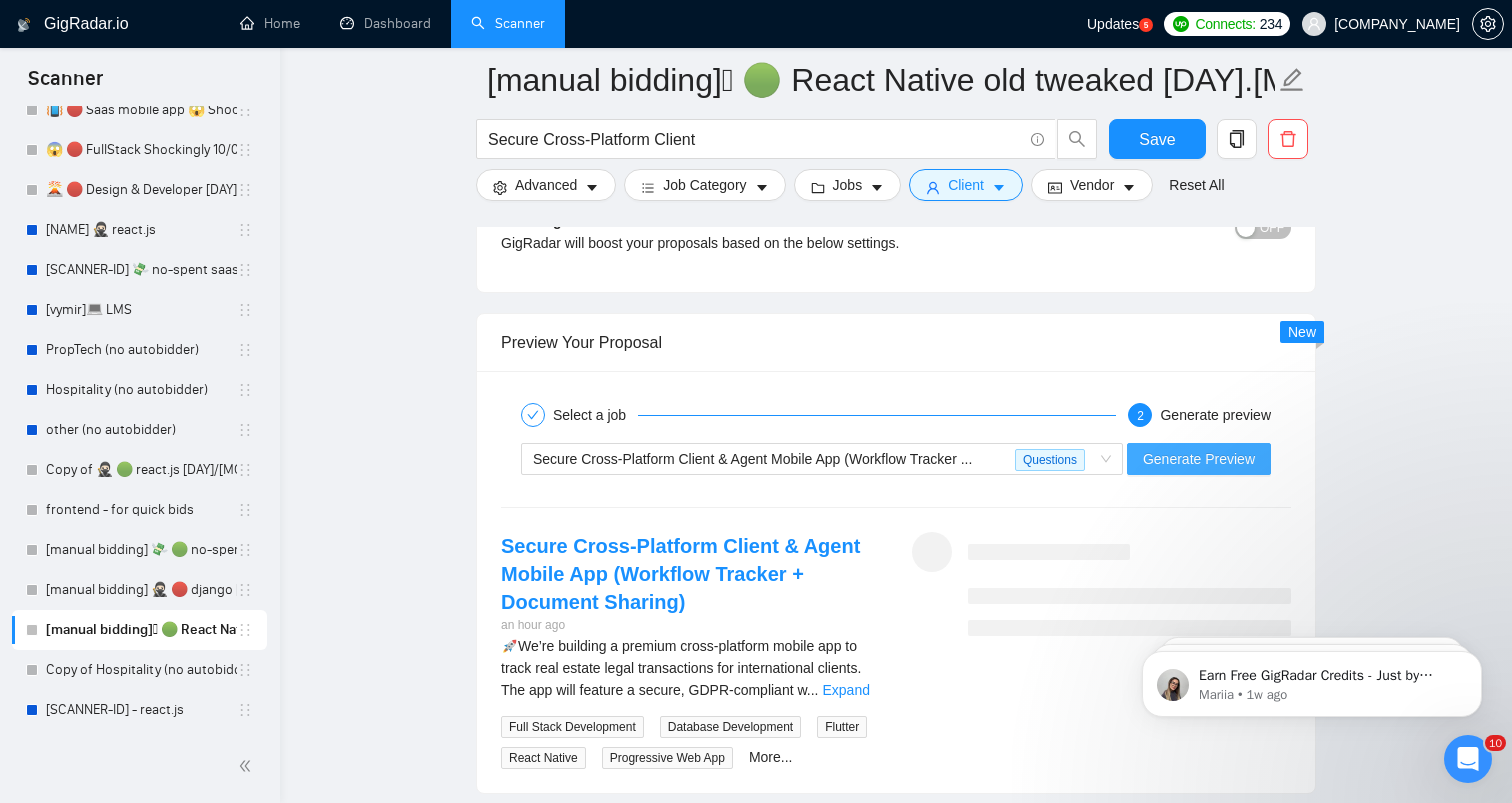 click on "Generate Preview" at bounding box center [1199, 459] 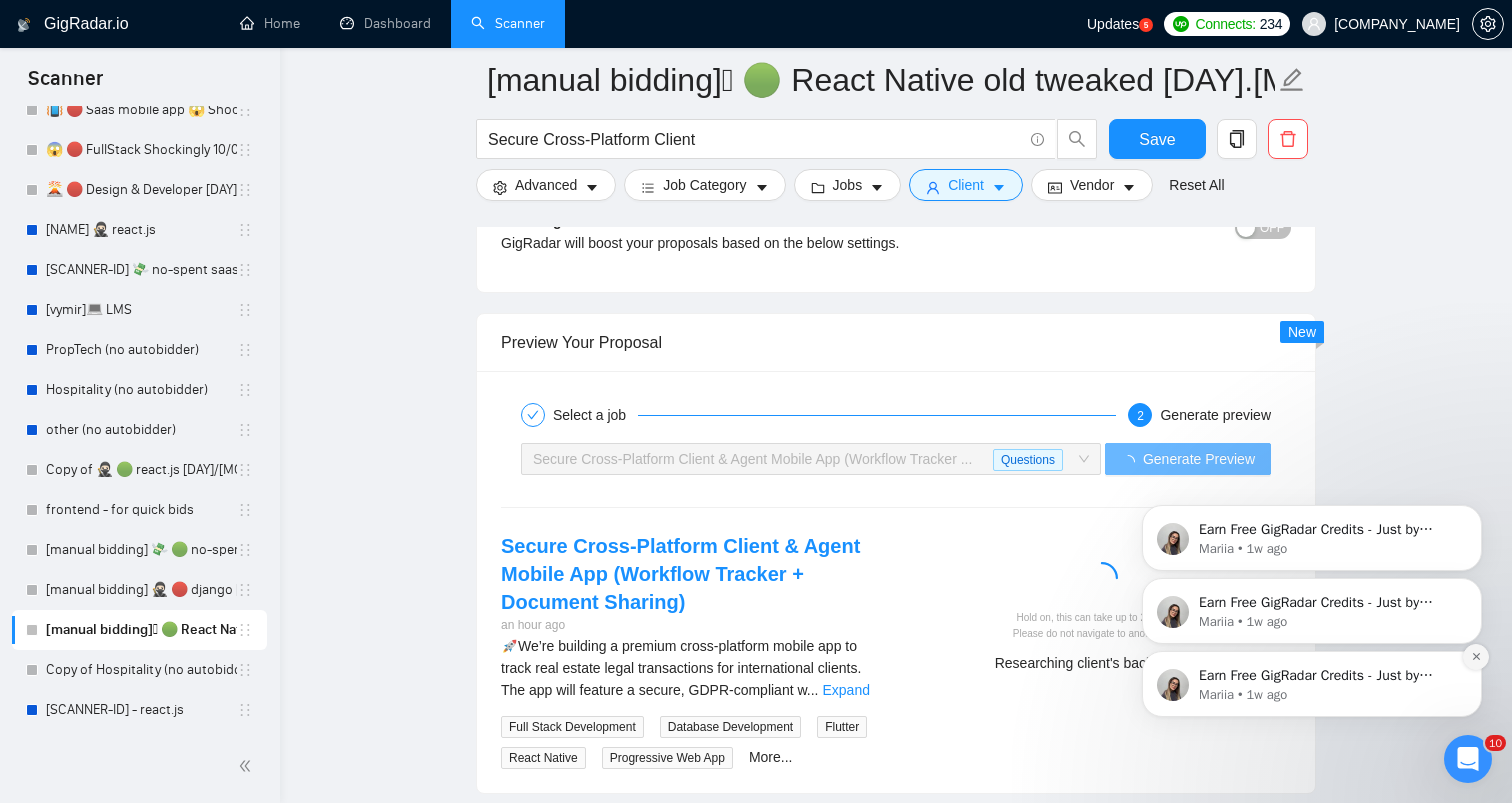 click 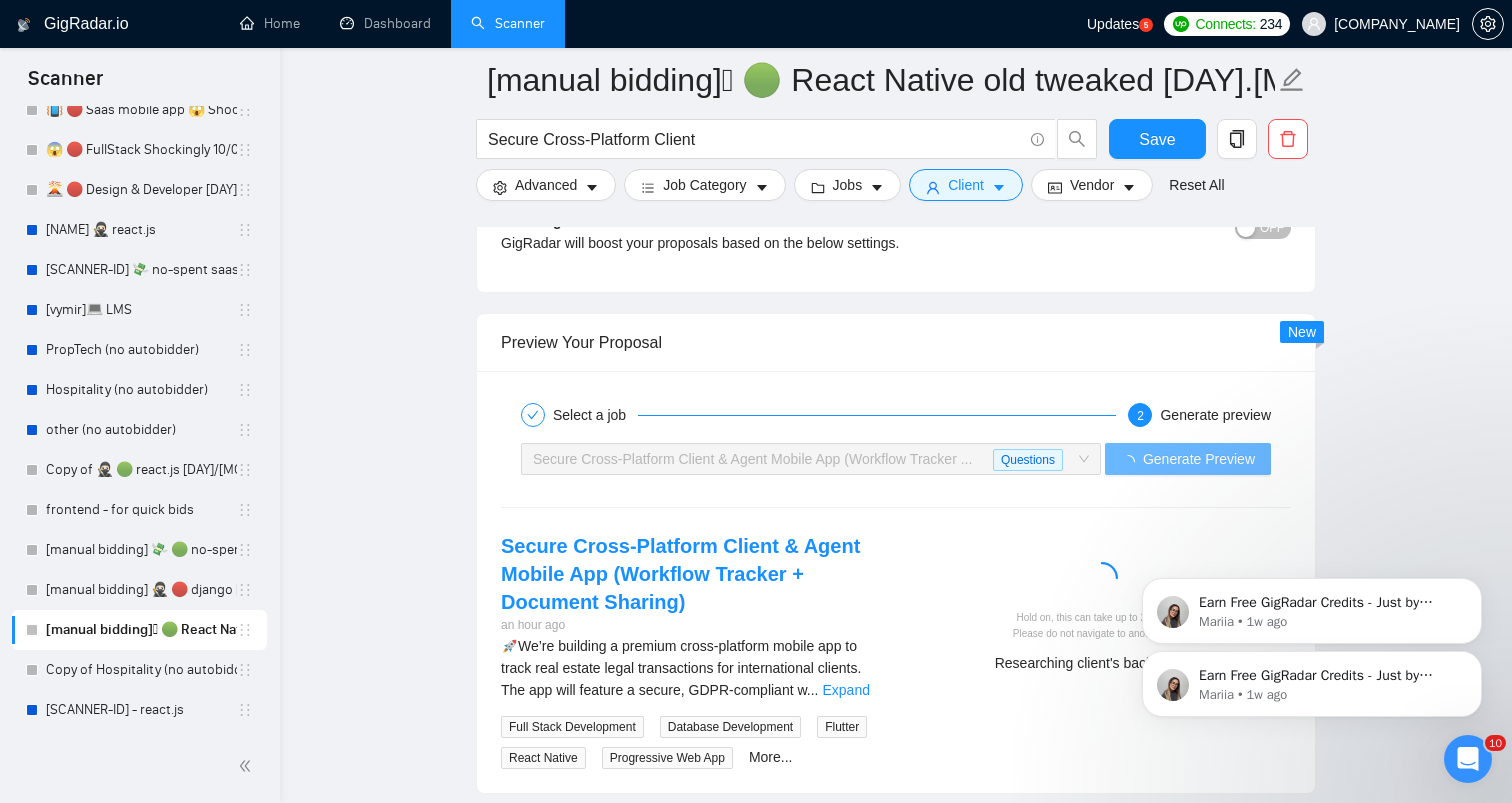 click 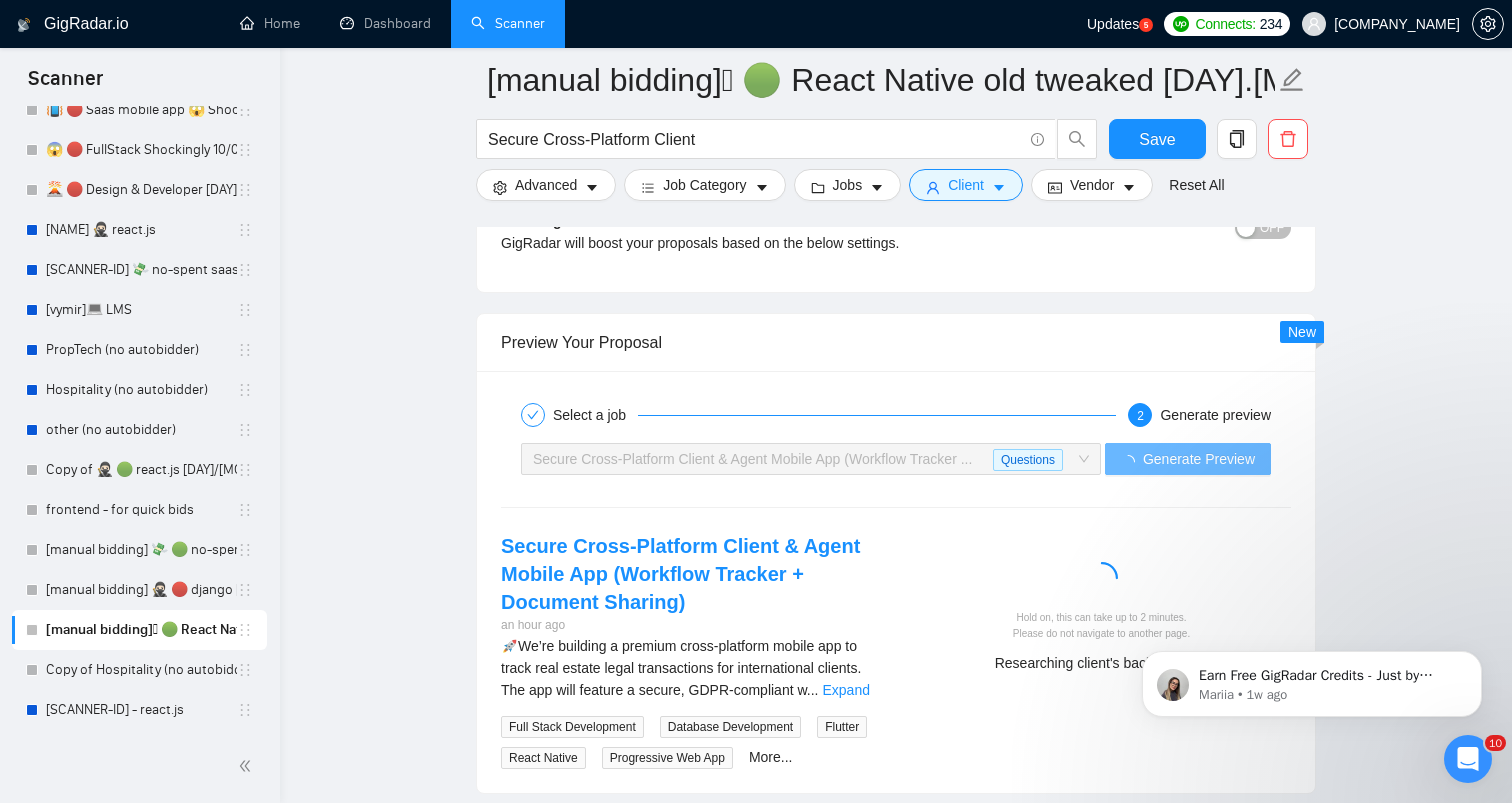click 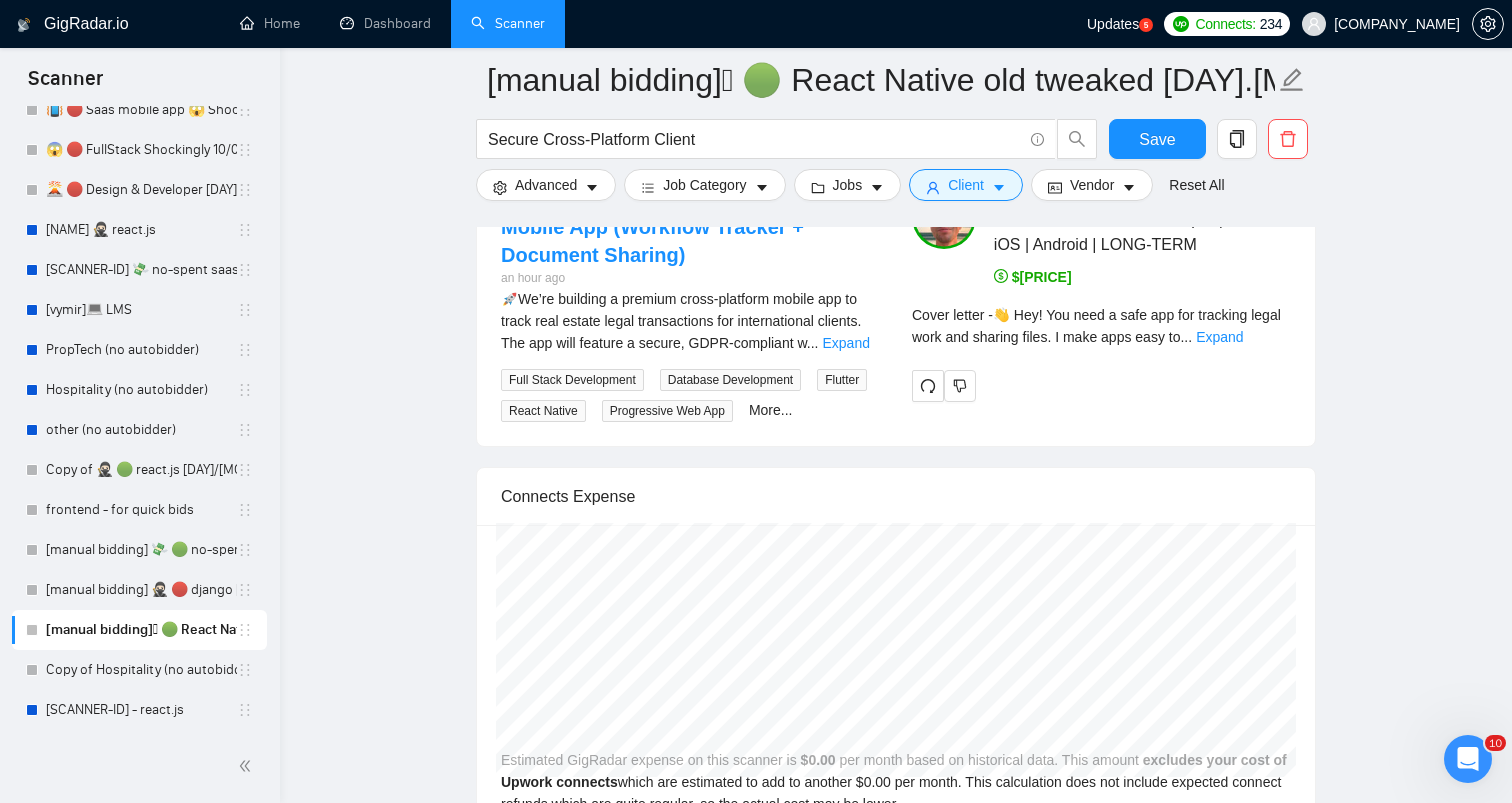 scroll, scrollTop: 3989, scrollLeft: 0, axis: vertical 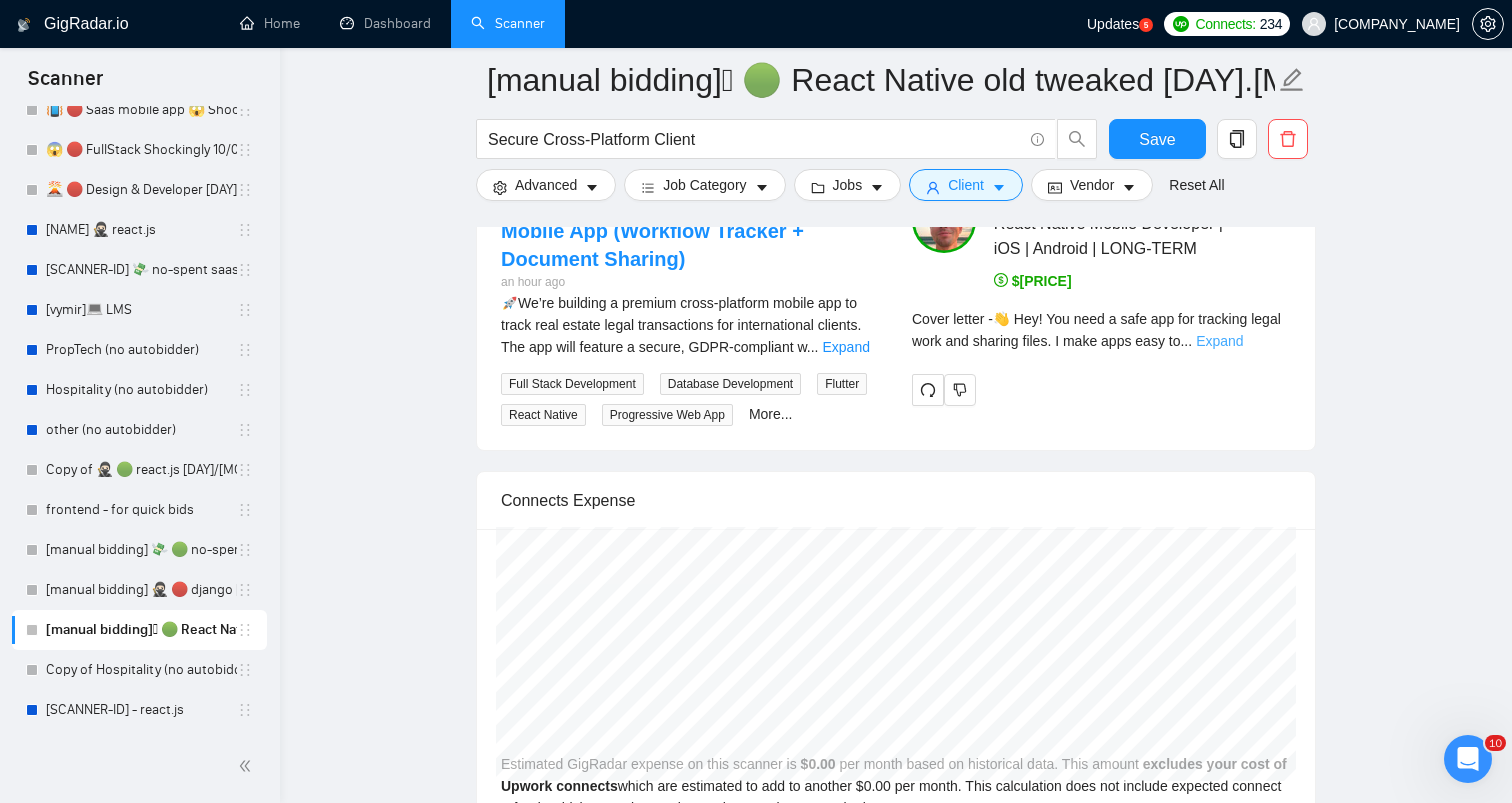 click on "Expand" at bounding box center (1219, 341) 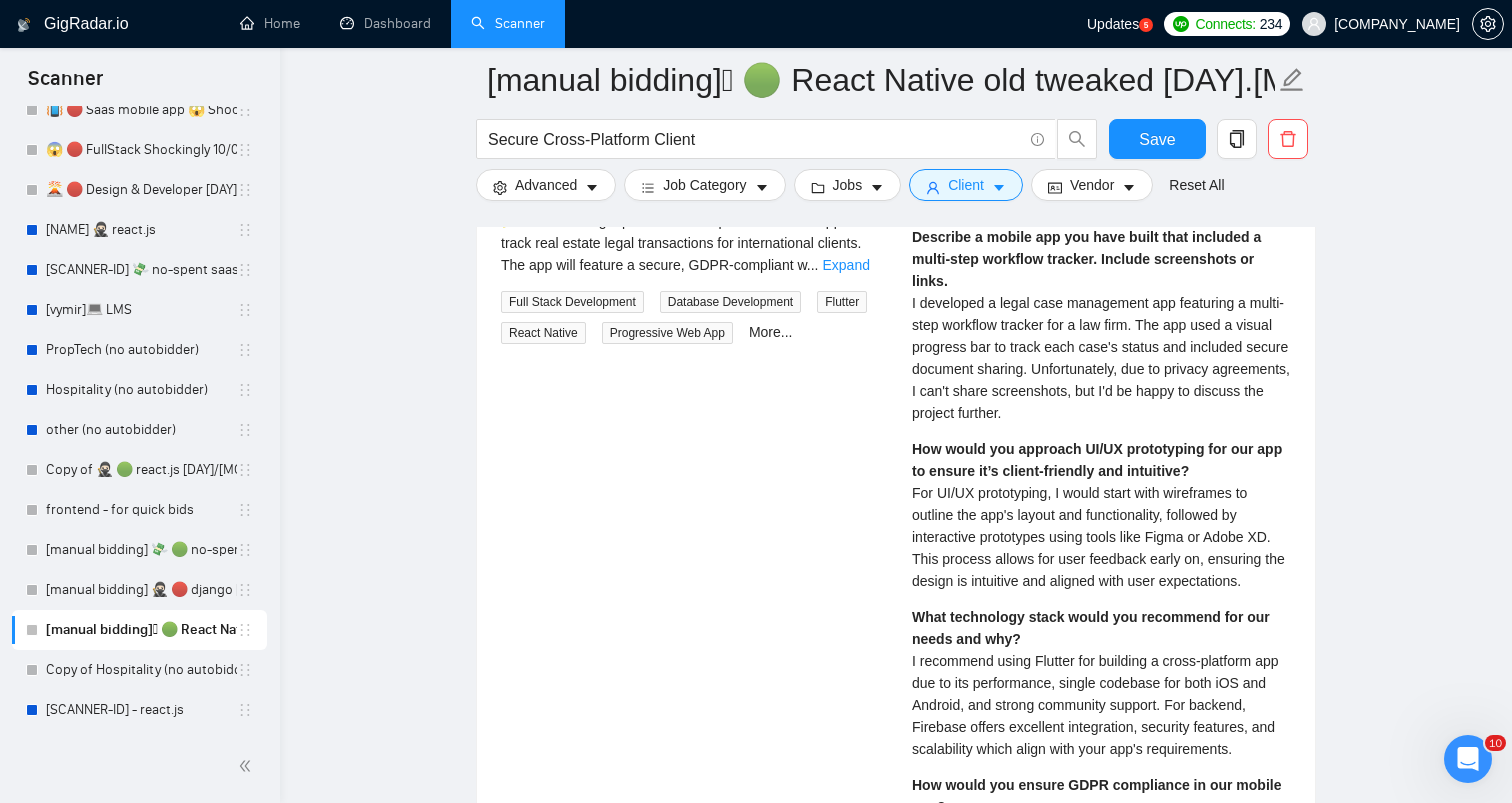 scroll, scrollTop: 4072, scrollLeft: 0, axis: vertical 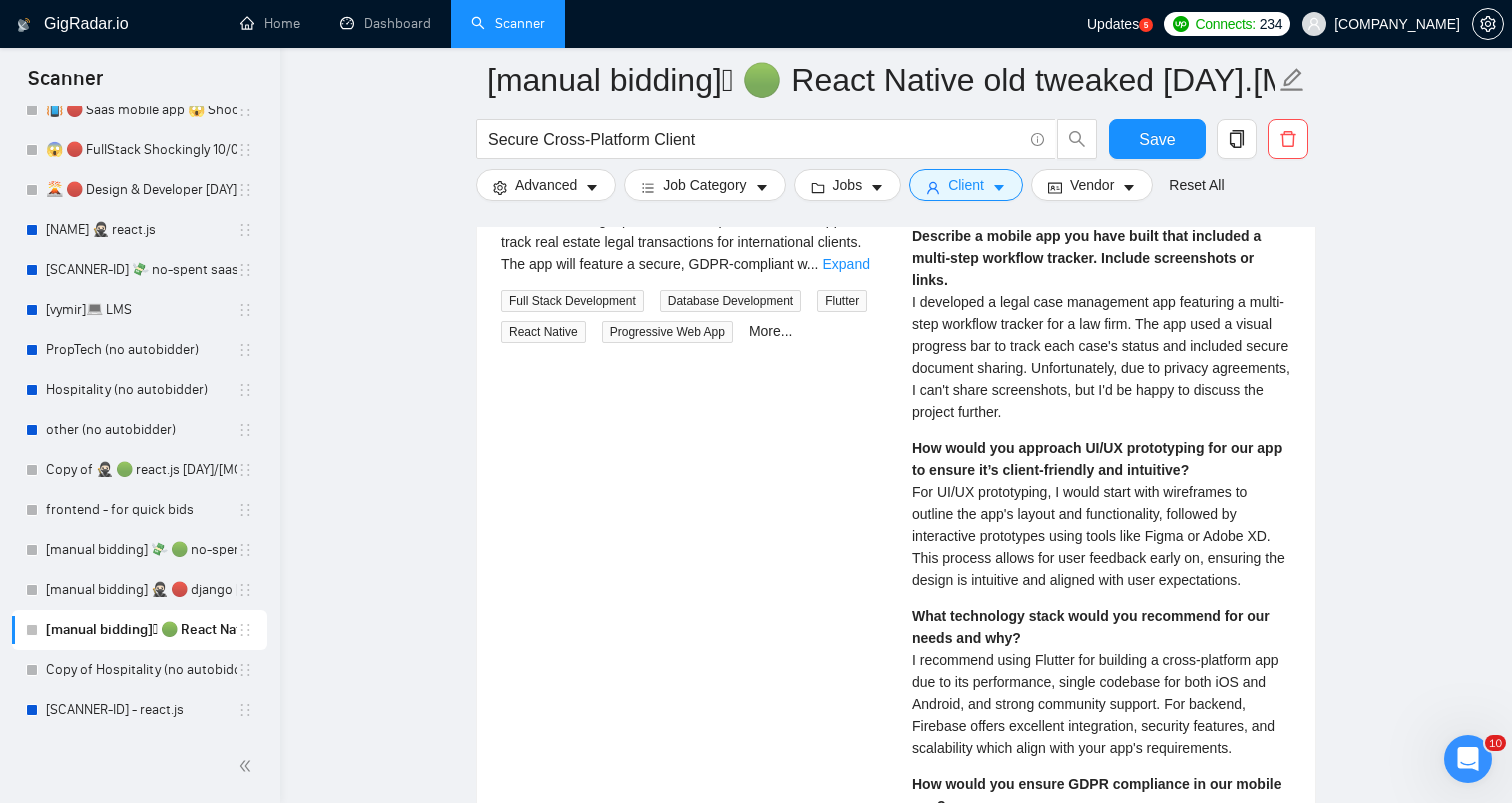 click on "Describe a mobile app you have built that included a multi-step workflow tracker. Include screenshots or links. I developed a legal case management app featuring a multi-step workflow tracker for a law firm. The app used a visual progress bar to track each case's status and included secure document sharing. Unfortunately, due to privacy agreements, I can't share screenshots, but I'd be happy to discuss the project further." at bounding box center (1101, 324) 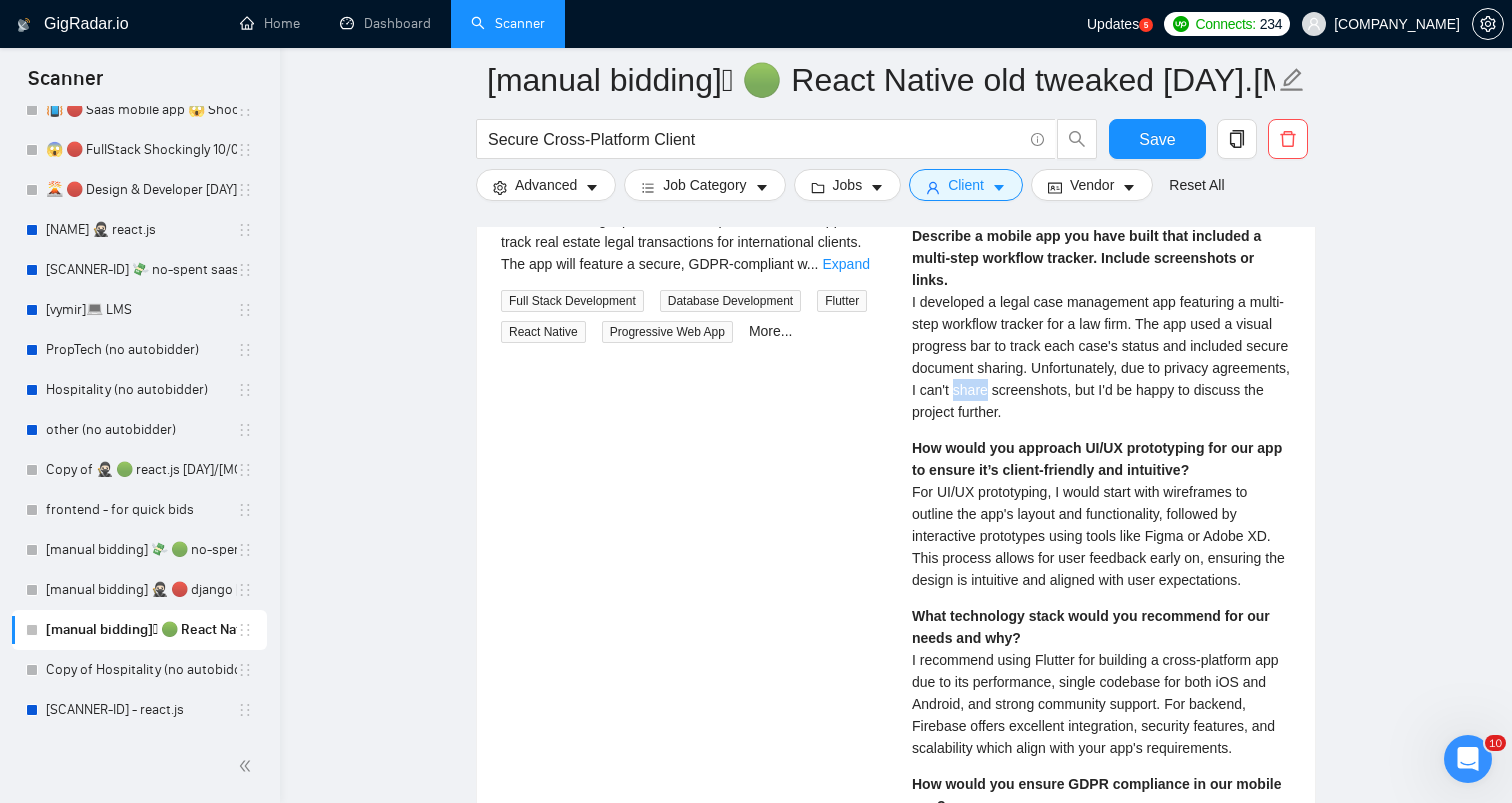 click on "Describe a mobile app you have built that included a multi-step workflow tracker. Include screenshots or links. I developed a legal case management app featuring a multi-step workflow tracker for a law firm. The app used a visual progress bar to track each case's status and included secure document sharing. Unfortunately, due to privacy agreements, I can't share screenshots, but I'd be happy to discuss the project further." at bounding box center (1101, 324) 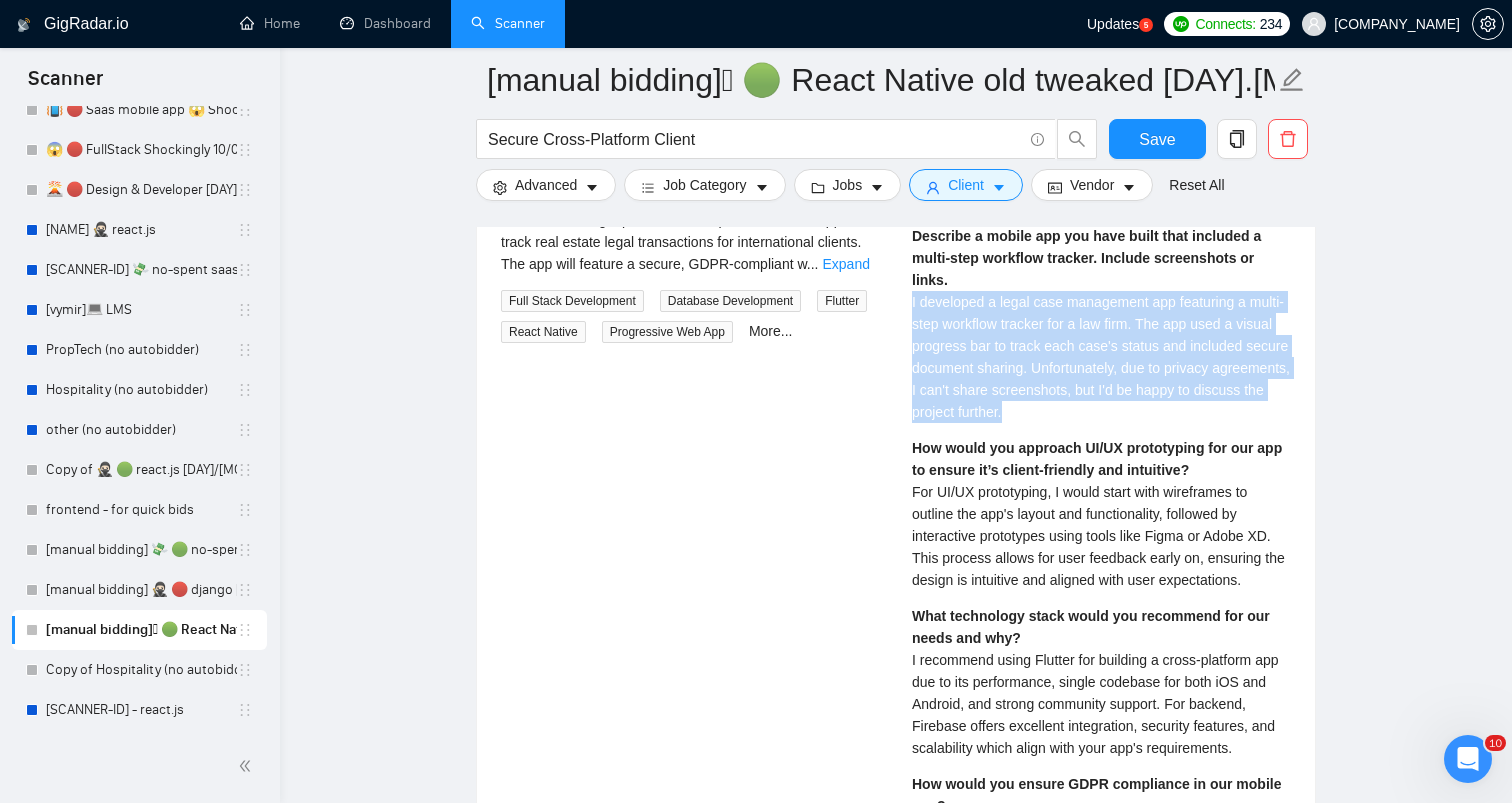 click on "Describe a mobile app you have built that included a multi-step workflow tracker. Include screenshots or links. I developed a legal case management app featuring a multi-step workflow tracker for a law firm. The app used a visual progress bar to track each case's status and included secure document sharing. Unfortunately, due to privacy agreements, I can't share screenshots, but I'd be happy to discuss the project further." at bounding box center (1101, 324) 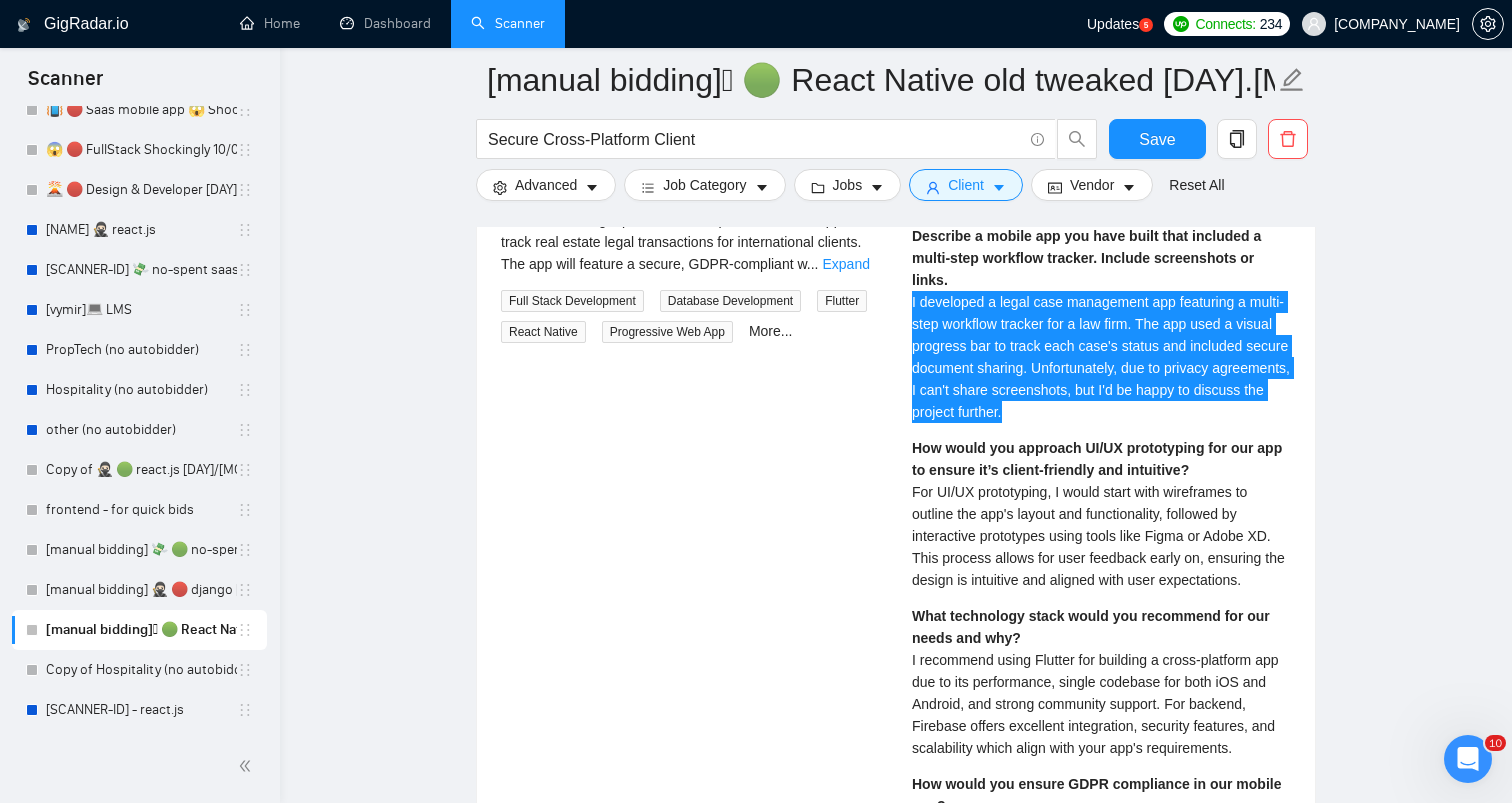 click on "For UI/UX prototyping, I would start with wireframes to outline the app's layout and functionality, followed by interactive prototypes using tools like Figma or Adobe XD. This process allows for user feedback early on, ensuring the design is intuitive and aligned with user expectations." at bounding box center (1098, 536) 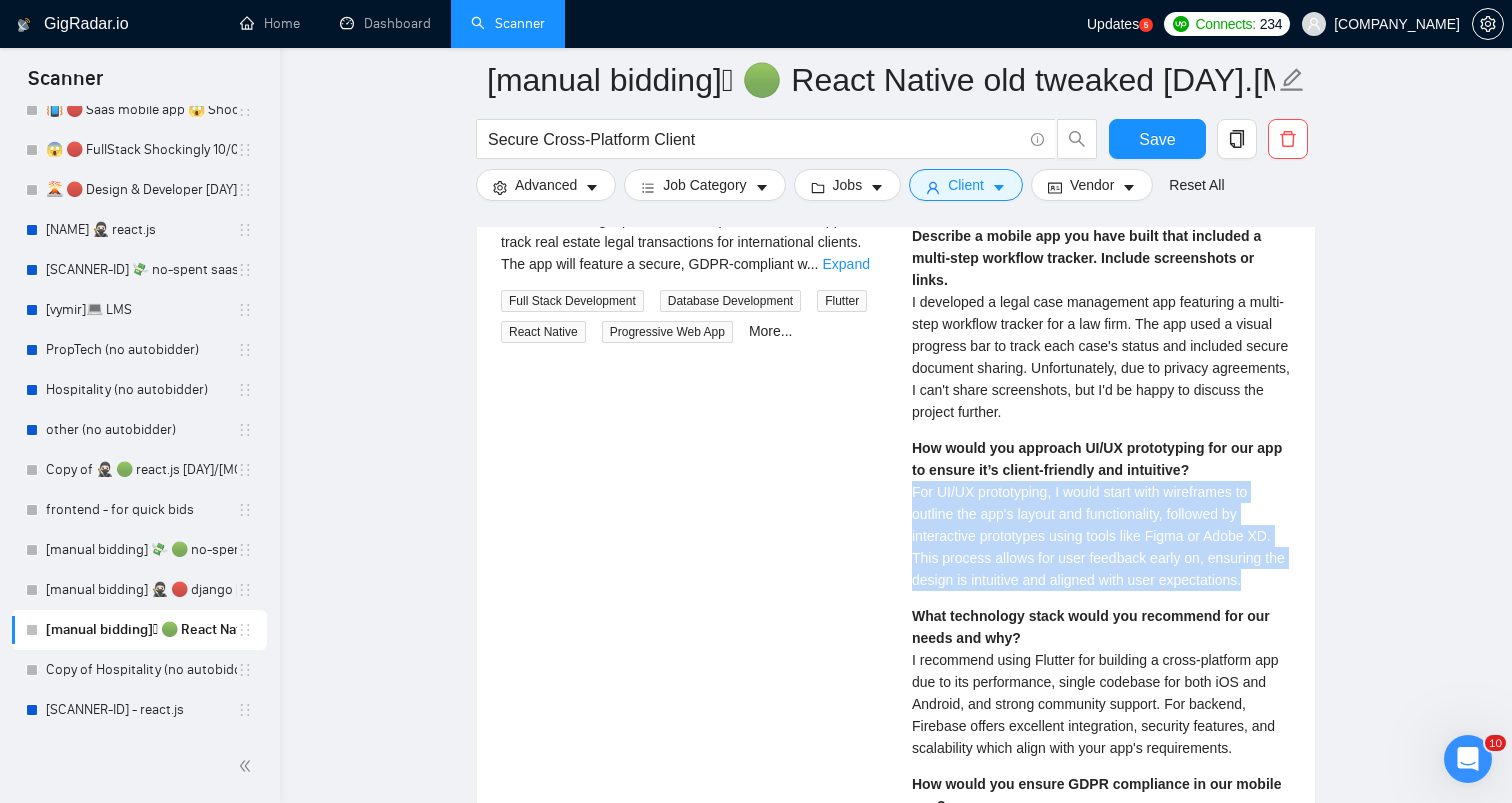 click on "For UI/UX prototyping, I would start with wireframes to outline the app's layout and functionality, followed by interactive prototypes using tools like Figma or Adobe XD. This process allows for user feedback early on, ensuring the design is intuitive and aligned with user expectations." at bounding box center (1098, 536) 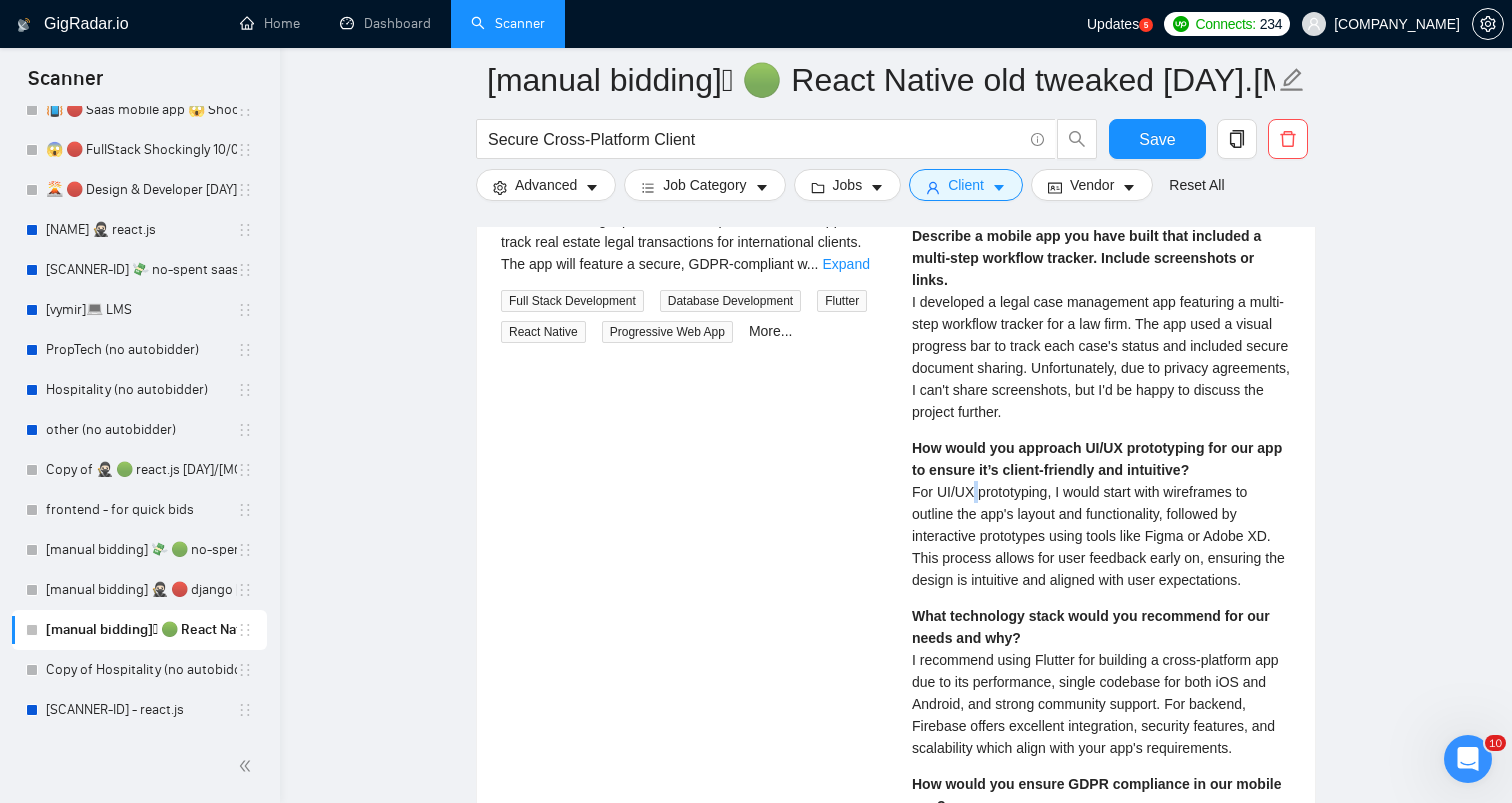 click on "For UI/UX prototyping, I would start with wireframes to outline the app's layout and functionality, followed by interactive prototypes using tools like Figma or Adobe XD. This process allows for user feedback early on, ensuring the design is intuitive and aligned with user expectations." at bounding box center [1098, 536] 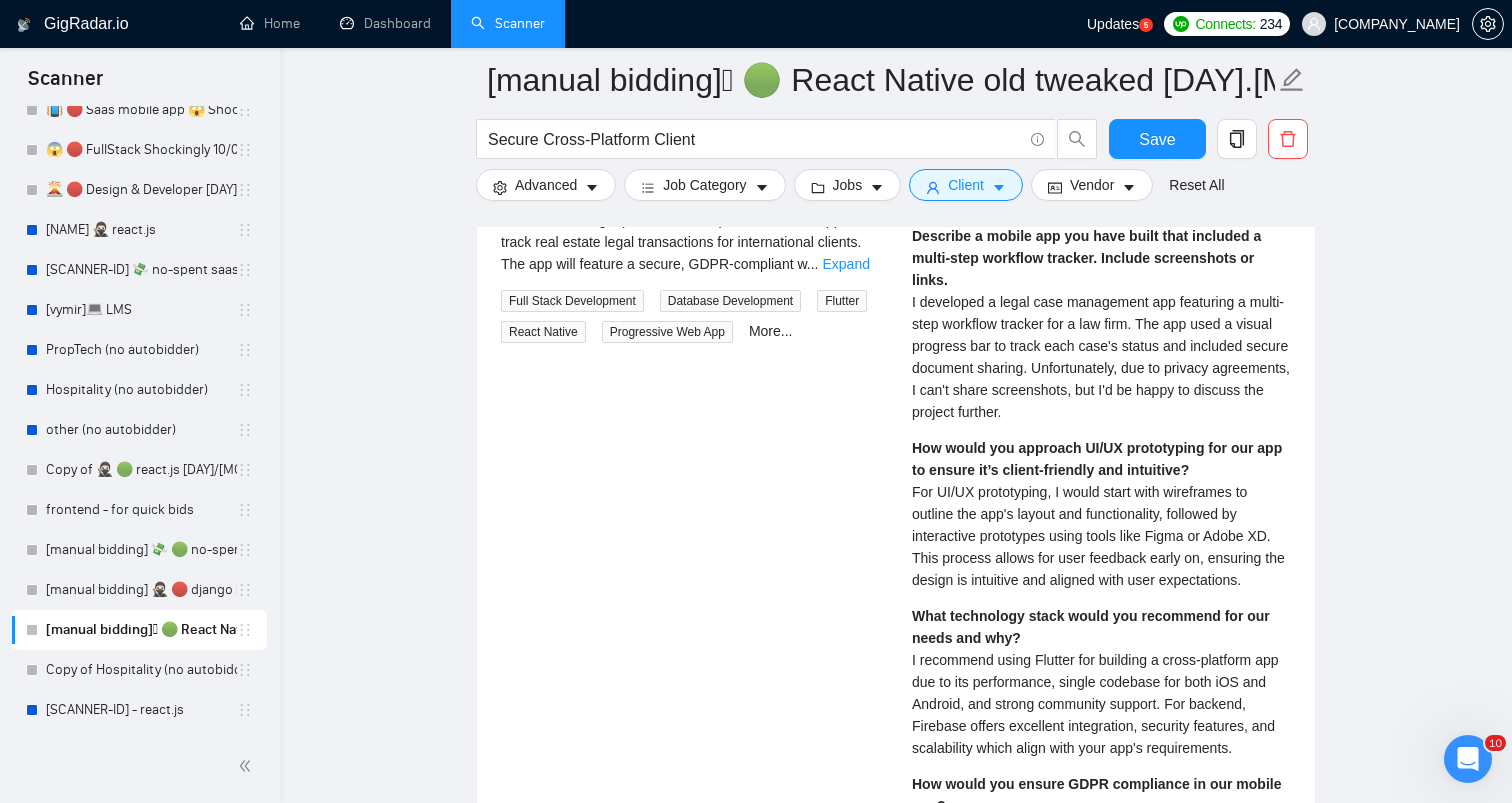 click on "For UI/UX prototyping, I would start with wireframes to outline the app's layout and functionality, followed by interactive prototypes using tools like Figma or Adobe XD. This process allows for user feedback early on, ensuring the design is intuitive and aligned with user expectations." at bounding box center [1098, 536] 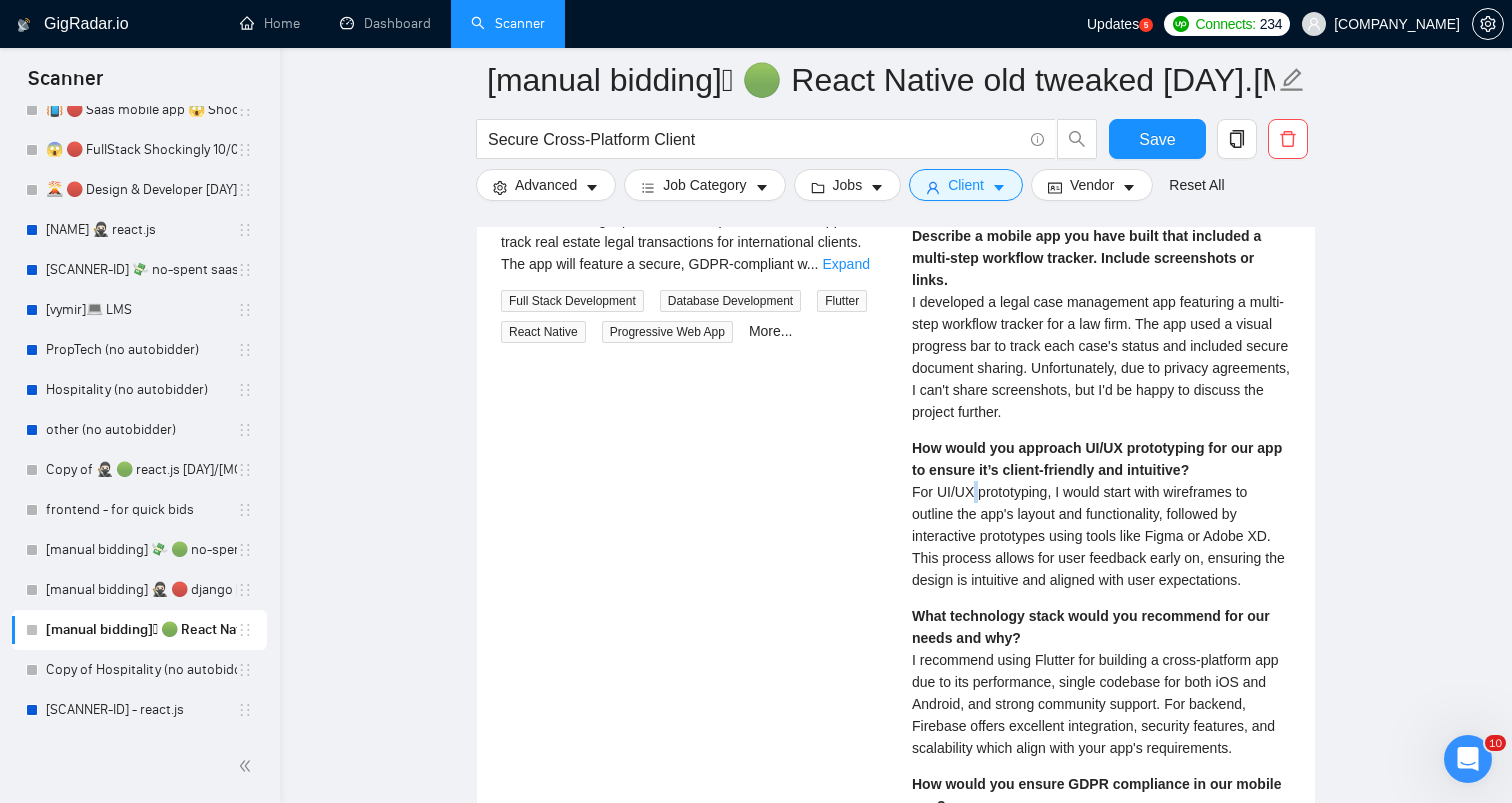 click on "For UI/UX prototyping, I would start with wireframes to outline the app's layout and functionality, followed by interactive prototypes using tools like Figma or Adobe XD. This process allows for user feedback early on, ensuring the design is intuitive and aligned with user expectations." at bounding box center [1098, 536] 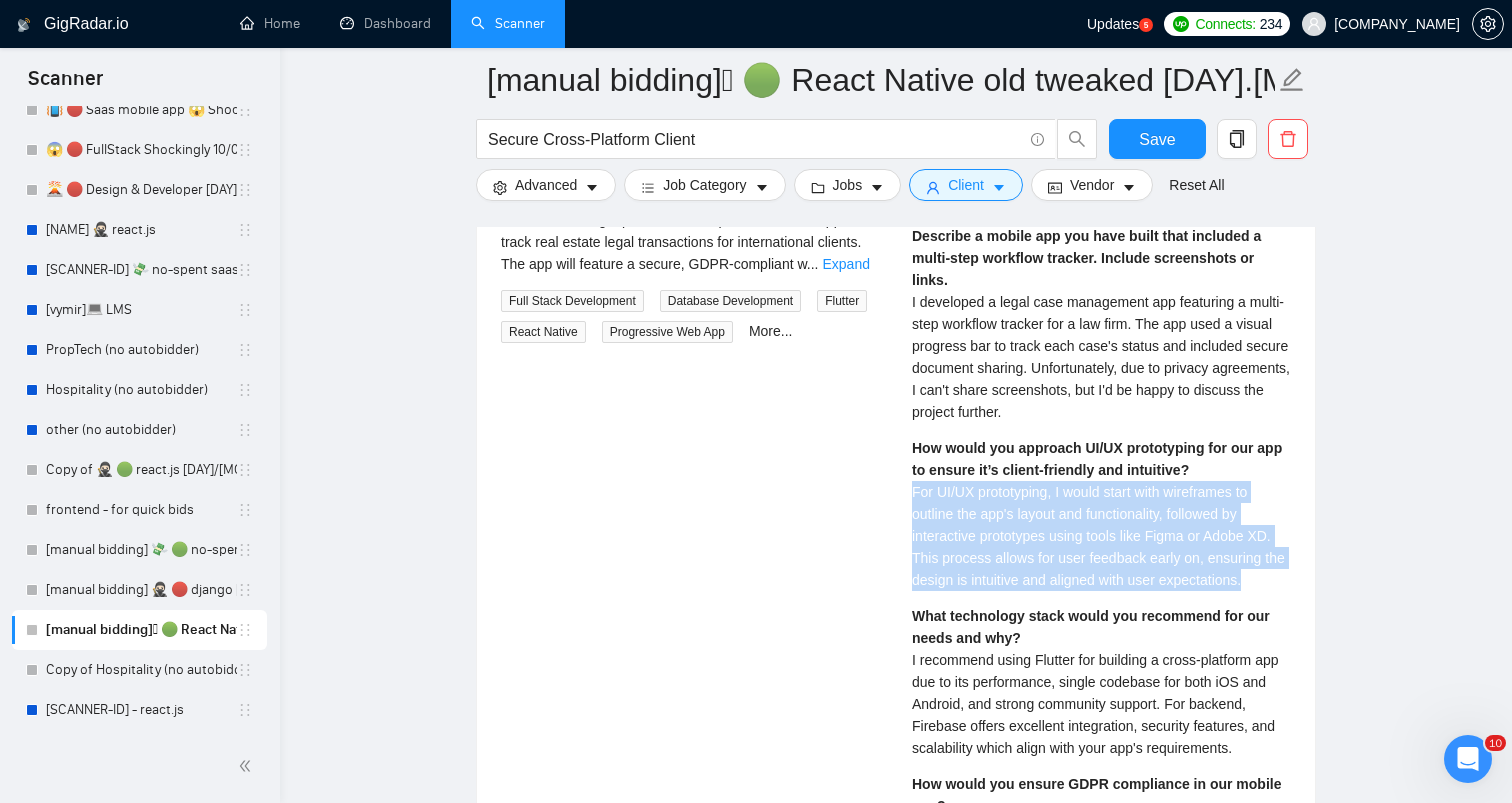 click on "For UI/UX prototyping, I would start with wireframes to outline the app's layout and functionality, followed by interactive prototypes using tools like Figma or Adobe XD. This process allows for user feedback early on, ensuring the design is intuitive and aligned with user expectations." at bounding box center [1098, 536] 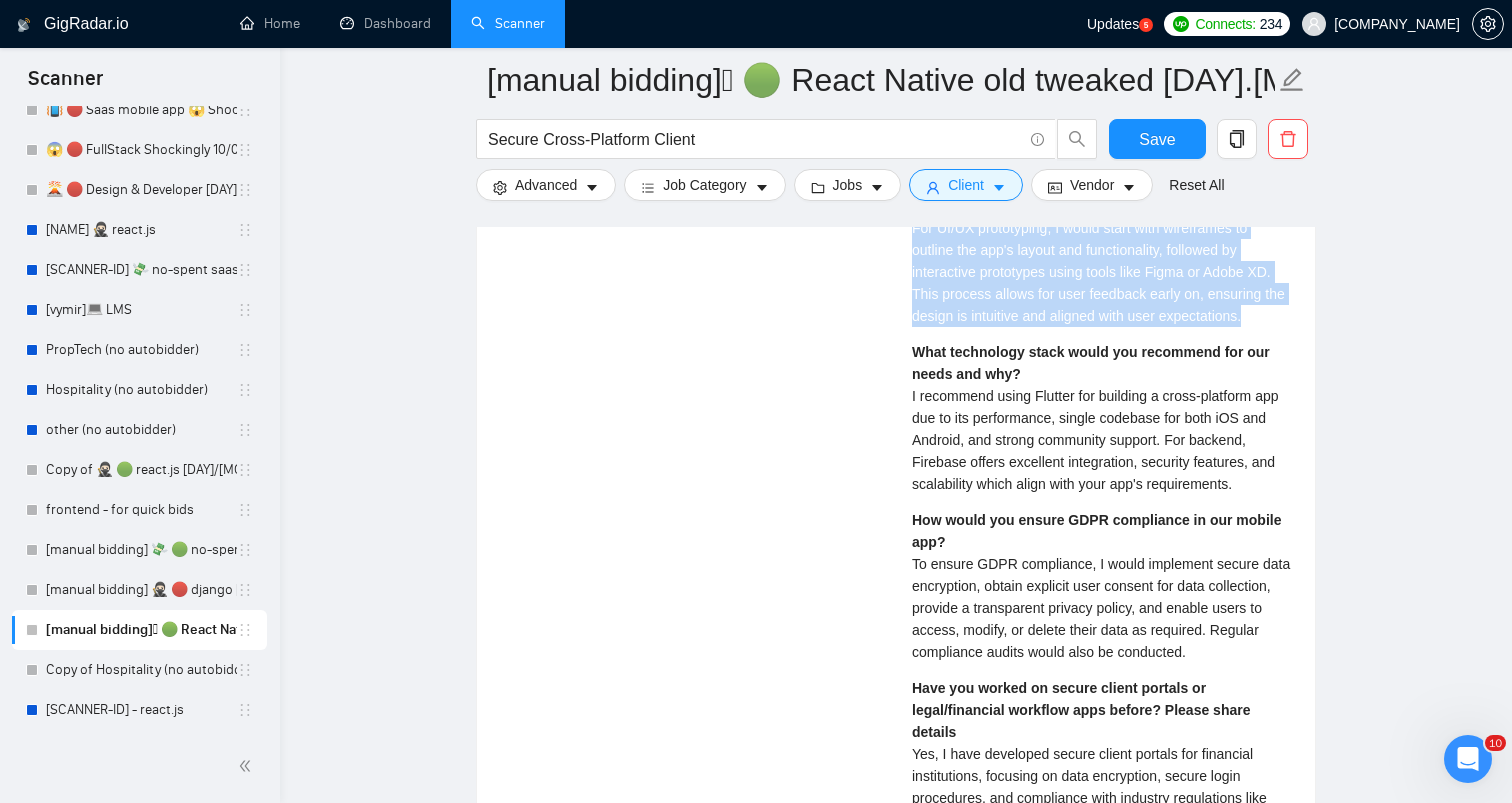 scroll, scrollTop: 4326, scrollLeft: 0, axis: vertical 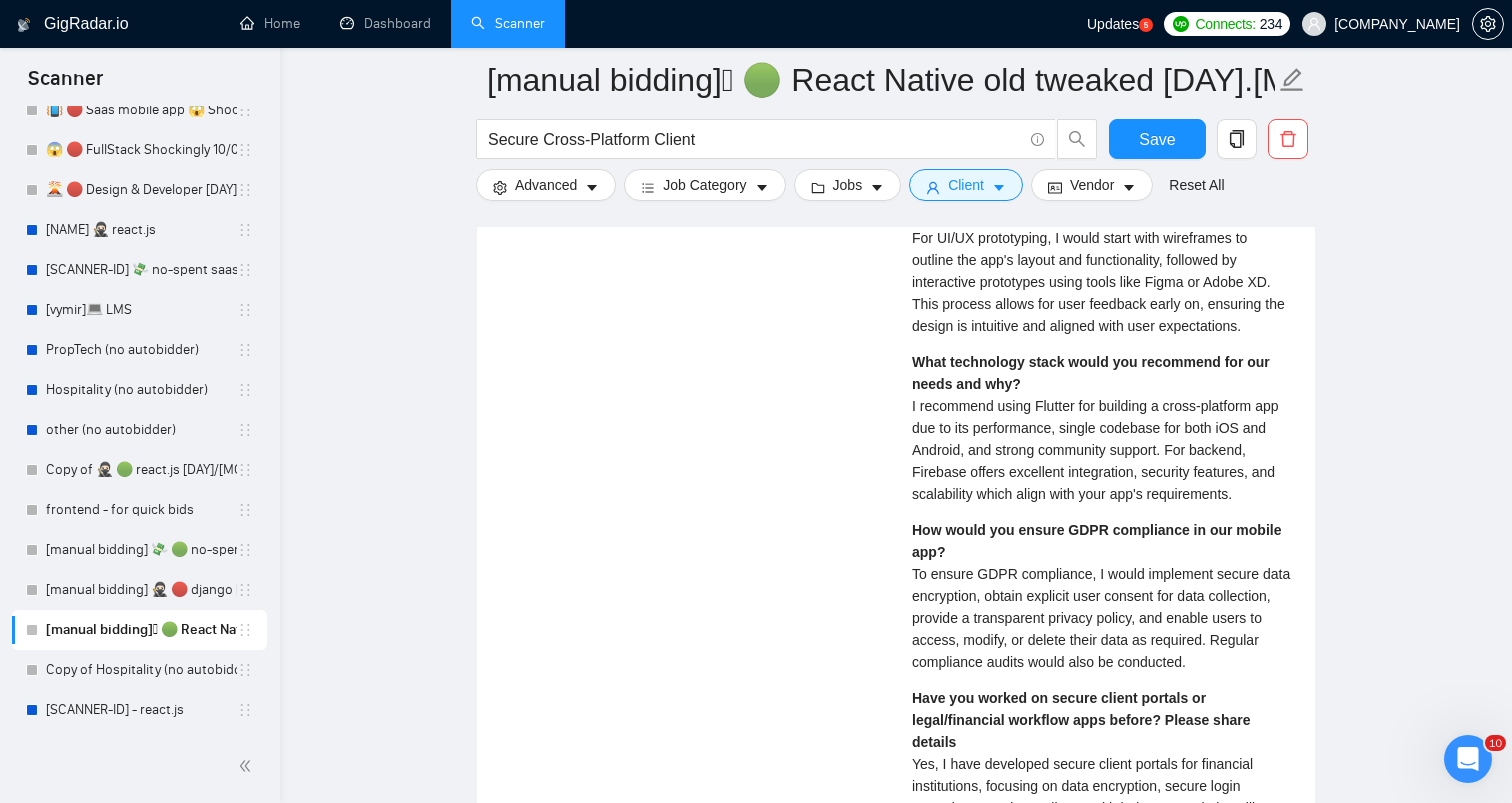 click on "I recommend using Flutter for building a cross-platform app due to its performance, single codebase for both iOS and Android, and strong community support. For backend, Firebase offers excellent integration, security features, and scalability which align with your app's requirements." at bounding box center (1095, 450) 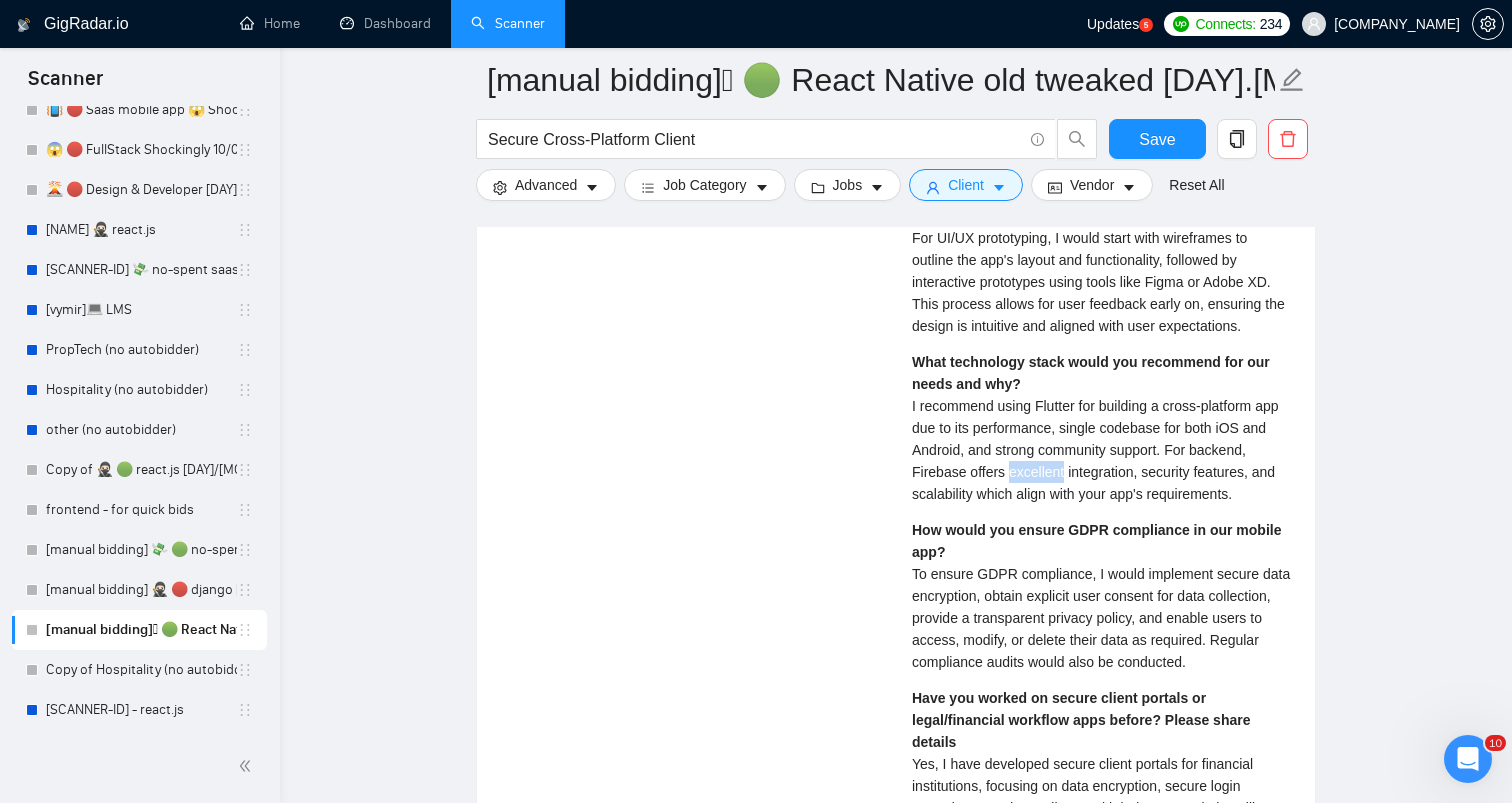 click on "I recommend using Flutter for building a cross-platform app due to its performance, single codebase for both iOS and Android, and strong community support. For backend, Firebase offers excellent integration, security features, and scalability which align with your app's requirements." at bounding box center [1095, 450] 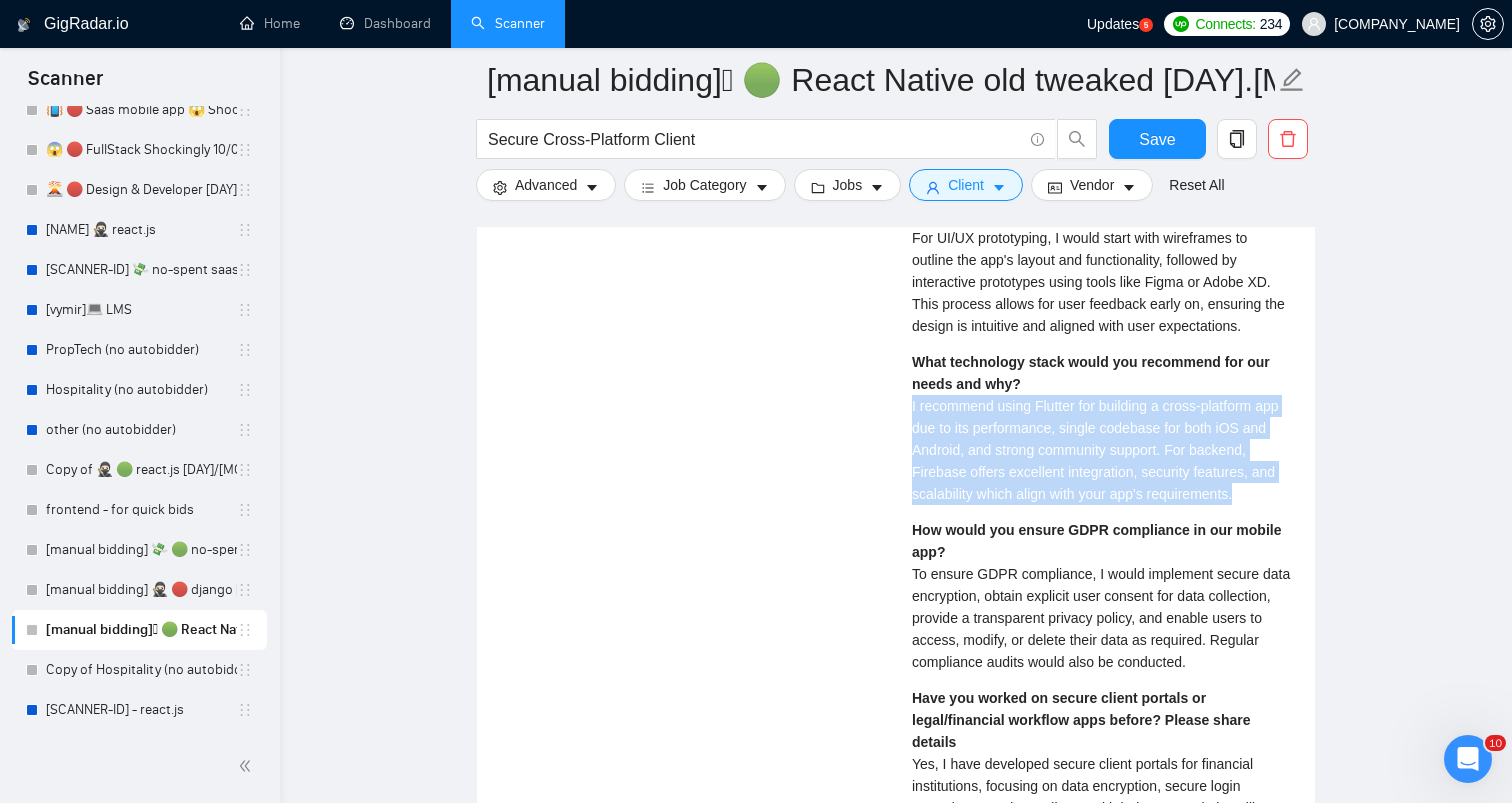 click on "I recommend using Flutter for building a cross-platform app due to its performance, single codebase for both iOS and Android, and strong community support. For backend, Firebase offers excellent integration, security features, and scalability which align with your app's requirements." at bounding box center (1095, 450) 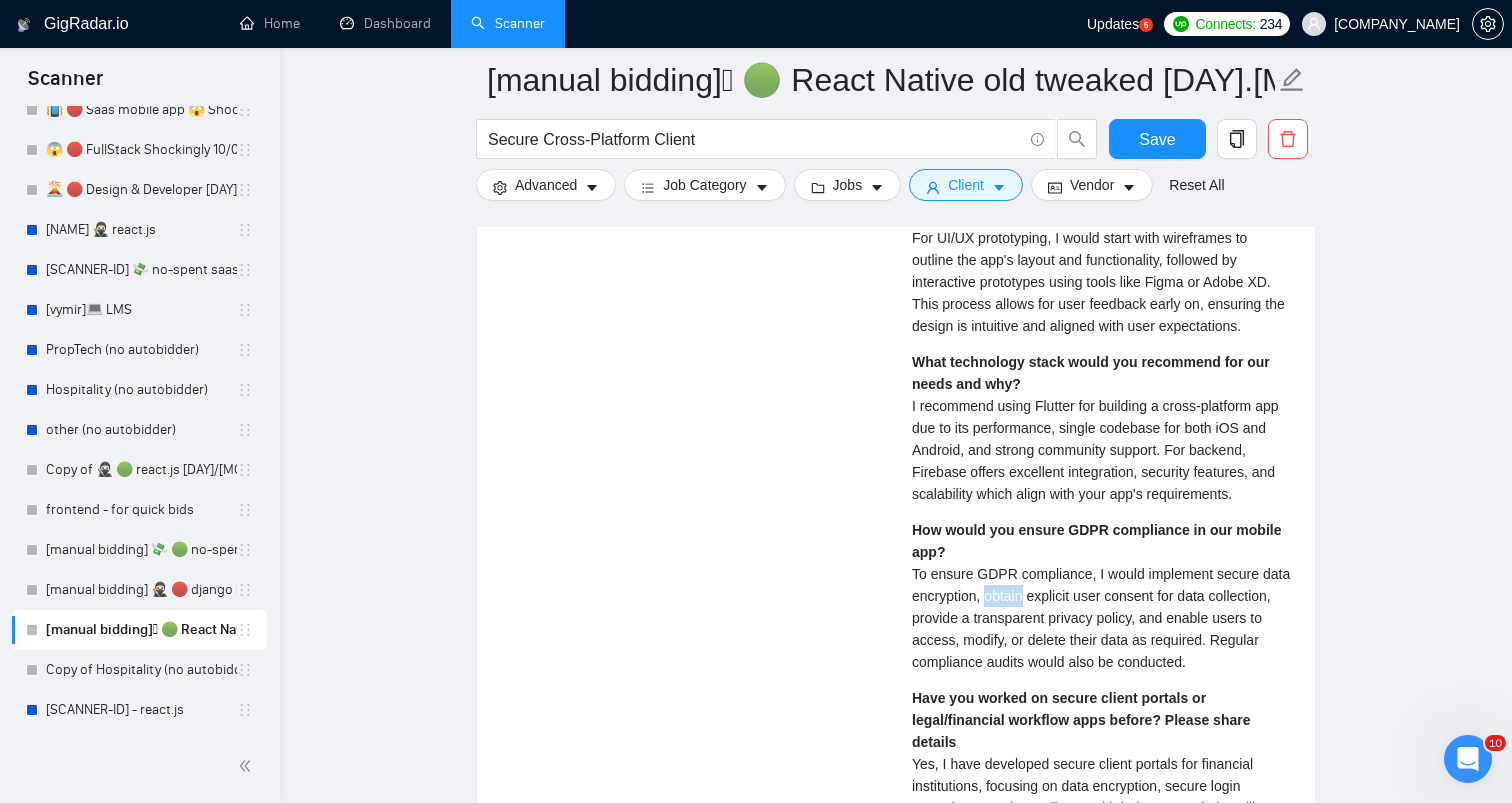 click on "How would you ensure GDPR compliance in our mobile app? To ensure GDPR compliance, I would implement secure data encryption, obtain explicit user consent for data collection, provide a transparent privacy policy, and enable users to access, modify, or delete their data as required. Regular compliance audits would also be conducted." at bounding box center (1101, 596) 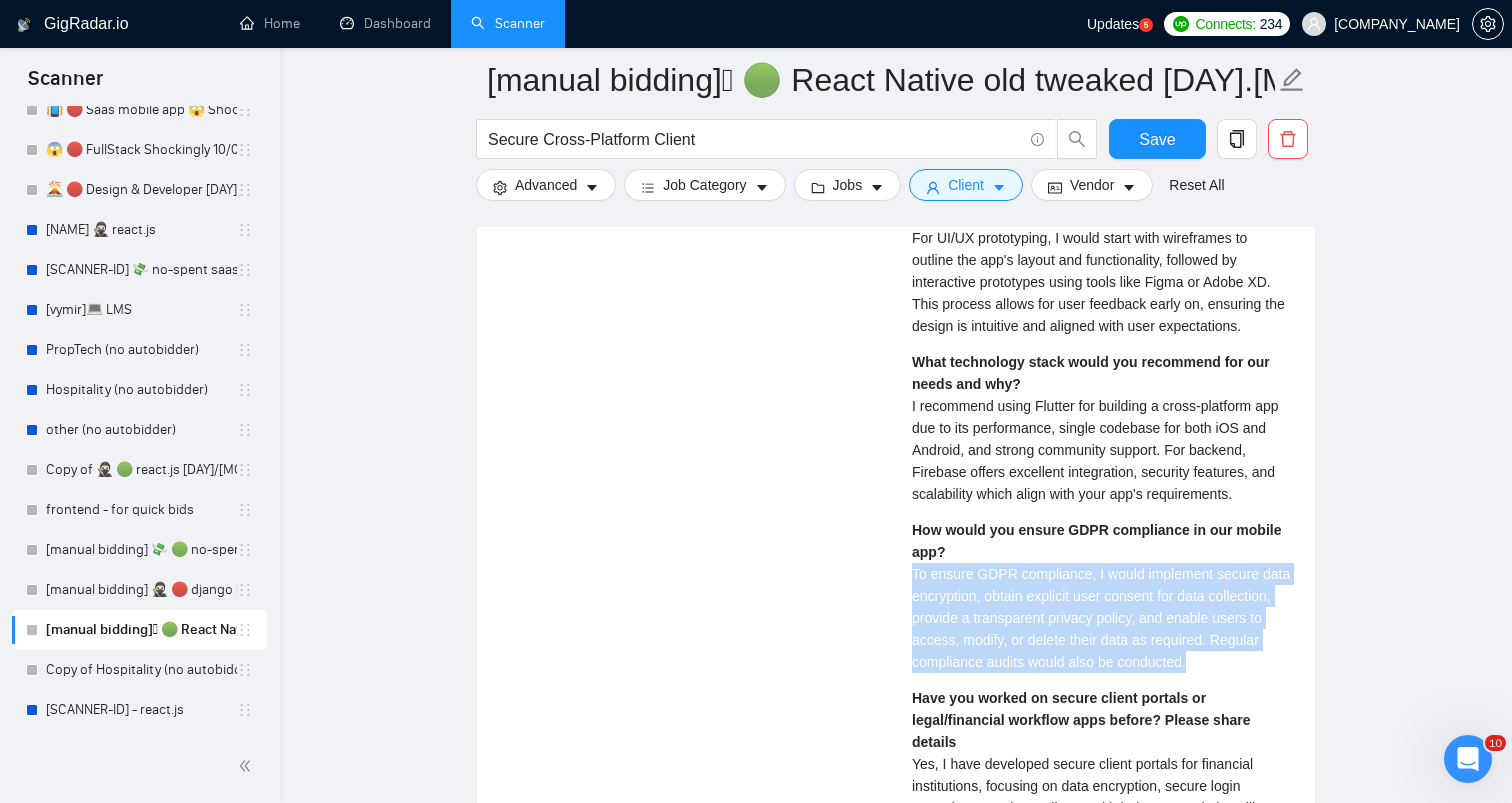click on "How would you ensure GDPR compliance in our mobile app? To ensure GDPR compliance, I would implement secure data encryption, obtain explicit user consent for data collection, provide a transparent privacy policy, and enable users to access, modify, or delete their data as required. Regular compliance audits would also be conducted." at bounding box center [1101, 596] 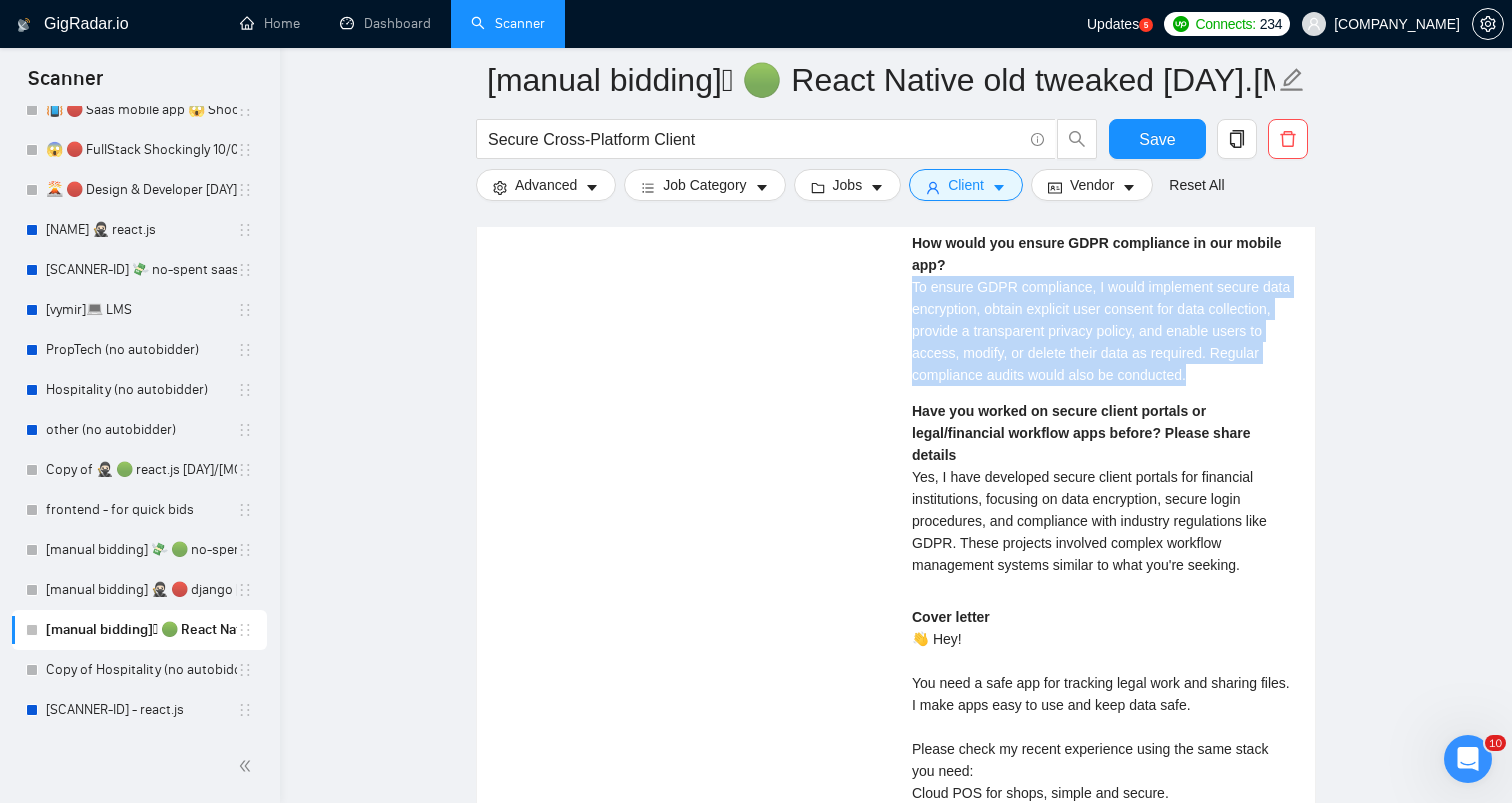 scroll, scrollTop: 4617, scrollLeft: 0, axis: vertical 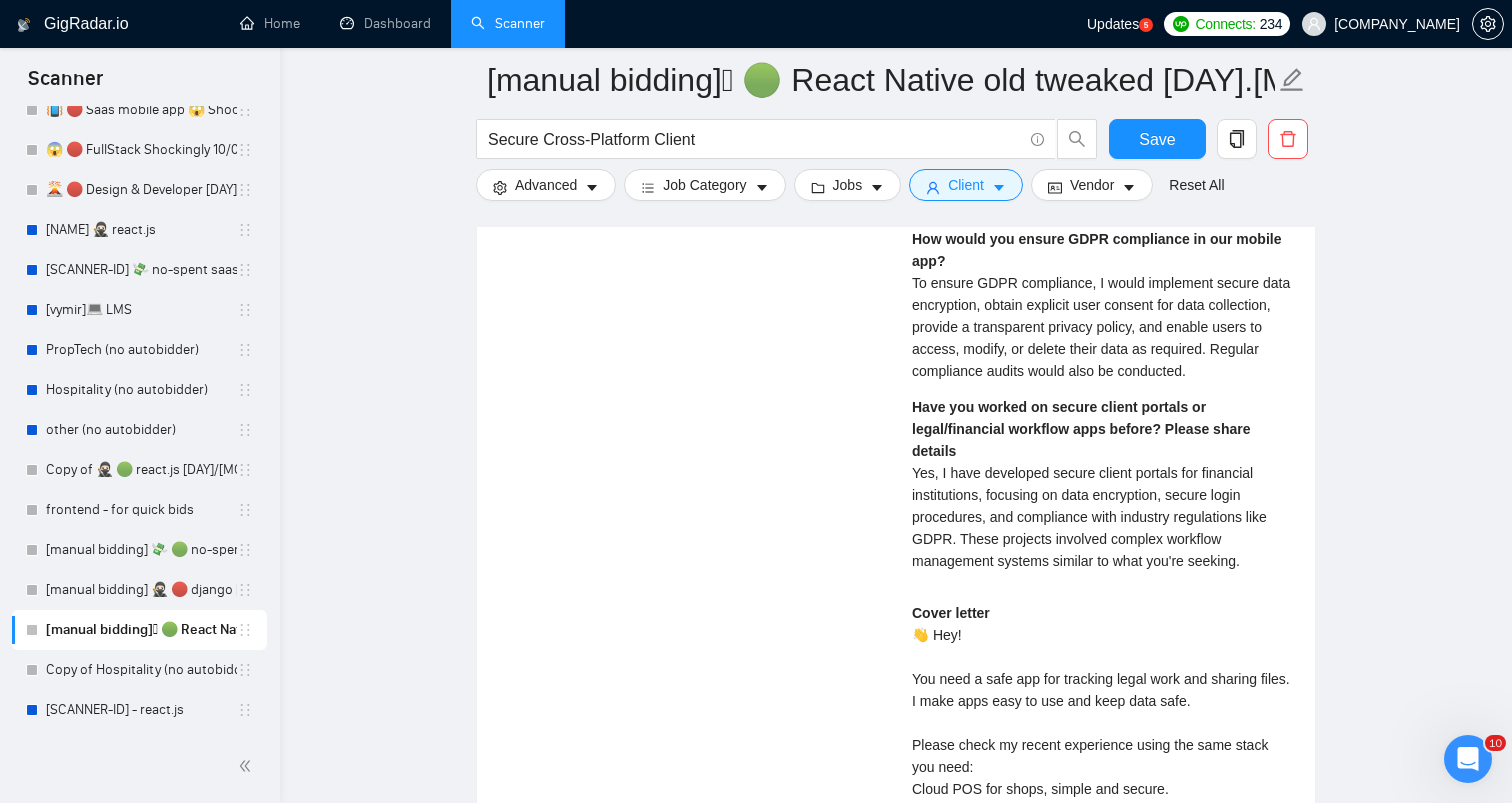 click on "Yes, I have developed secure client portals for financial institutions, focusing on data encryption, secure login procedures, and compliance with industry regulations like GDPR. These projects involved complex workflow management systems similar to what you're seeking." at bounding box center (1089, 517) 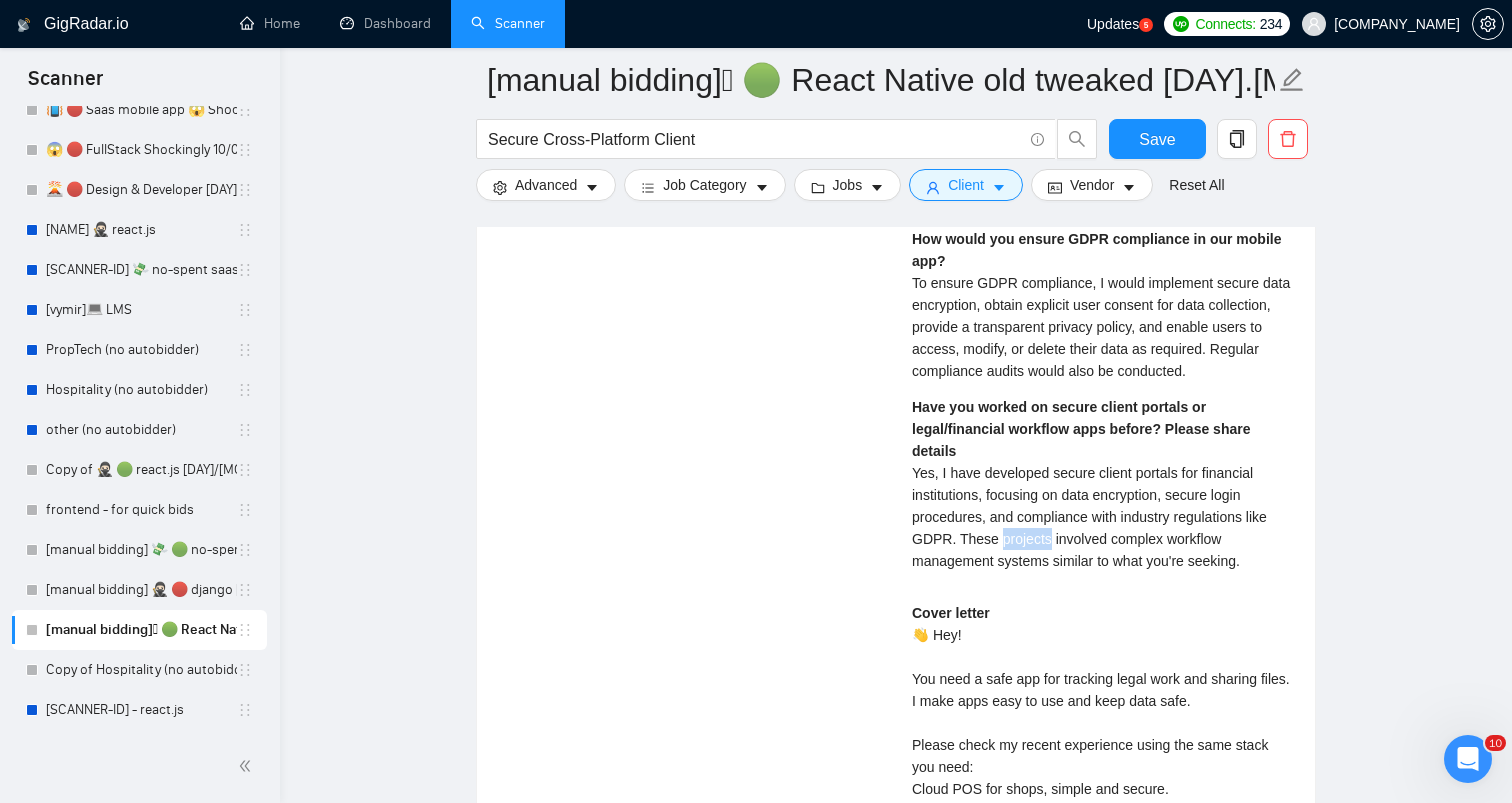 click on "Yes, I have developed secure client portals for financial institutions, focusing on data encryption, secure login procedures, and compliance with industry regulations like GDPR. These projects involved complex workflow management systems similar to what you're seeking." at bounding box center [1089, 517] 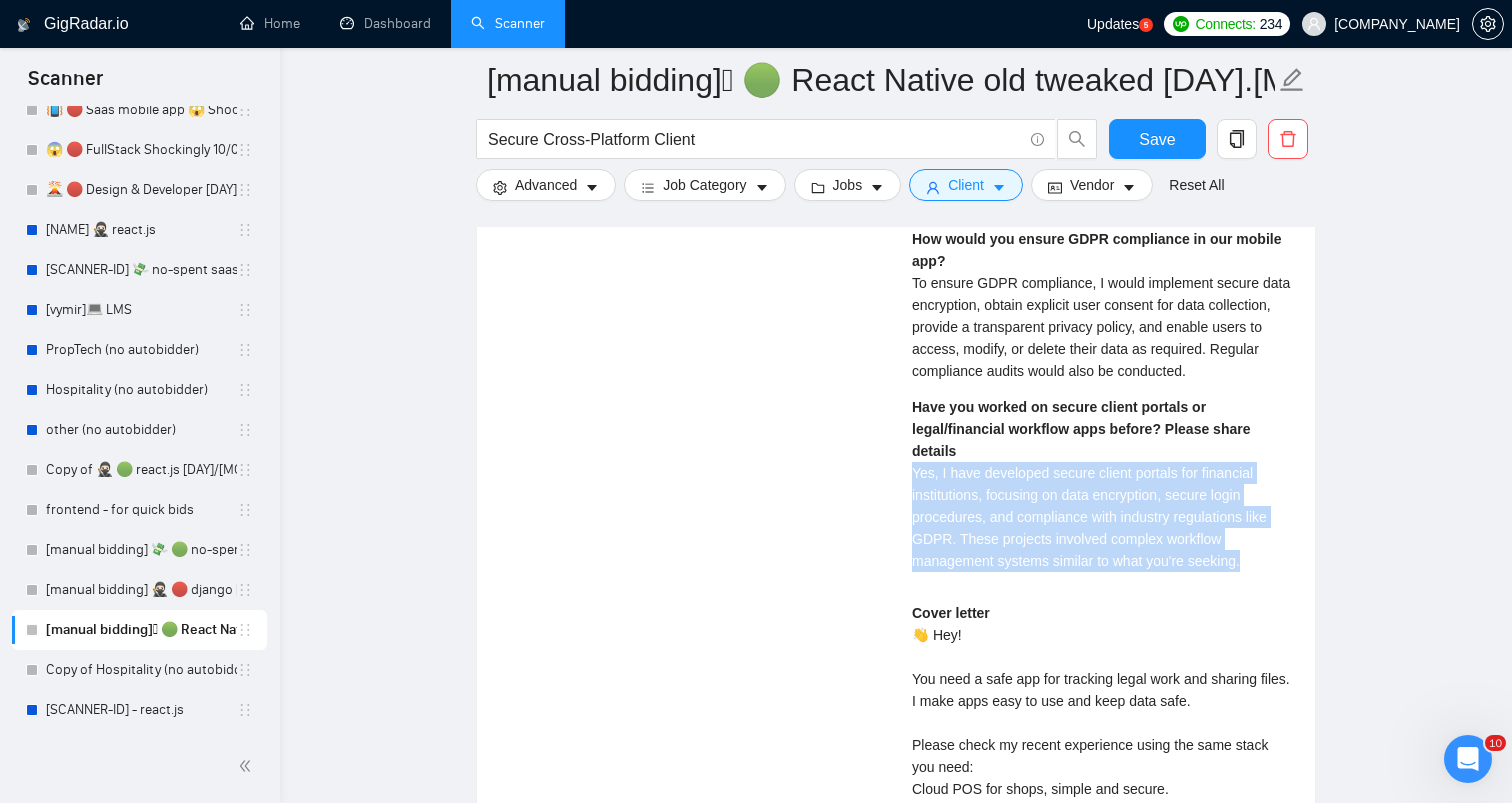 click on "Yes, I have developed secure client portals for financial institutions, focusing on data encryption, secure login procedures, and compliance with industry regulations like GDPR. These projects involved complex workflow management systems similar to what you're seeking." at bounding box center (1089, 517) 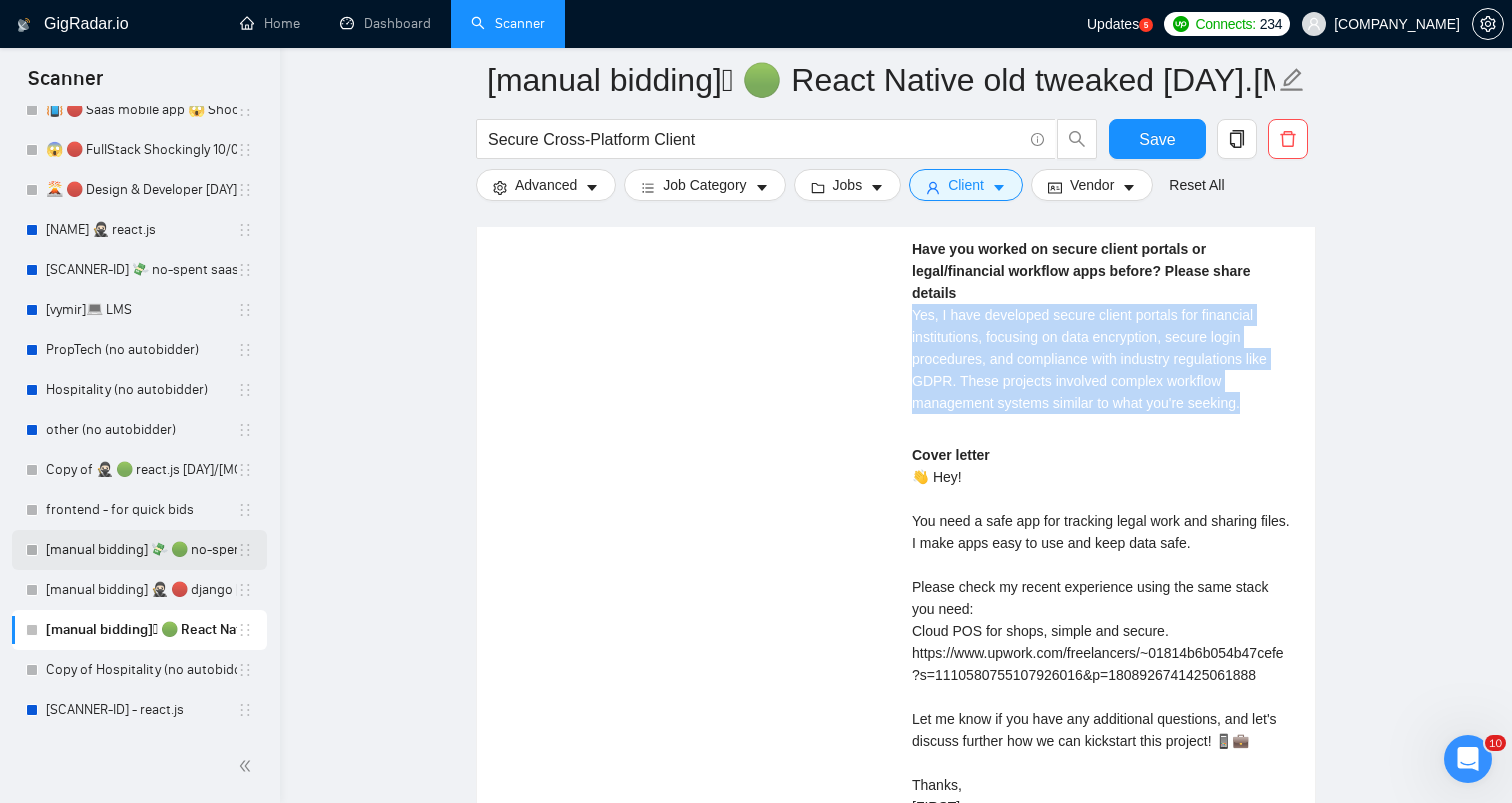 scroll, scrollTop: 4780, scrollLeft: 0, axis: vertical 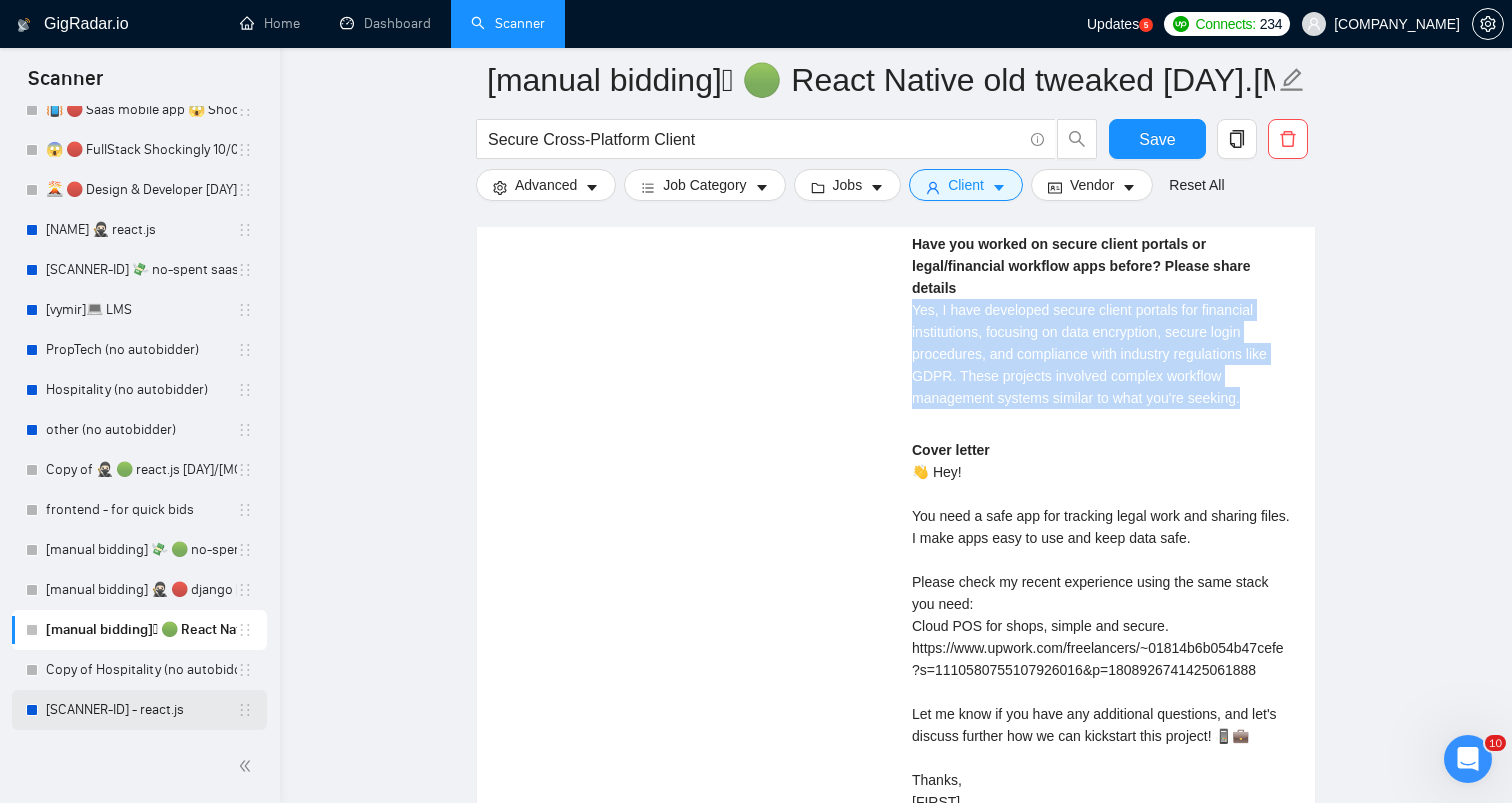 click on "[SCANNER-ID] - react.js" at bounding box center (141, 710) 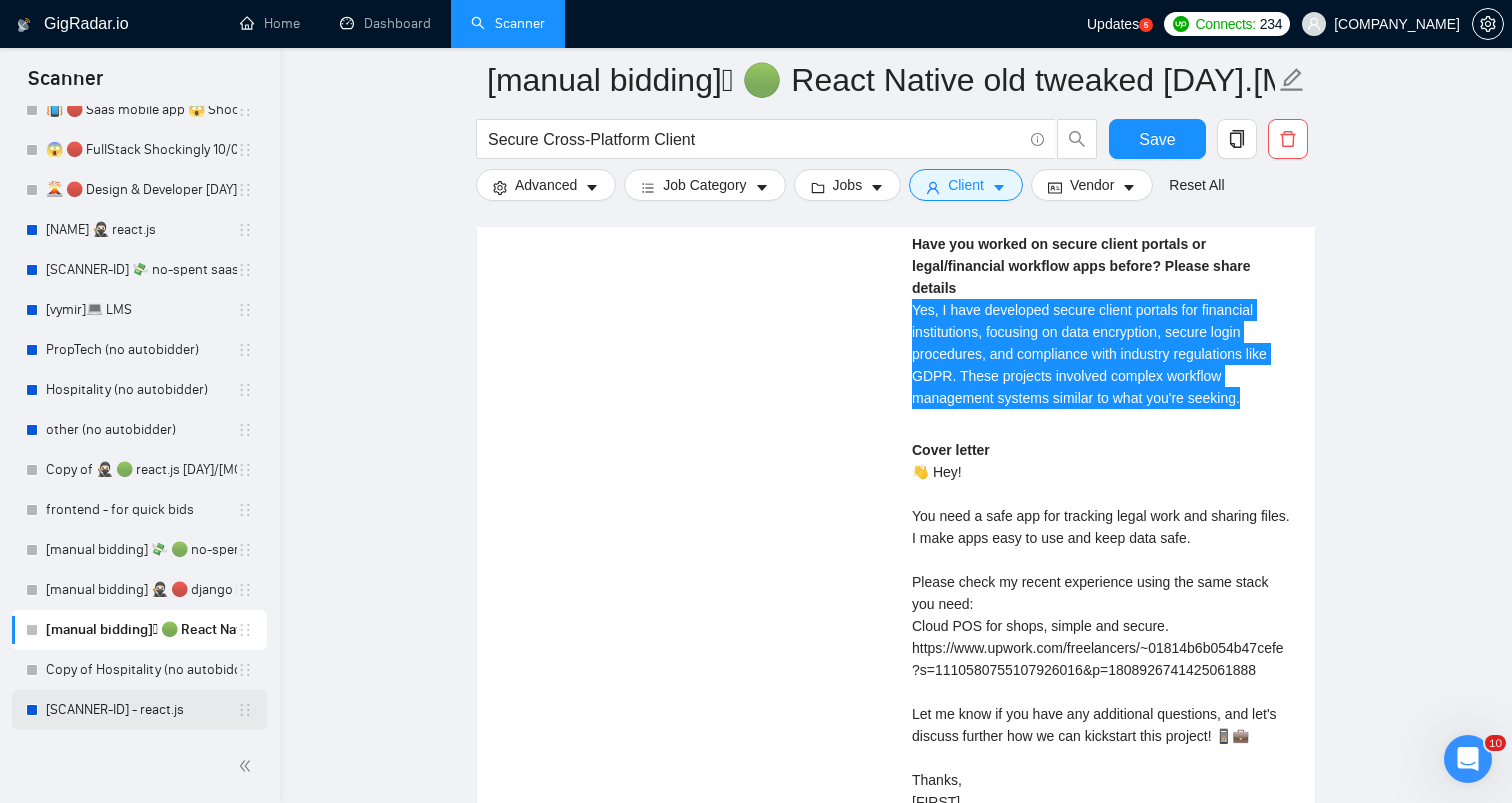 scroll, scrollTop: 0, scrollLeft: 0, axis: both 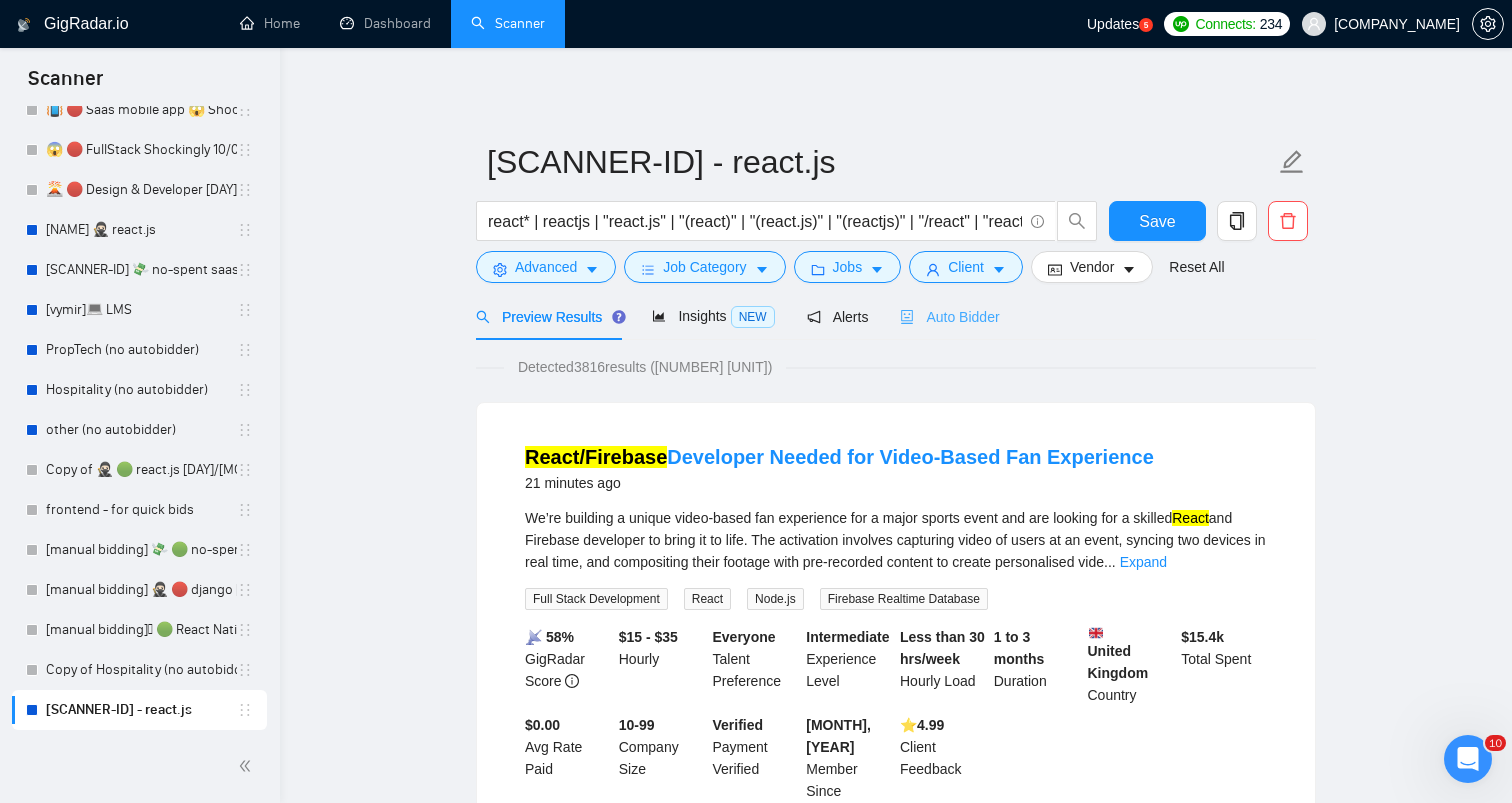 click on "Auto Bidder" at bounding box center [949, 316] 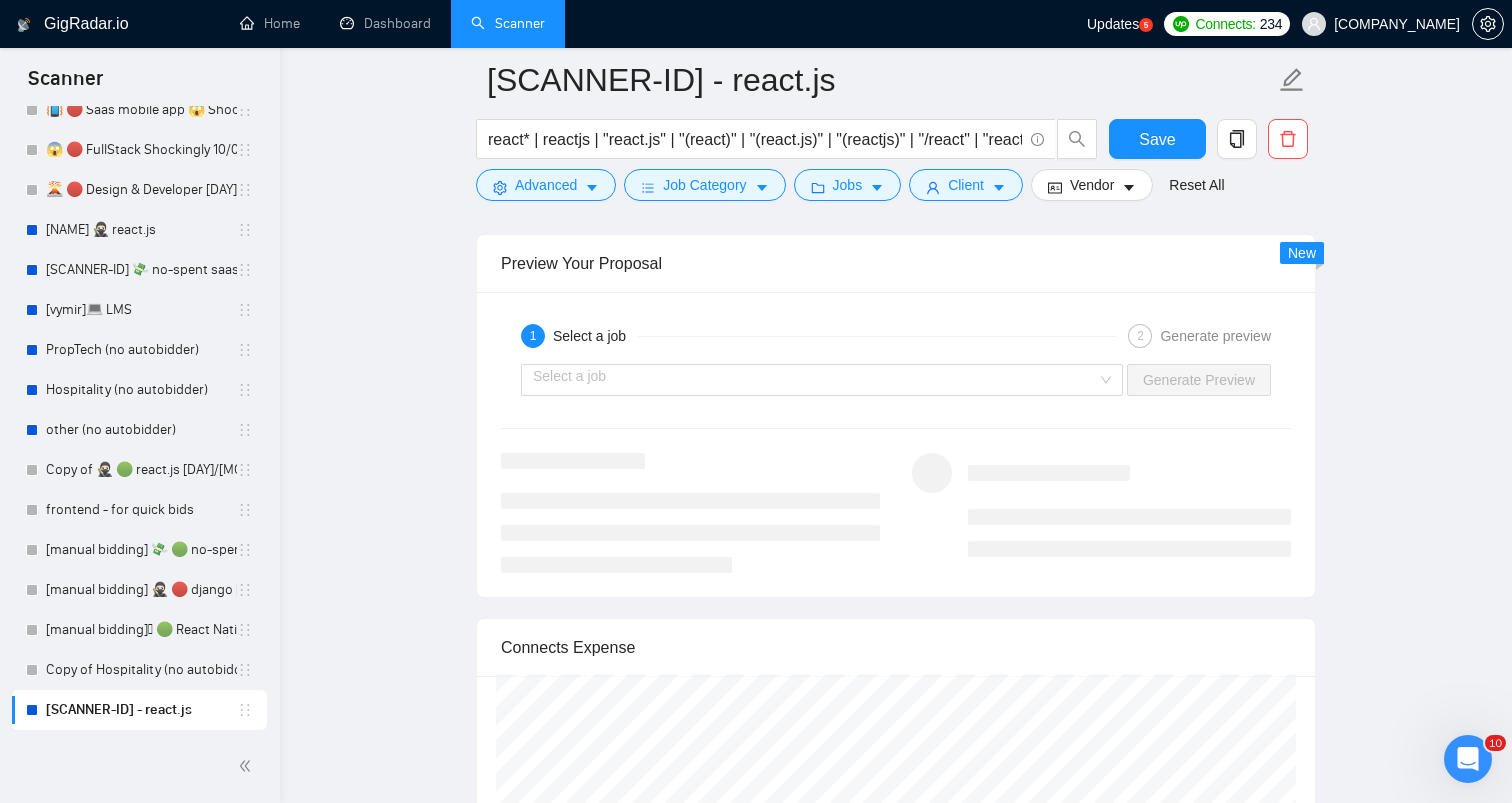 scroll, scrollTop: 3773, scrollLeft: 0, axis: vertical 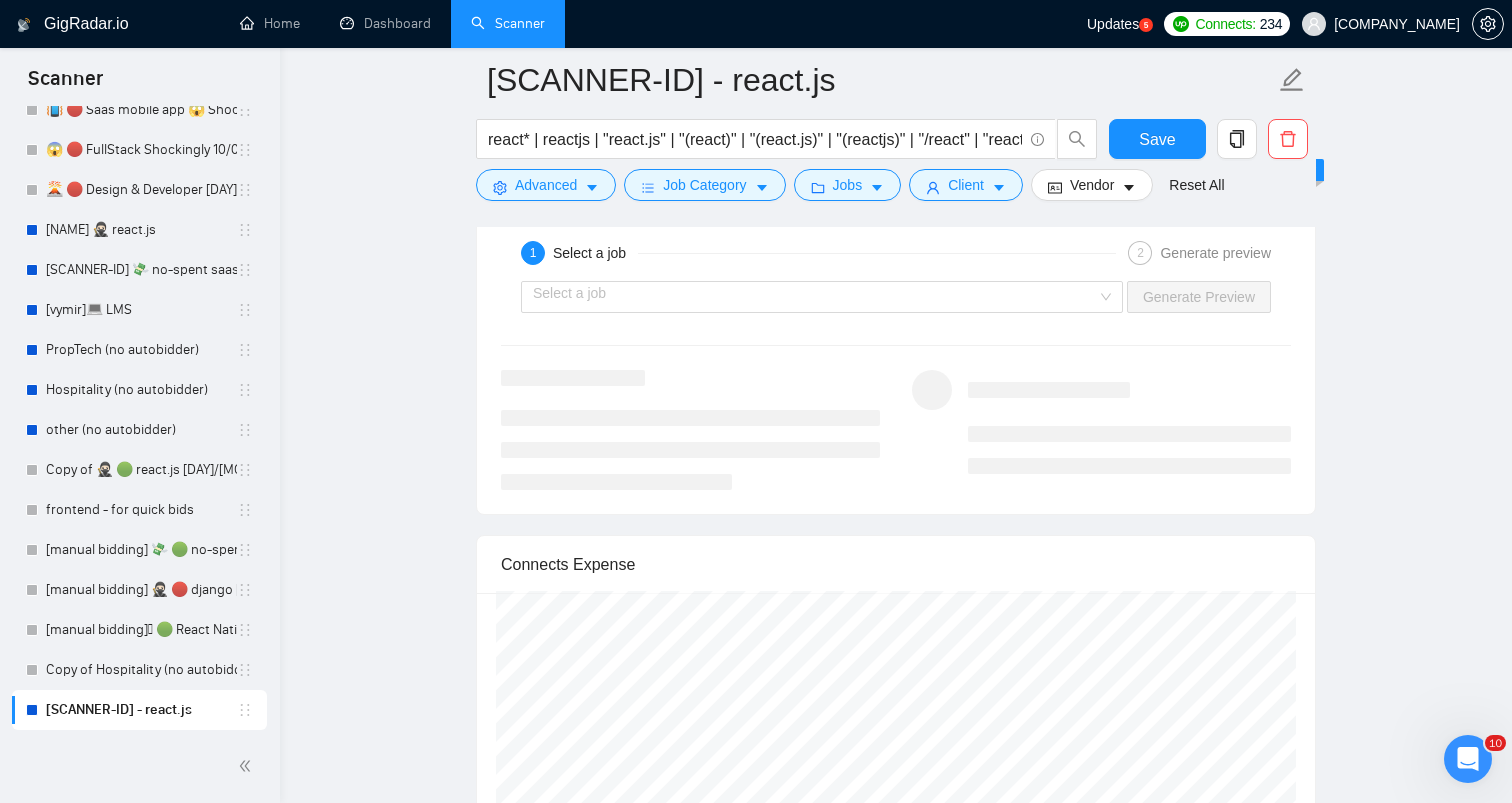 click on "Select a job Generate Preview" at bounding box center (896, 297) 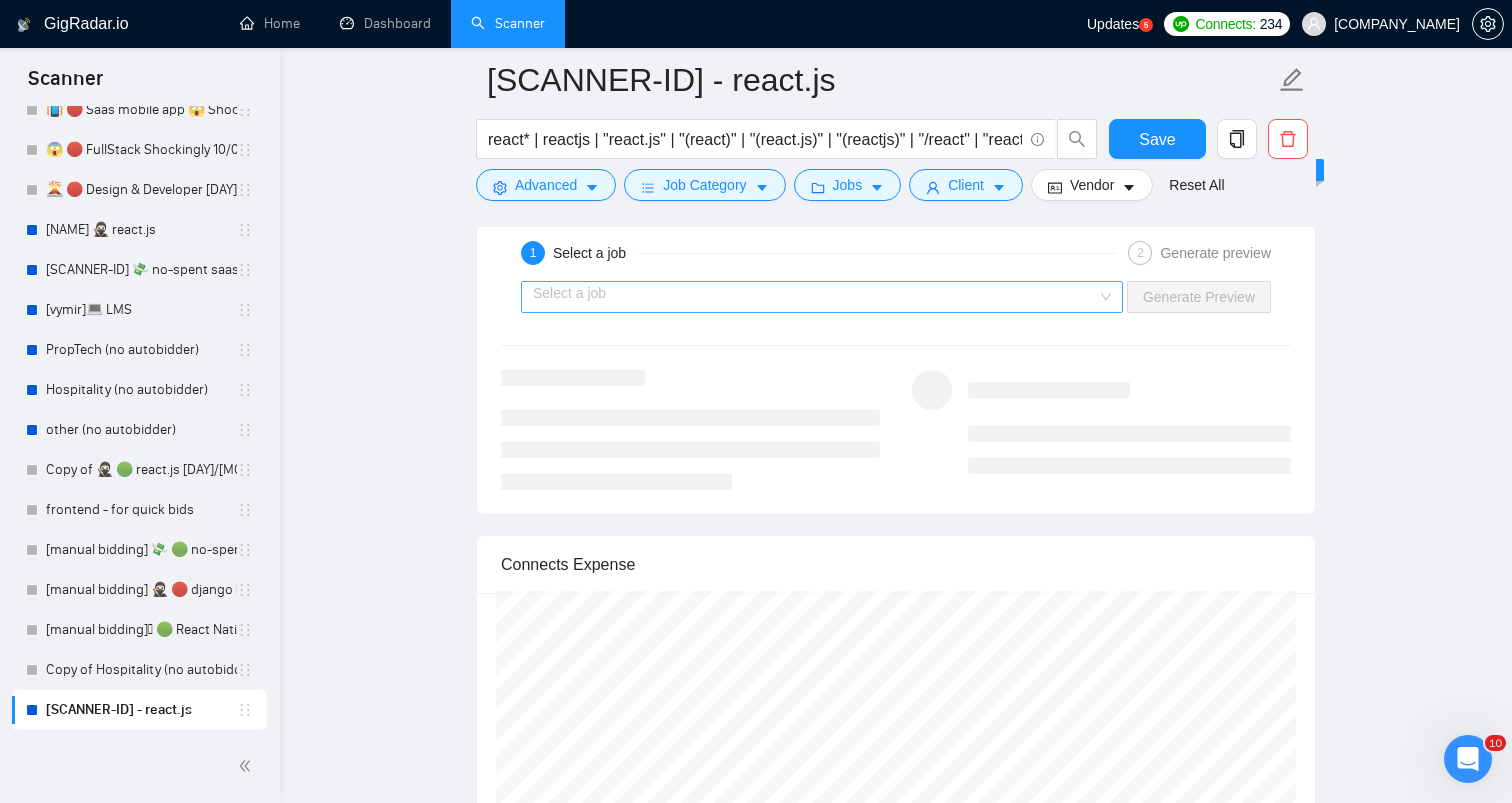 click at bounding box center [815, 297] 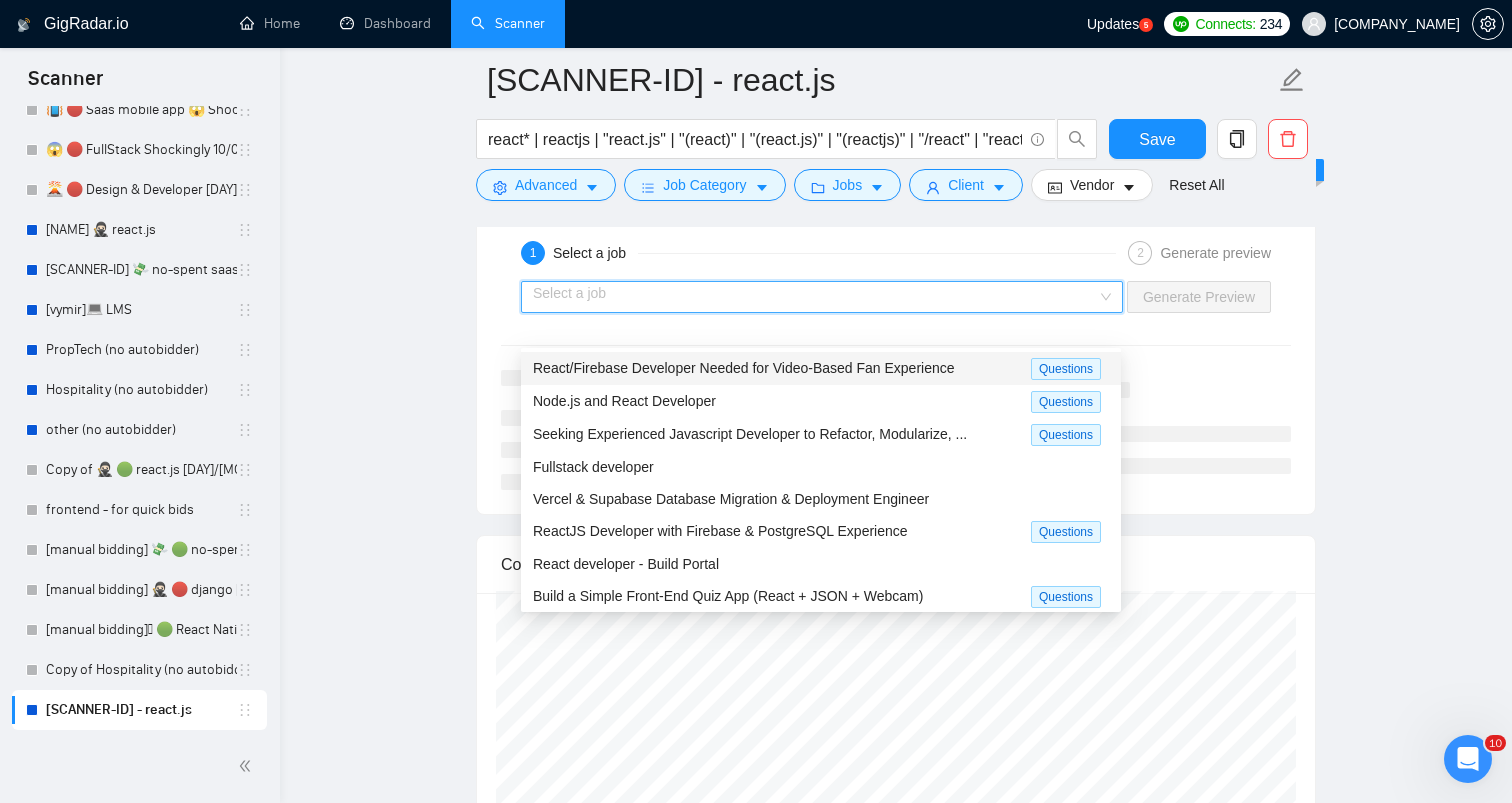 click on "React/Firebase Developer Needed for Video-Based Fan Experience" at bounding box center (744, 368) 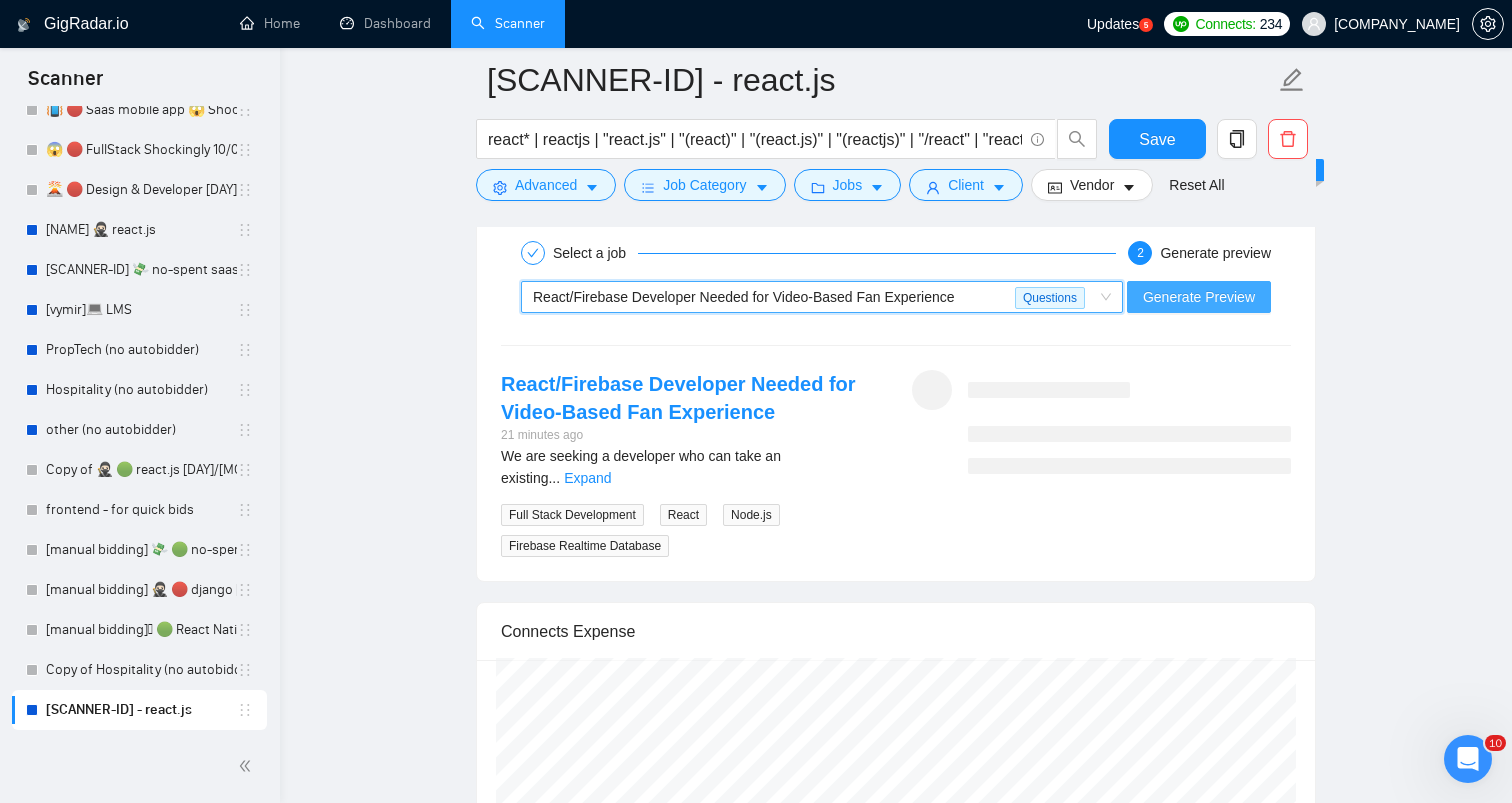click on "Generate Preview" at bounding box center (1199, 297) 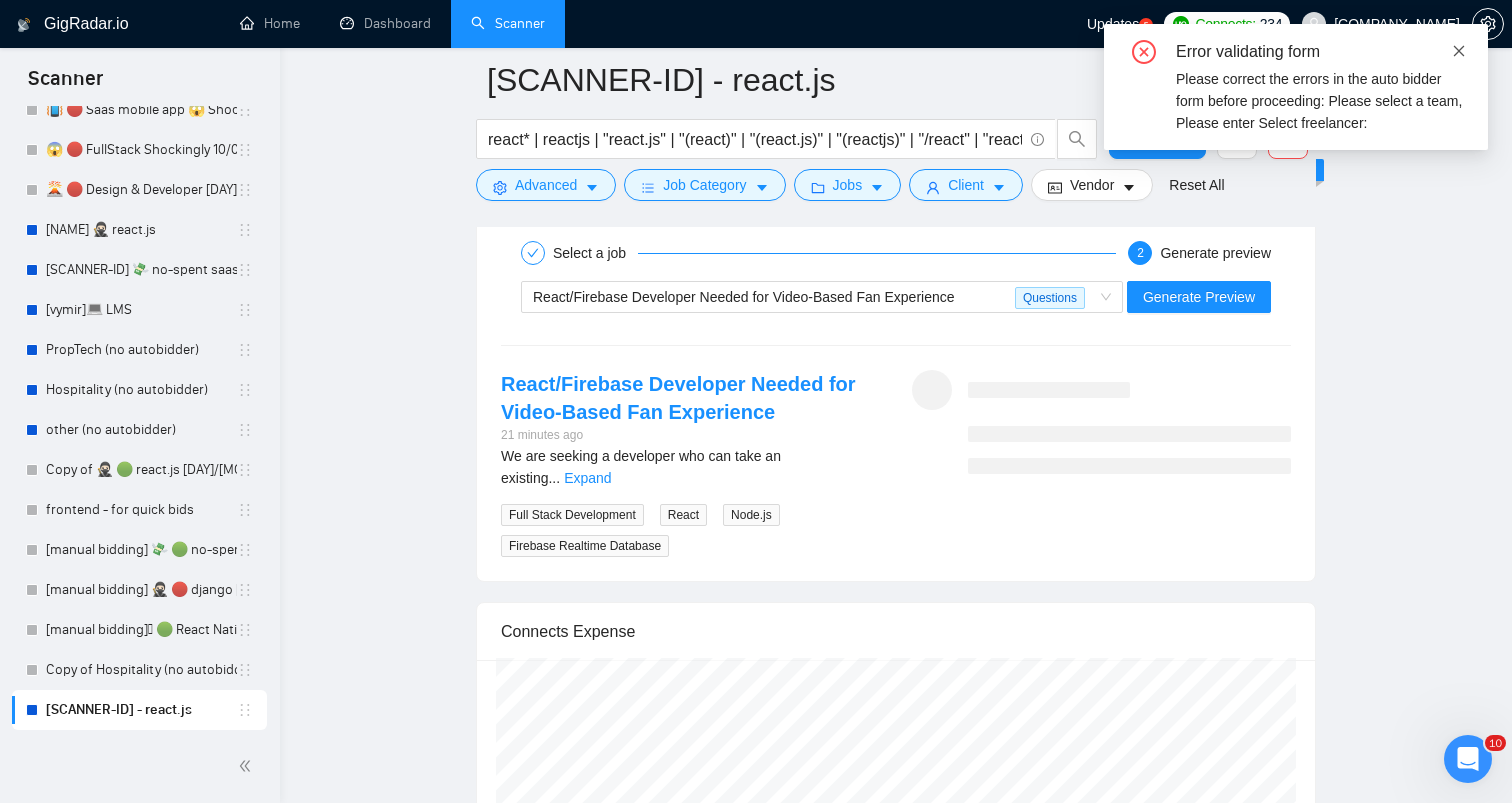 click 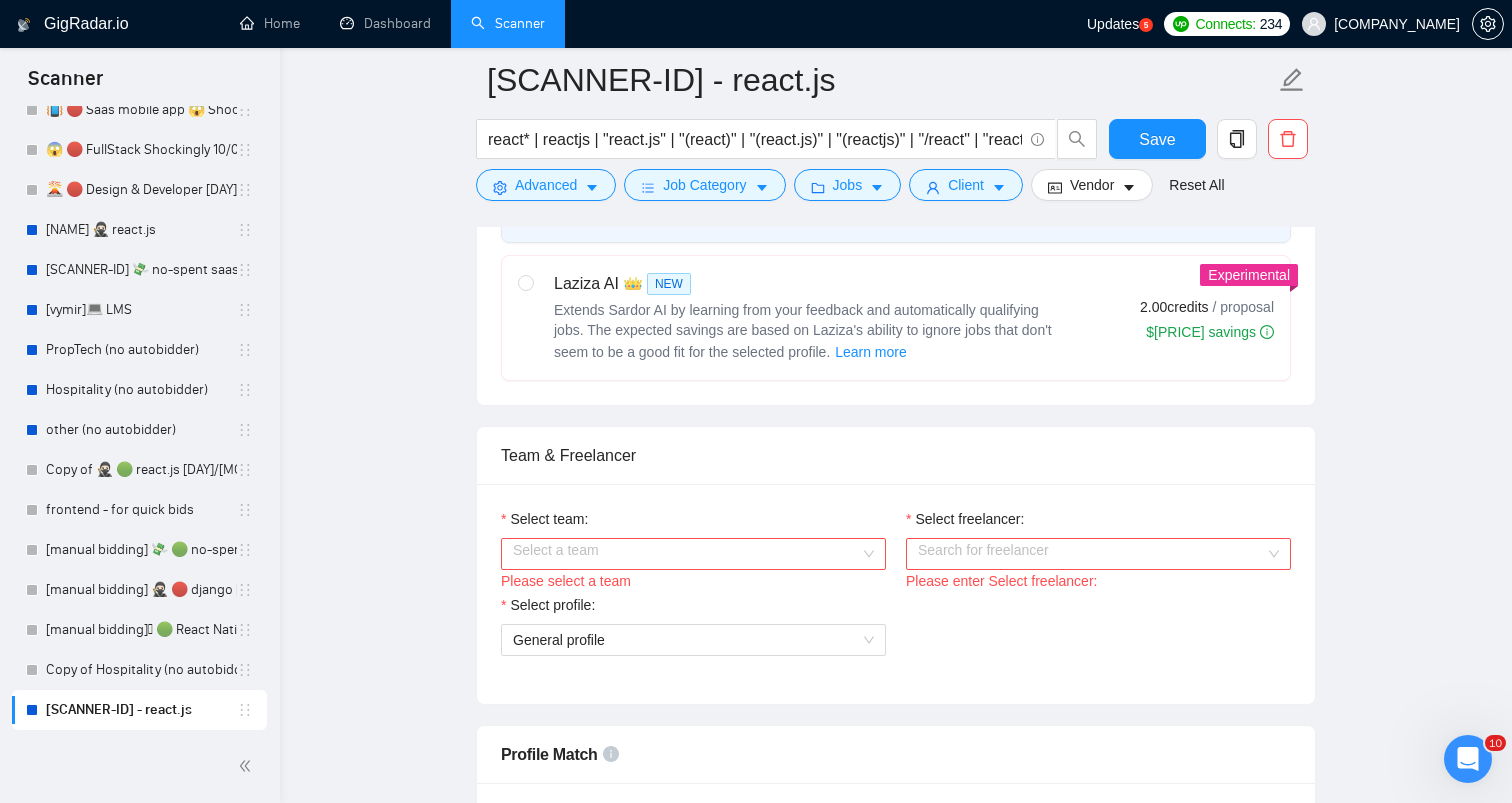 scroll, scrollTop: 802, scrollLeft: 0, axis: vertical 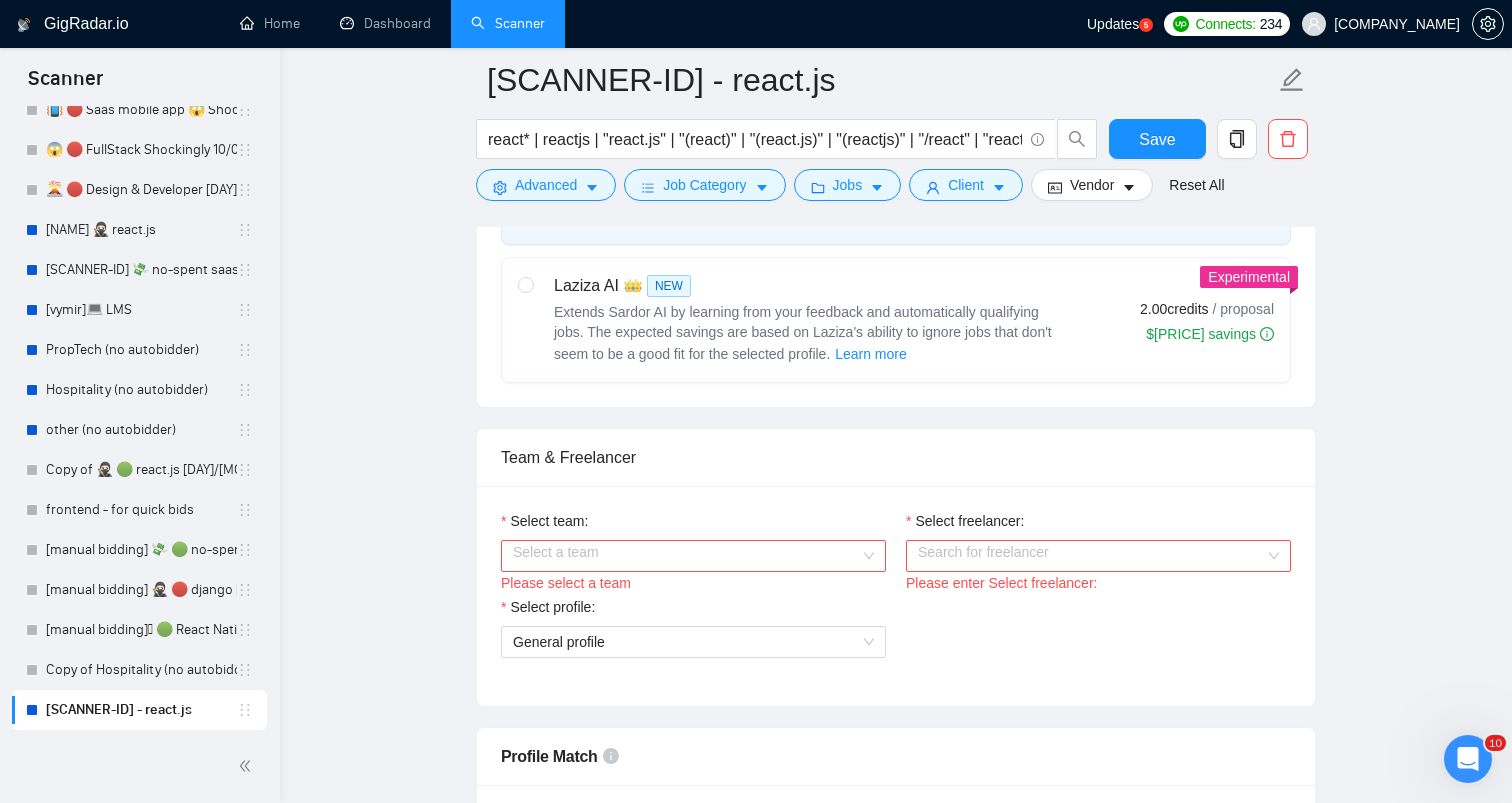 click on "Select team:" at bounding box center [686, 556] 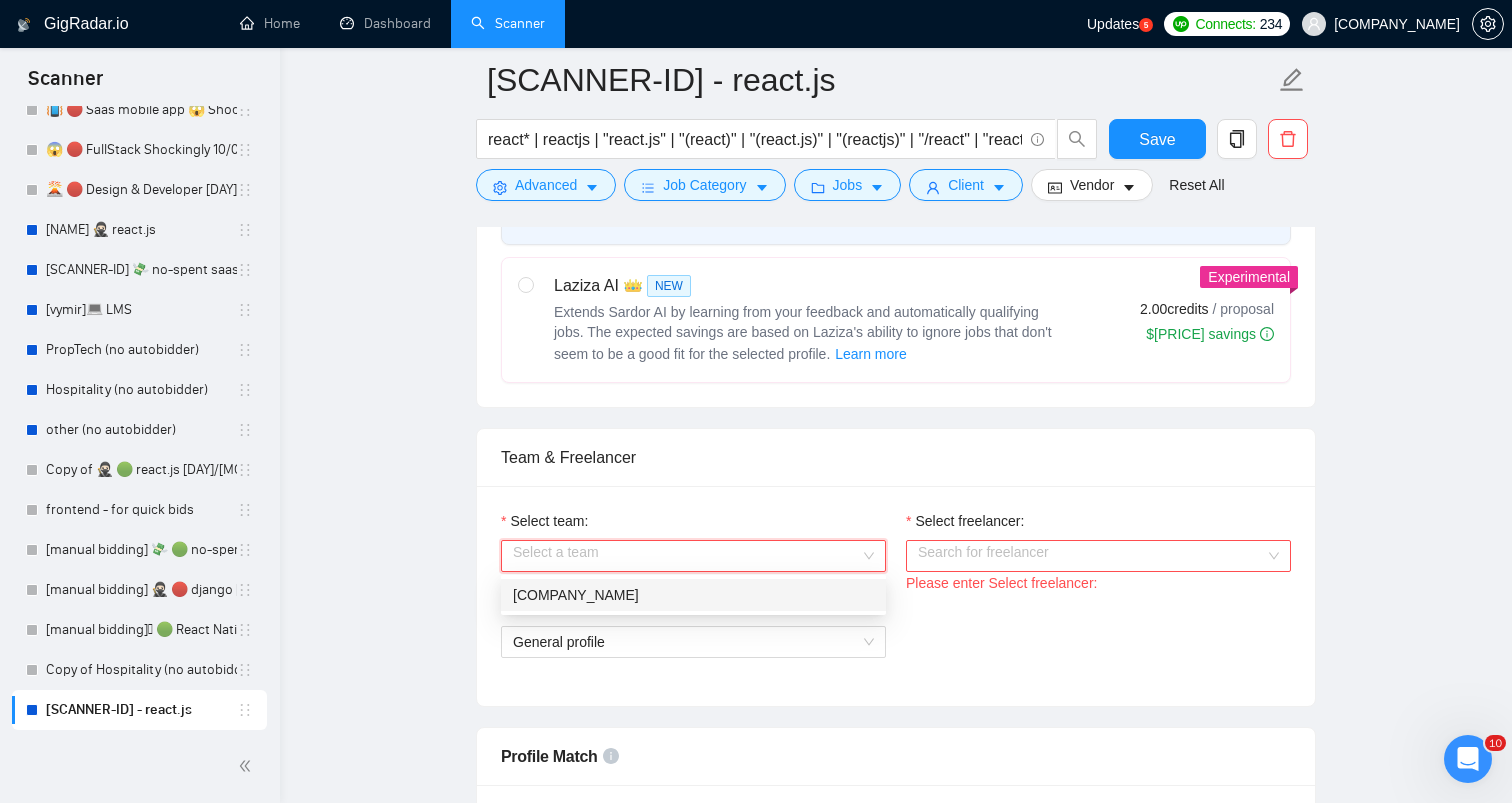 click on "[COMPANY_NAME]" at bounding box center [693, 595] 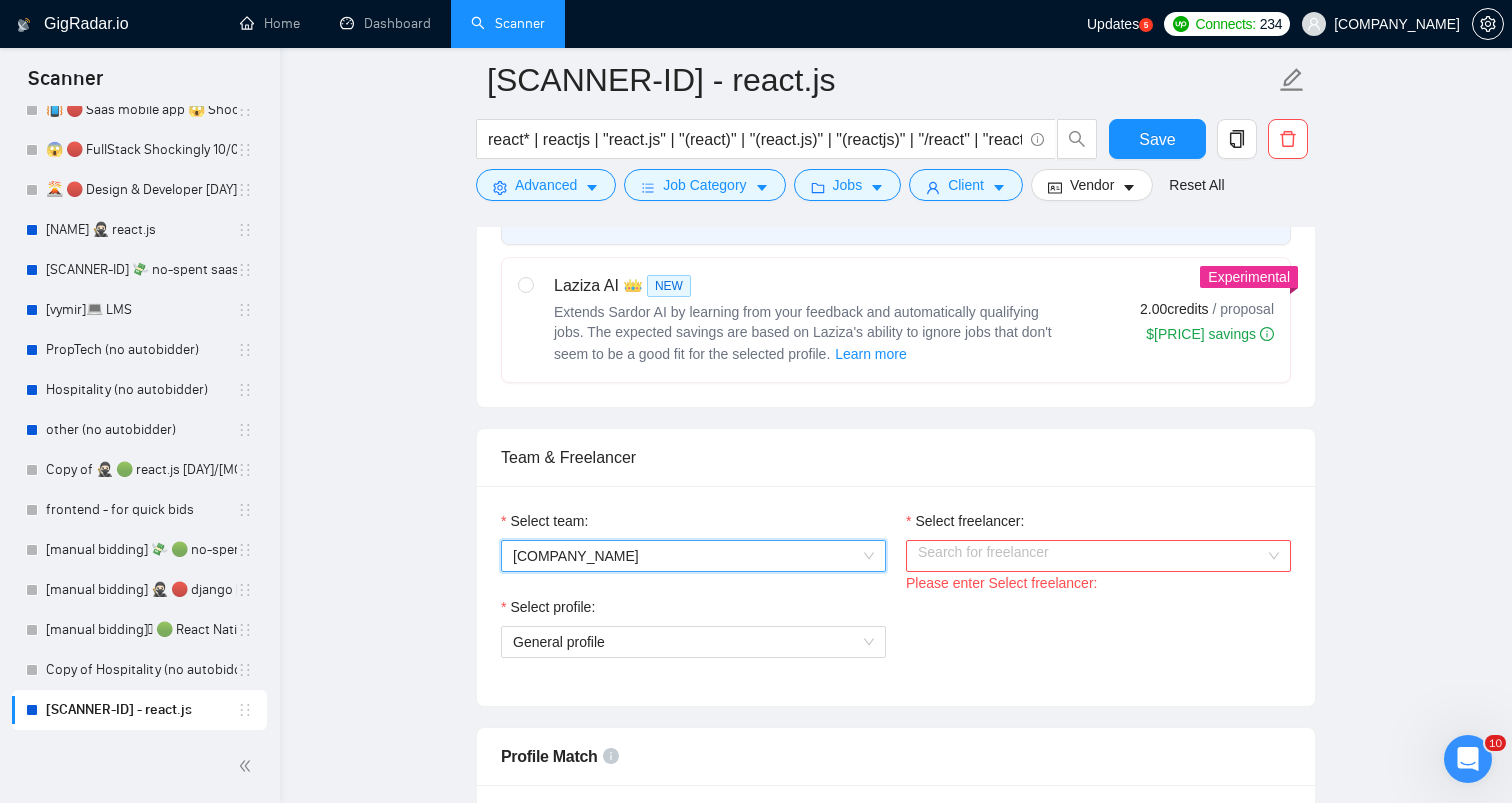 click on "Select freelancer:" at bounding box center [1091, 556] 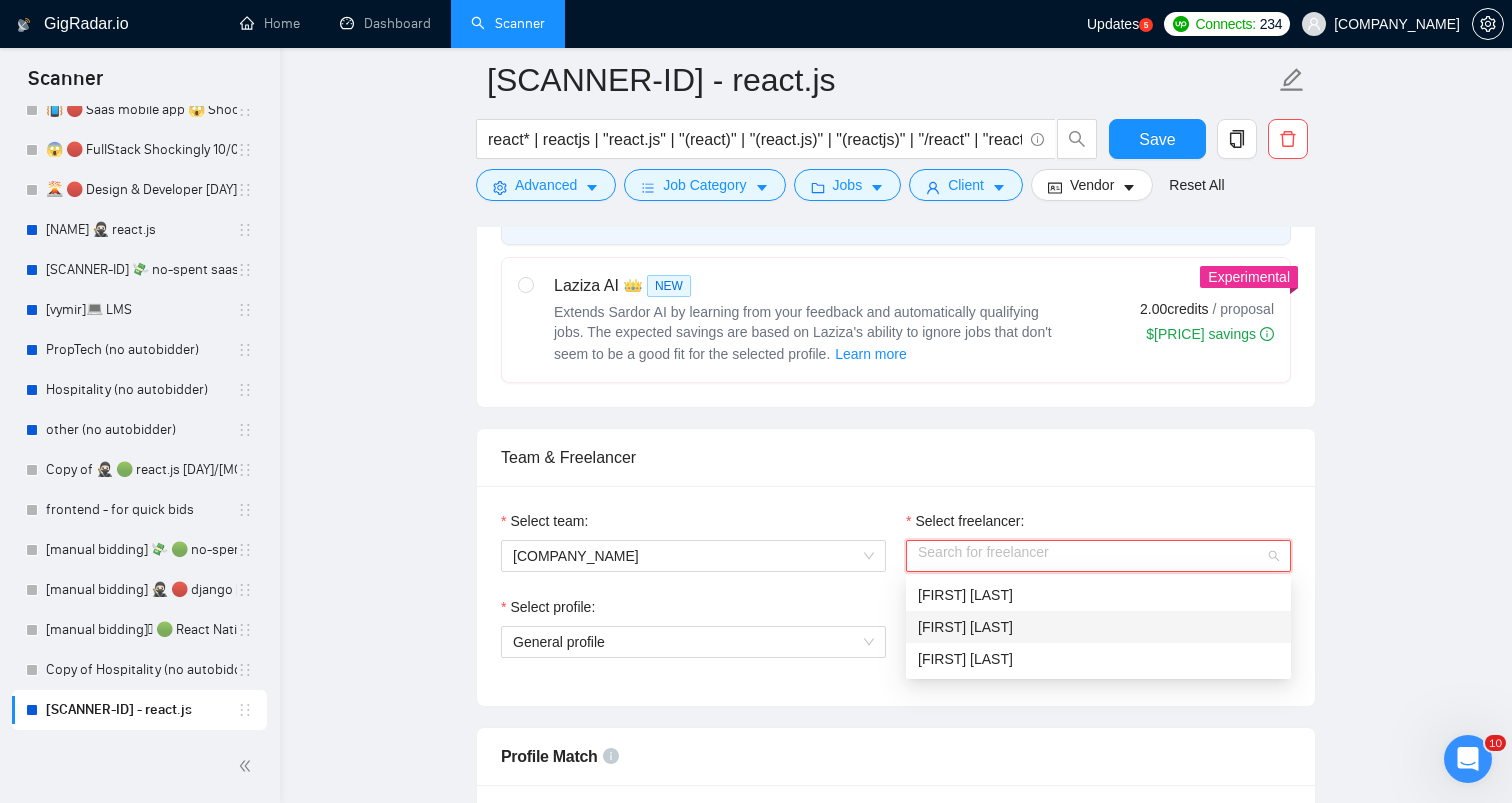 click on "[FIRST] [LAST]" at bounding box center [1098, 627] 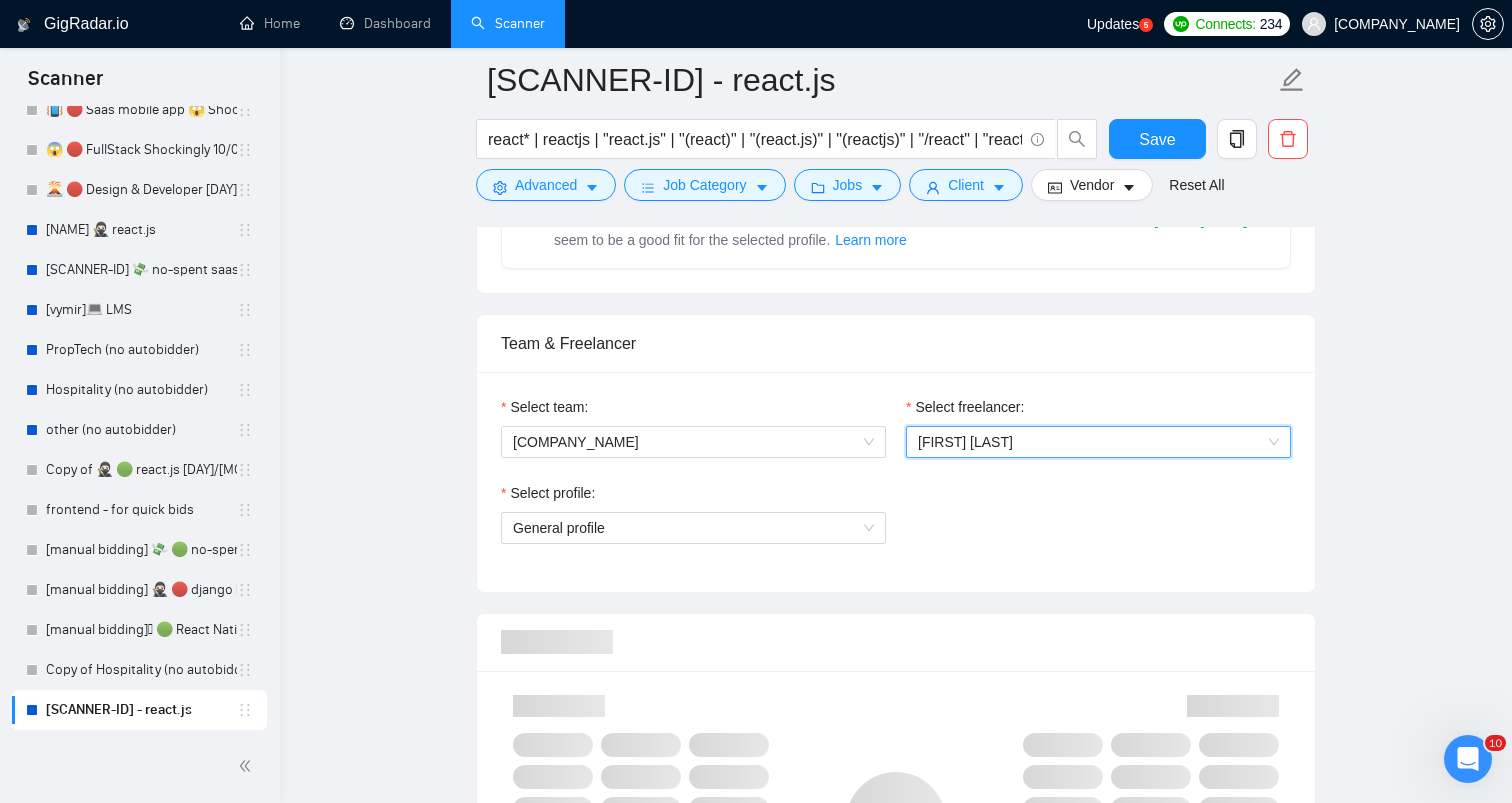 scroll, scrollTop: 927, scrollLeft: 0, axis: vertical 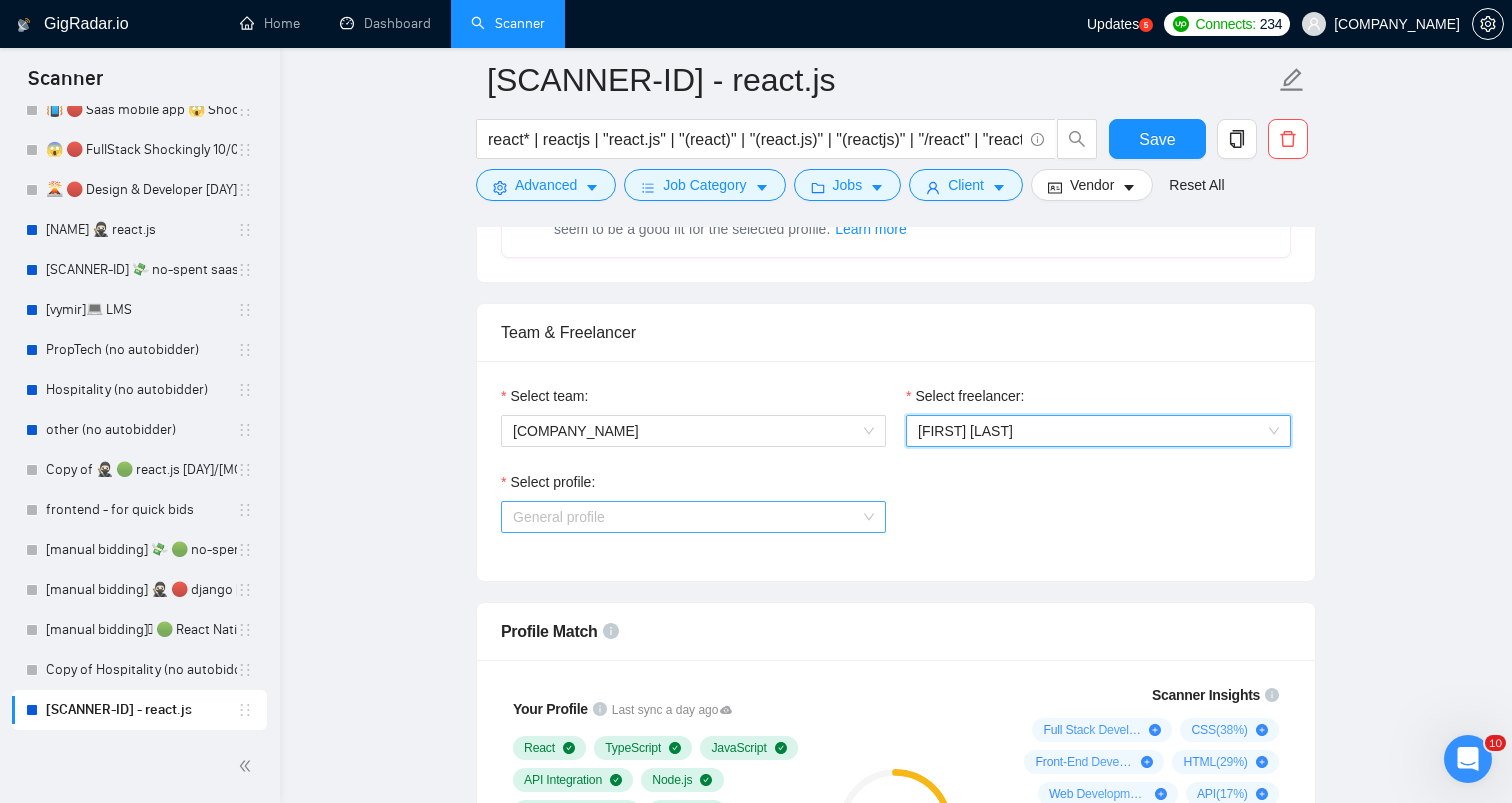 click on "General profile" at bounding box center [693, 517] 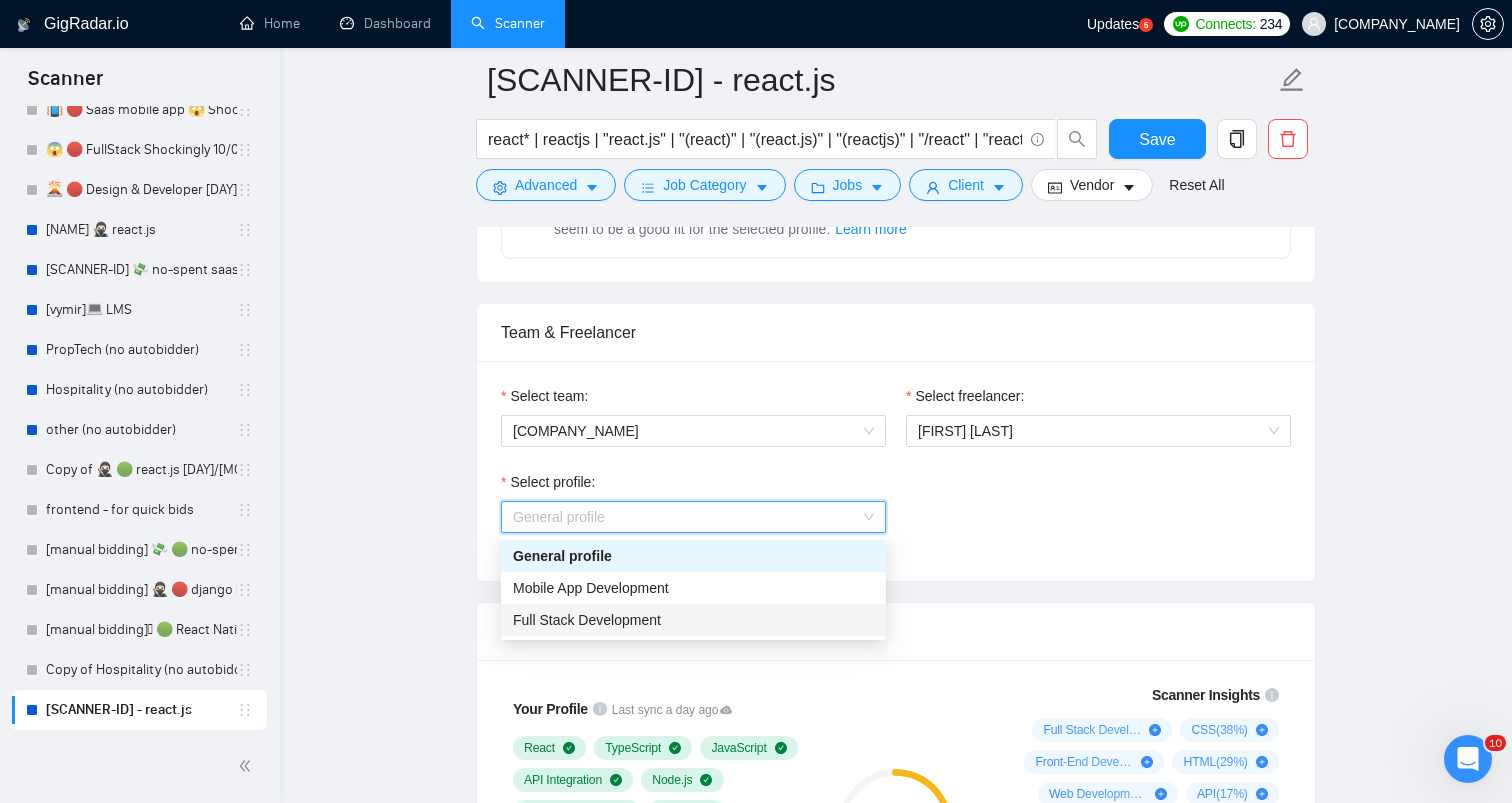click on "Full Stack Development" at bounding box center (693, 620) 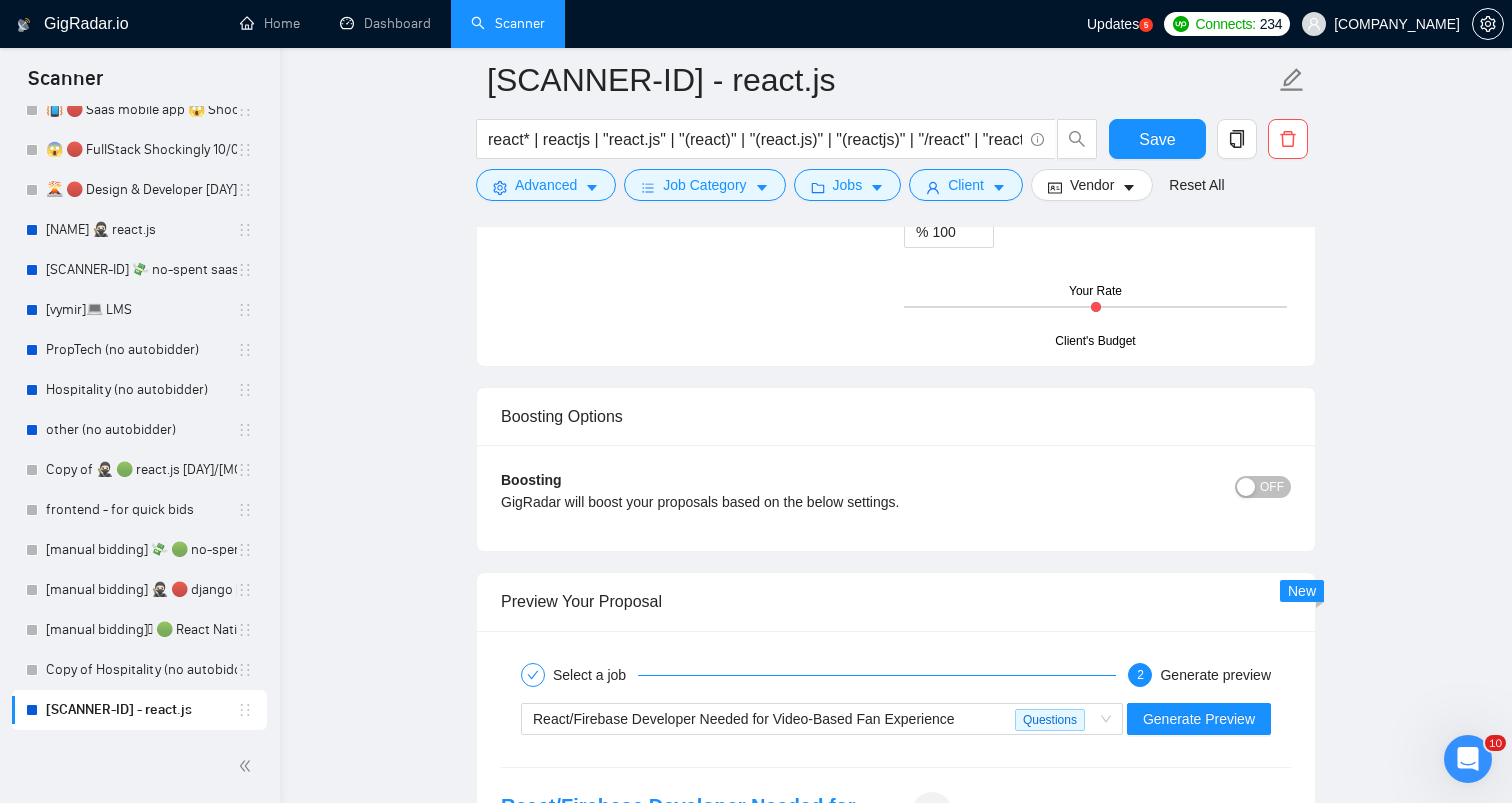 scroll, scrollTop: 3766, scrollLeft: 0, axis: vertical 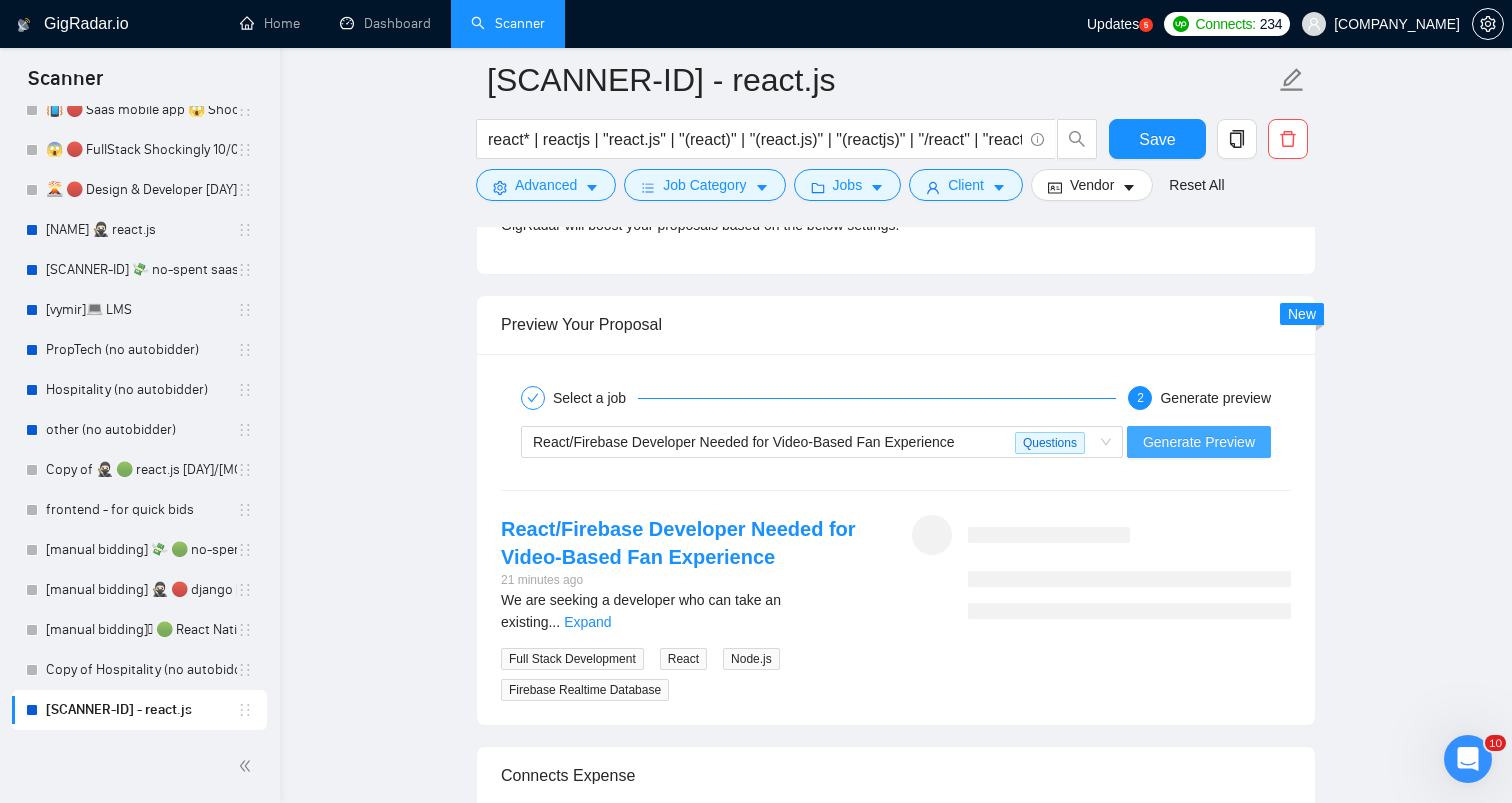 click on "Generate Preview" at bounding box center [1199, 442] 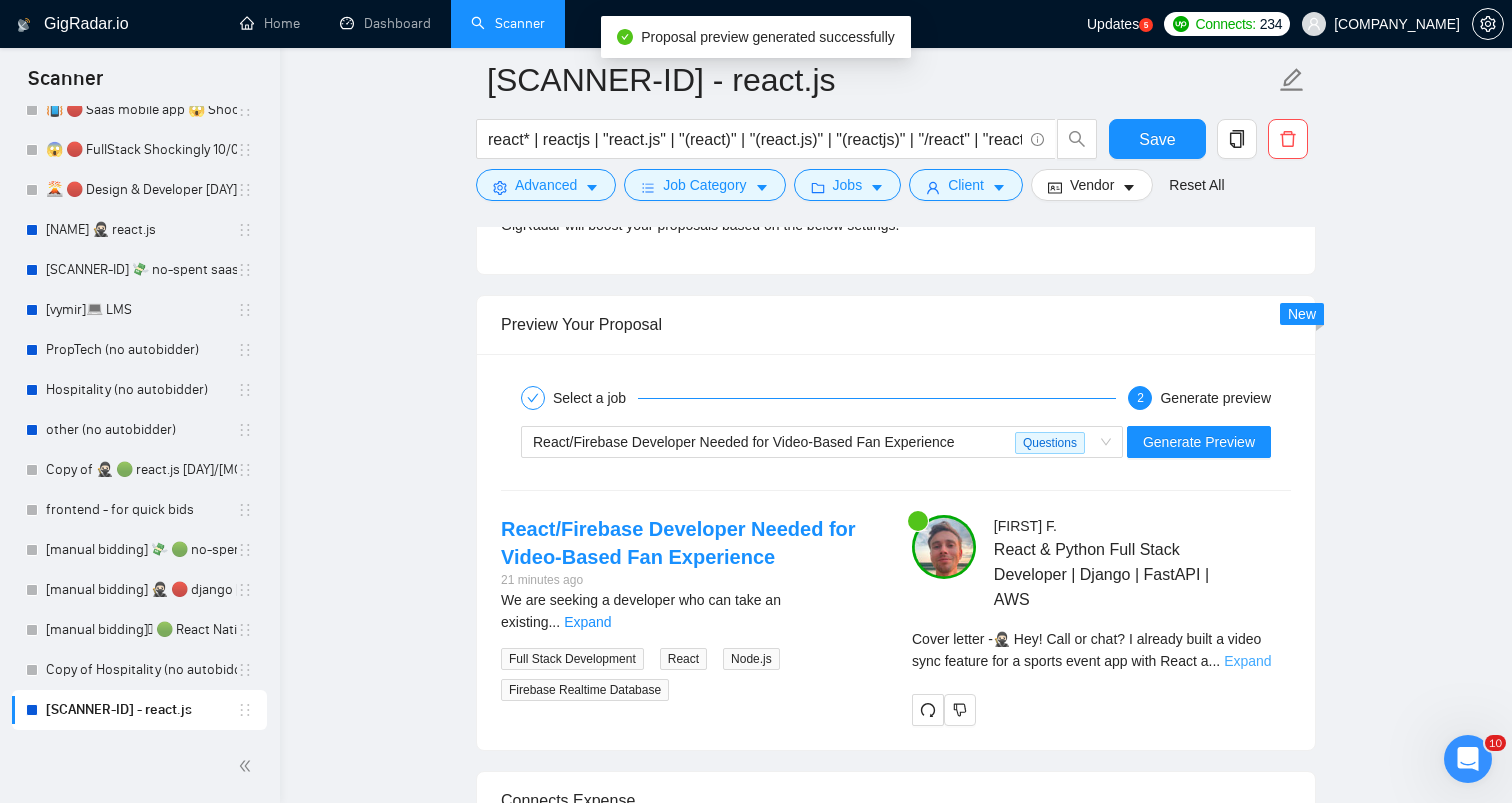 click on "Expand" at bounding box center [1247, 661] 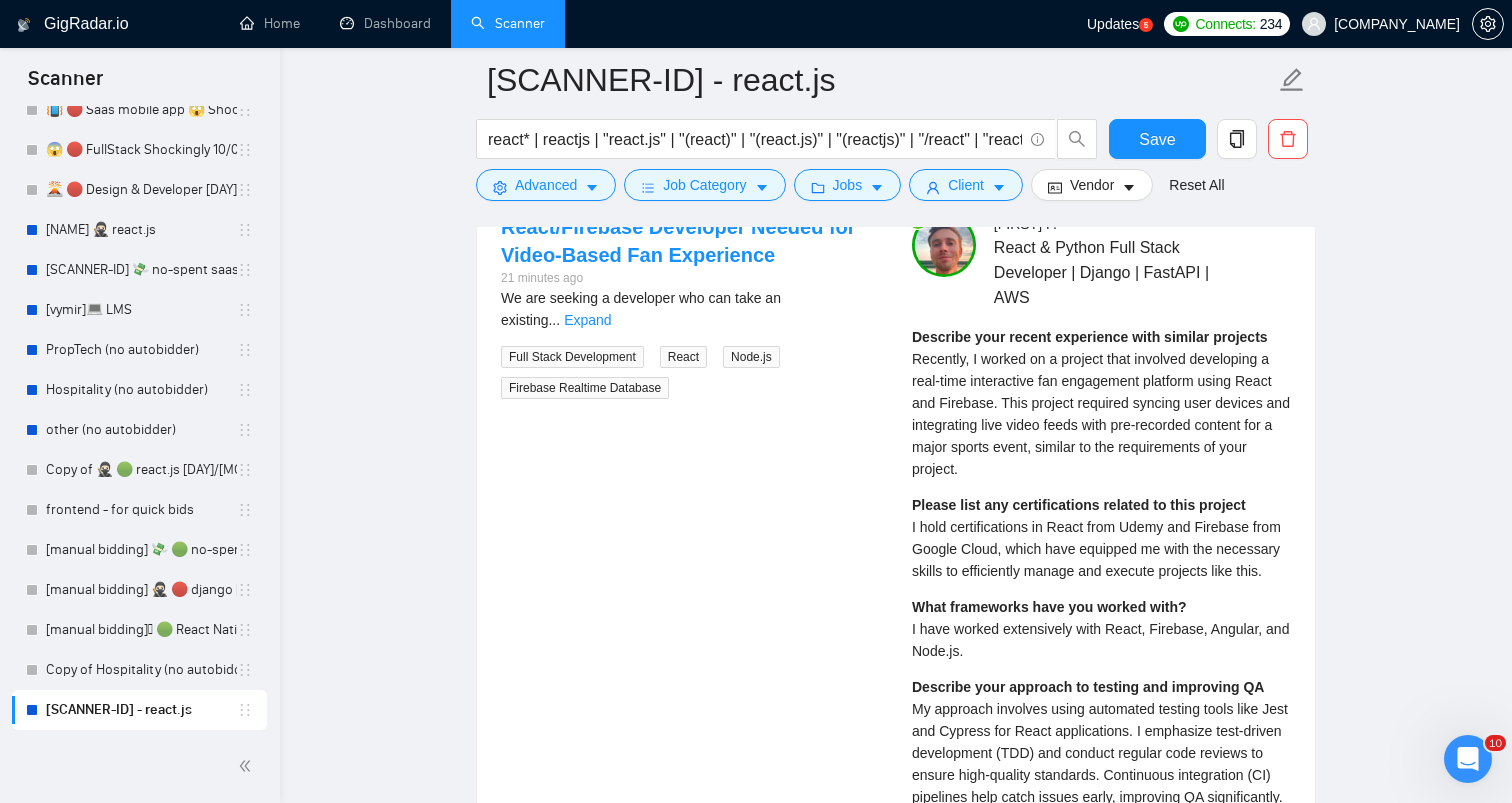 scroll, scrollTop: 4123, scrollLeft: 0, axis: vertical 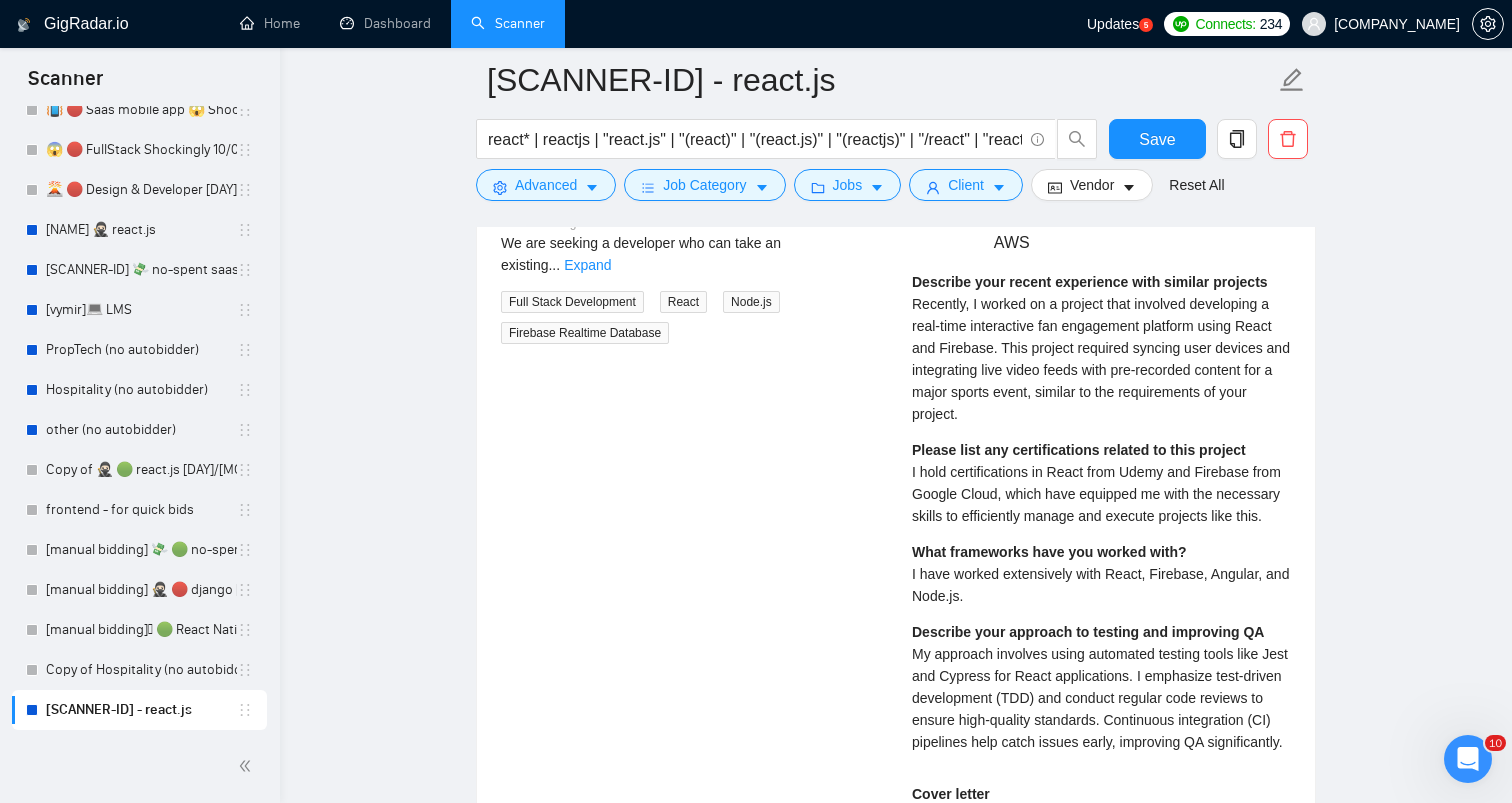 click on "Recently, I worked on a project that involved developing a real-time interactive fan engagement platform using React and Firebase. This project required syncing user devices and integrating live video feeds with pre-recorded content for a major sports event, similar to the requirements of your project." at bounding box center (1101, 359) 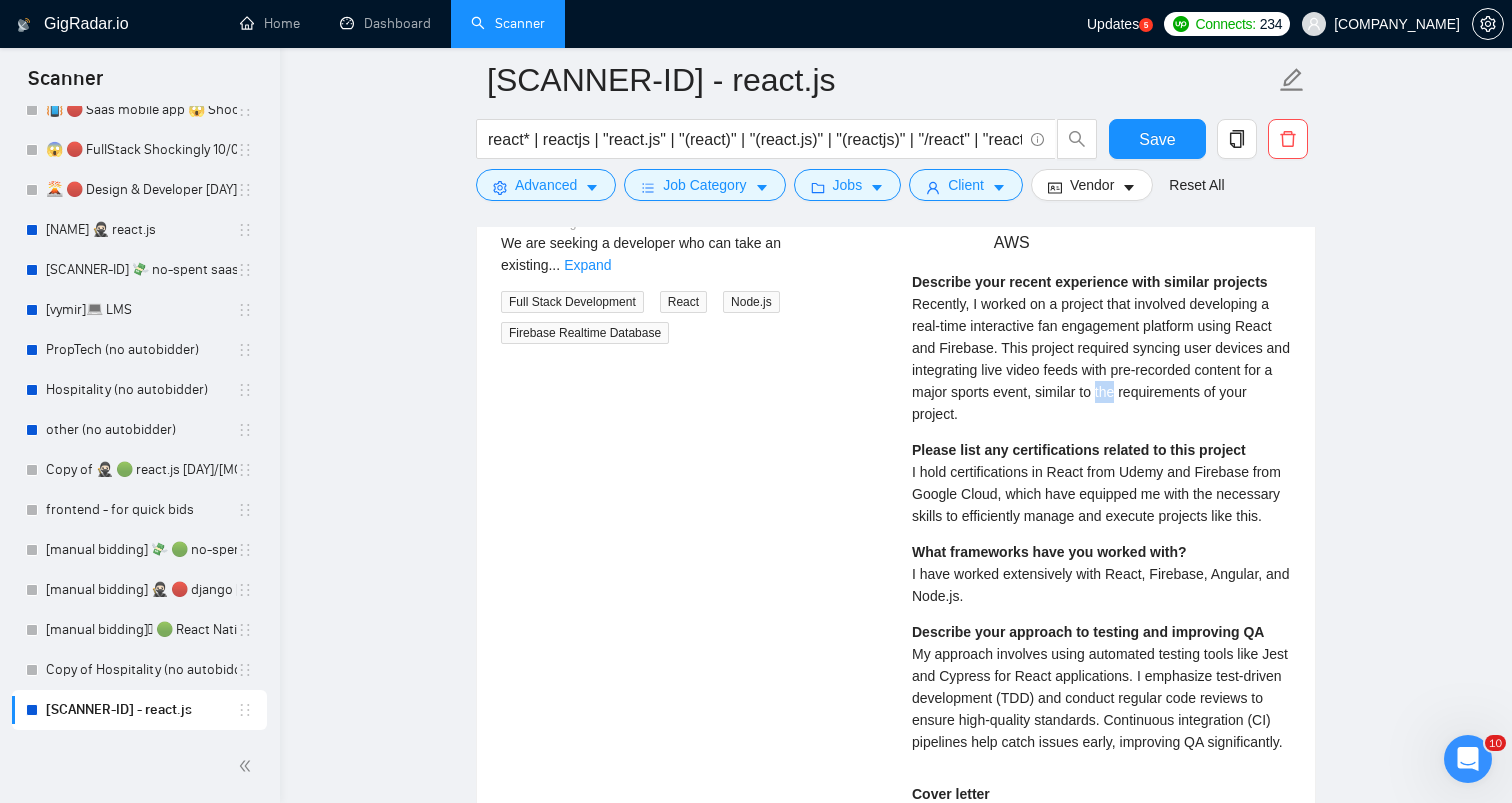 click on "Recently, I worked on a project that involved developing a real-time interactive fan engagement platform using React and Firebase. This project required syncing user devices and integrating live video feeds with pre-recorded content for a major sports event, similar to the requirements of your project." at bounding box center (1101, 359) 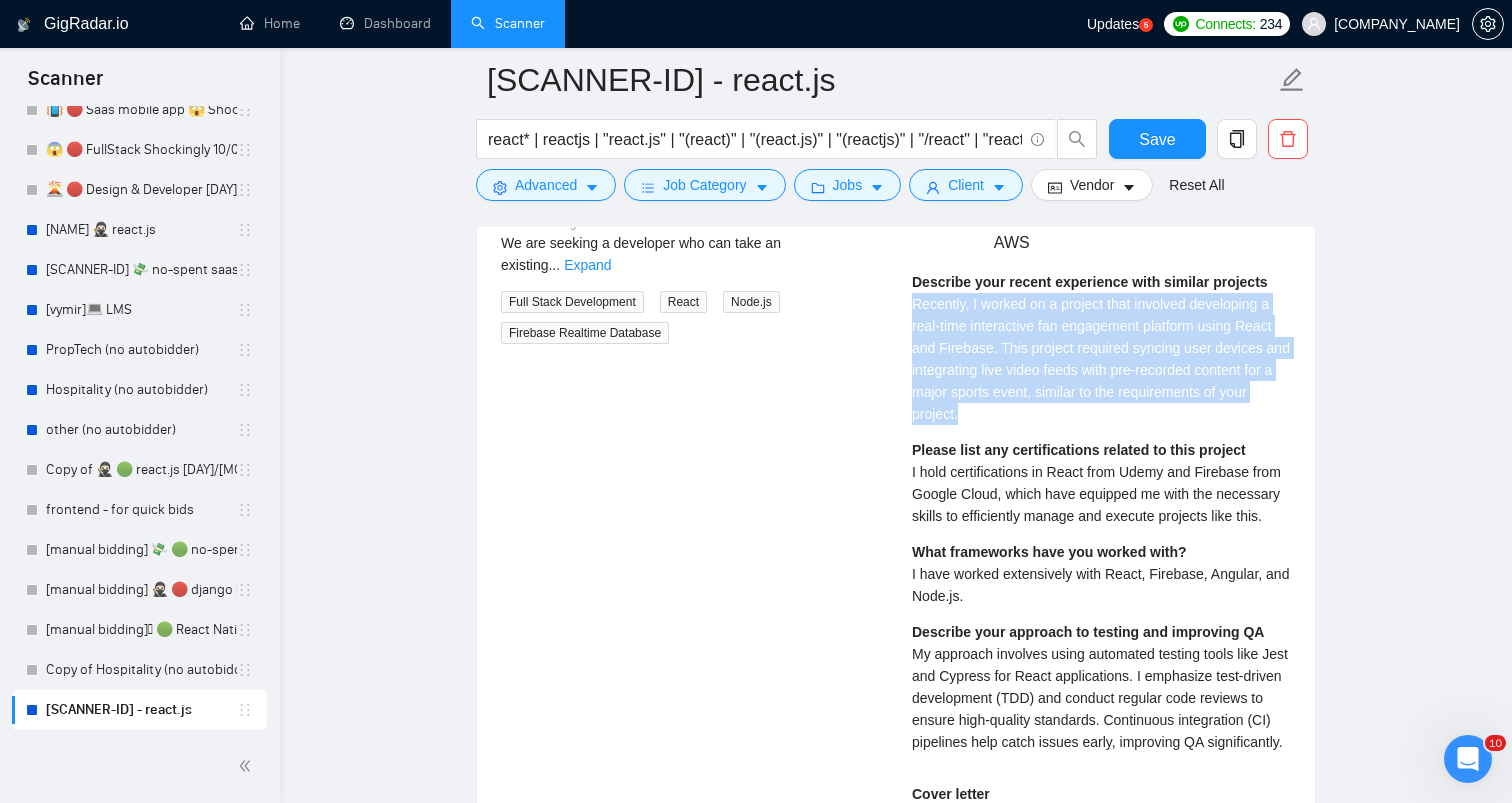 click on "Recently, I worked on a project that involved developing a real-time interactive fan engagement platform using React and Firebase. This project required syncing user devices and integrating live video feeds with pre-recorded content for a major sports event, similar to the requirements of your project." at bounding box center [1101, 359] 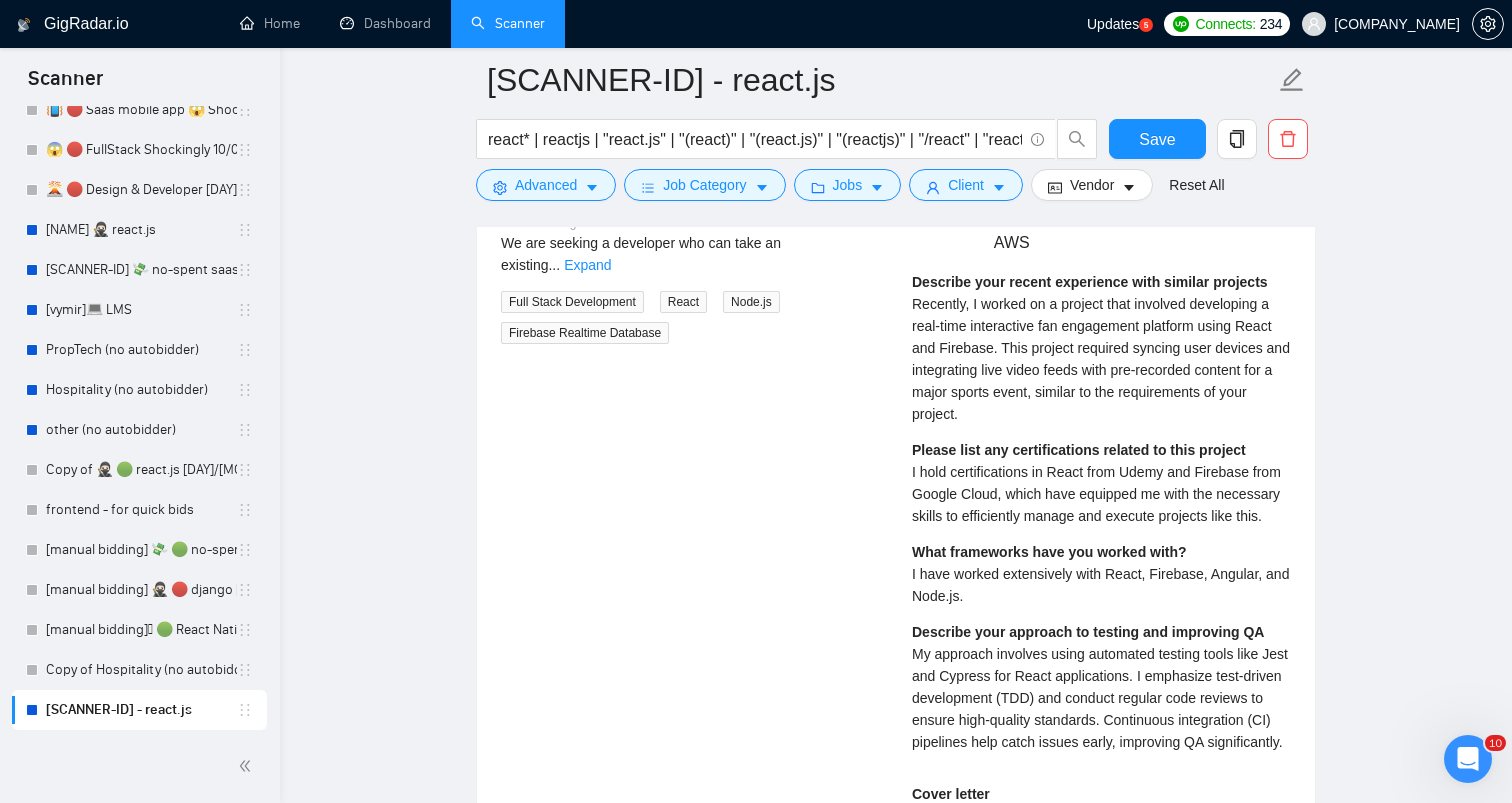 click on "Please list any certifications related to this project I hold certifications in React from Udemy and Firebase from Google Cloud, which have equipped me with the necessary skills to efficiently manage and execute projects like this." at bounding box center [1101, 483] 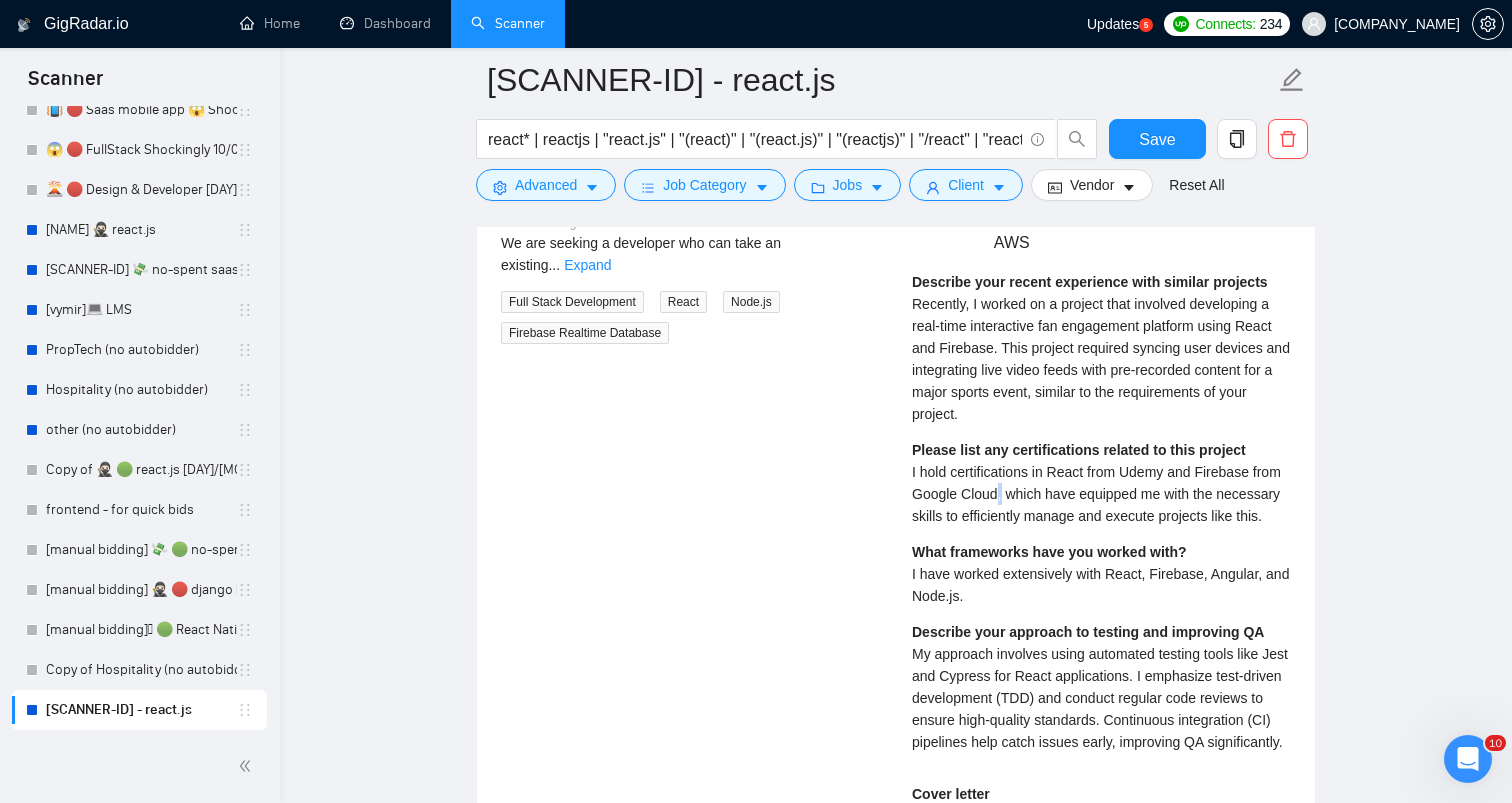 click on "Please list any certifications related to this project I hold certifications in React from Udemy and Firebase from Google Cloud, which have equipped me with the necessary skills to efficiently manage and execute projects like this." at bounding box center [1101, 483] 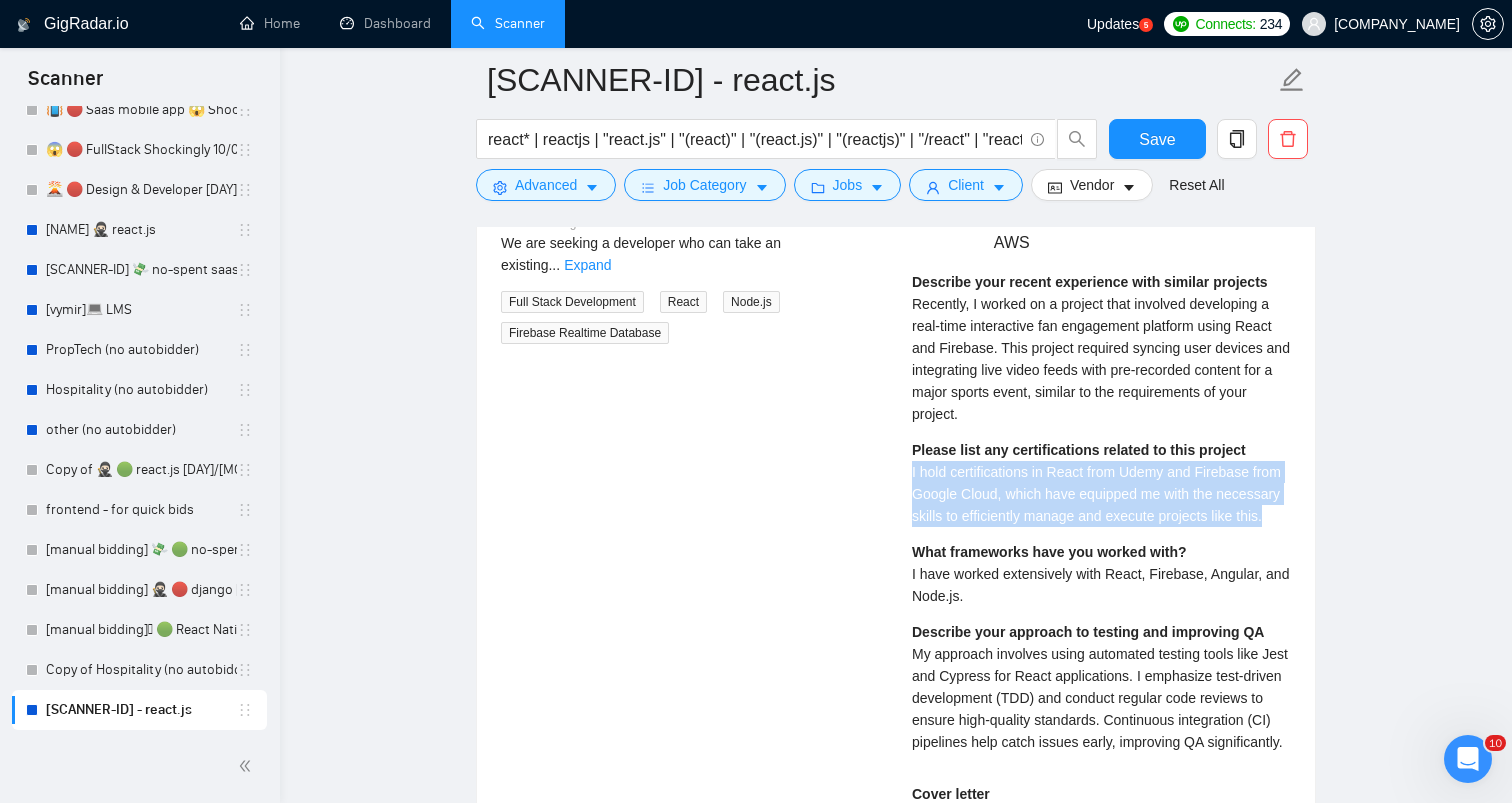 click on "Please list any certifications related to this project I hold certifications in React from Udemy and Firebase from Google Cloud, which have equipped me with the necessary skills to efficiently manage and execute projects like this." at bounding box center (1101, 483) 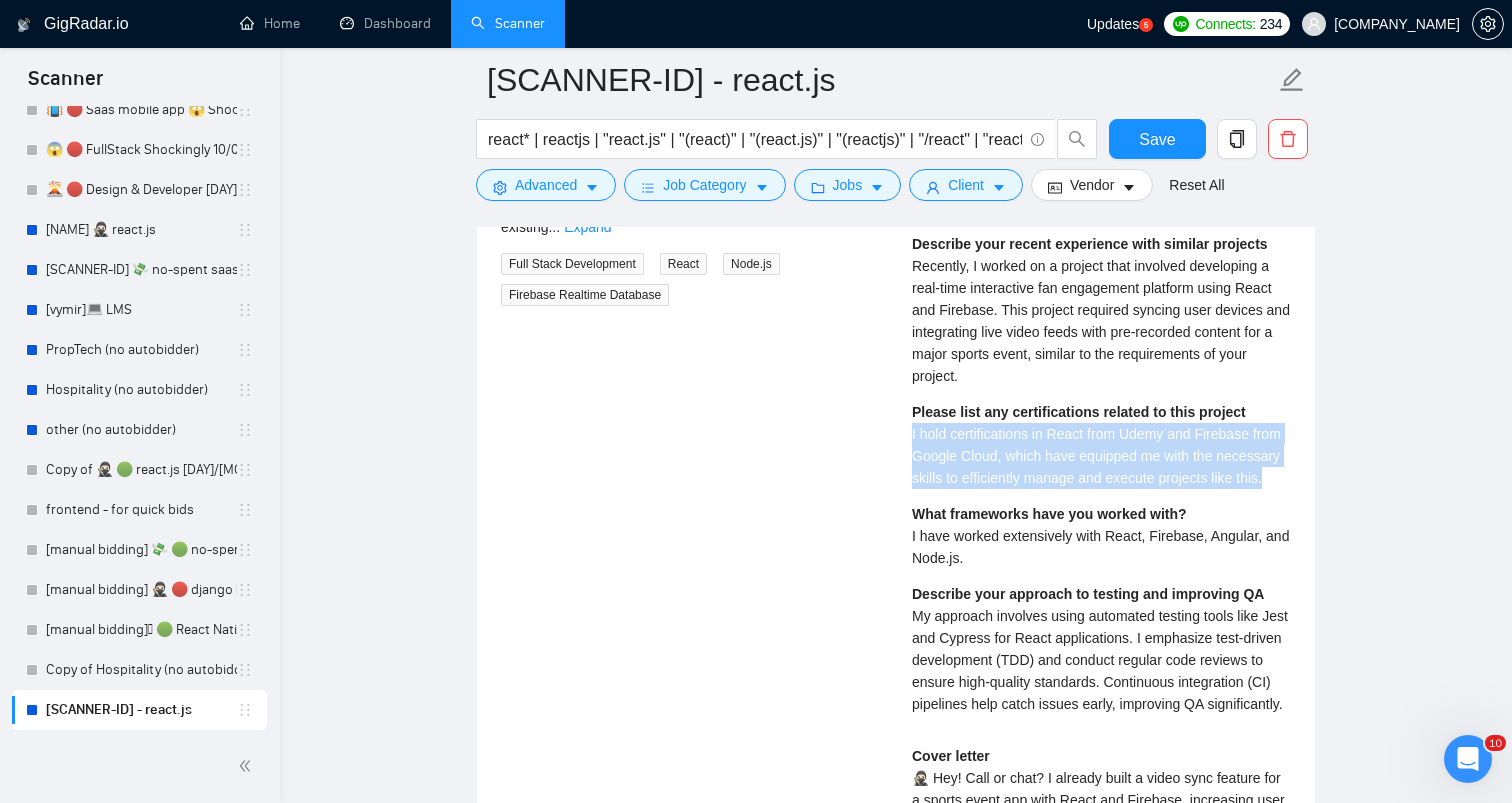scroll, scrollTop: 4290, scrollLeft: 0, axis: vertical 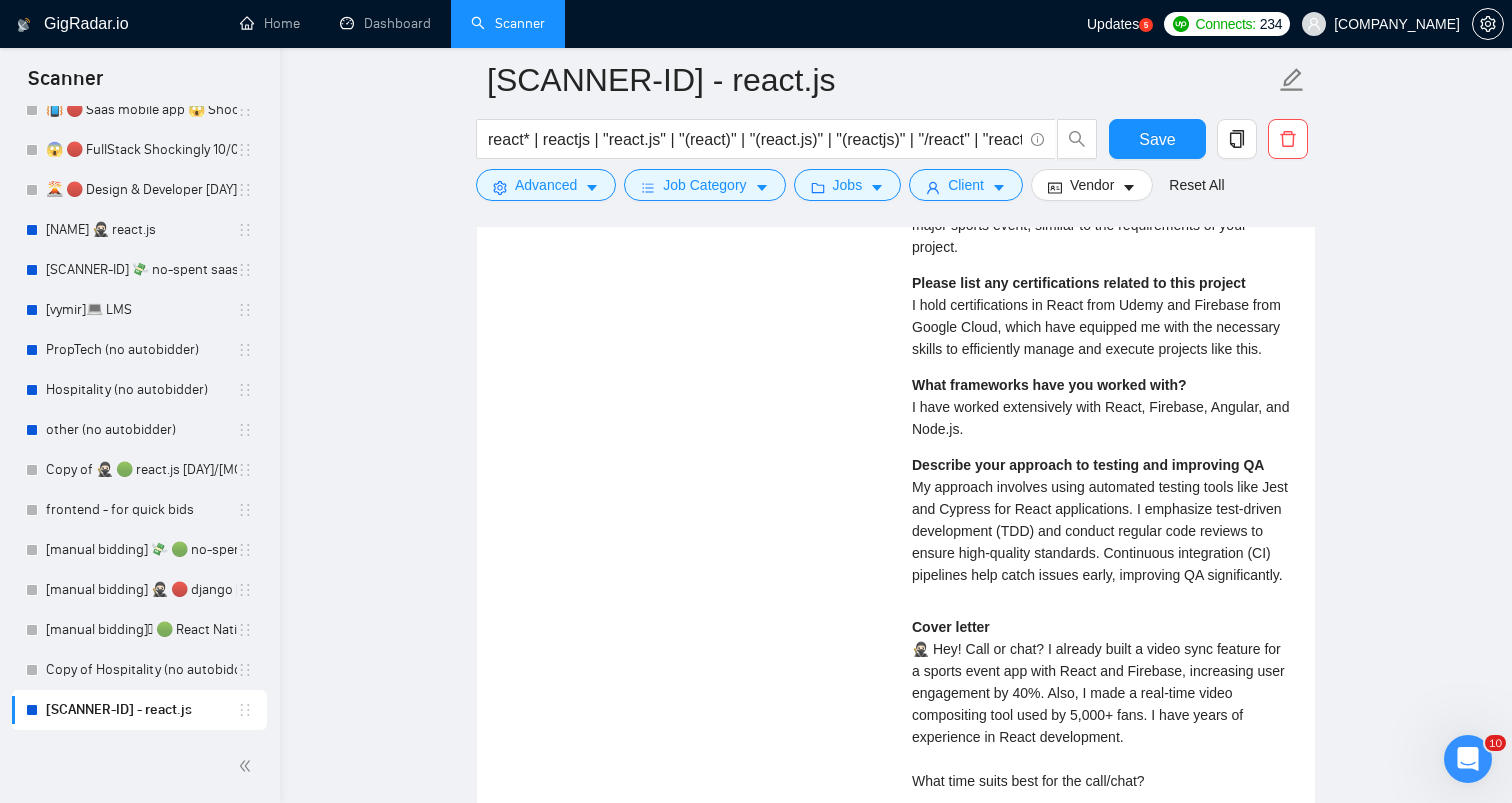 click on "I have worked extensively with React, Firebase, Angular, and Node.js." at bounding box center (1100, 418) 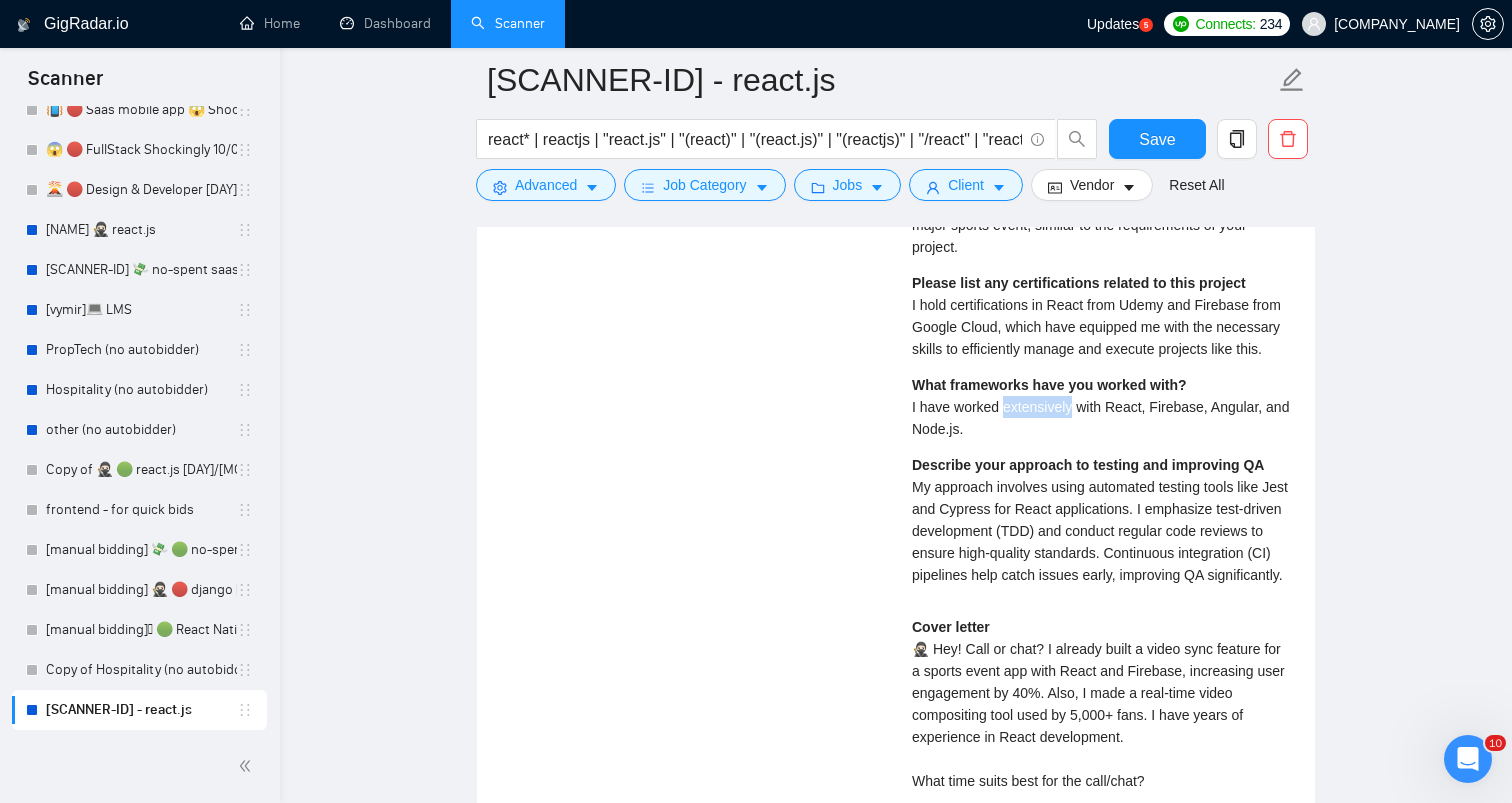 click on "I have worked extensively with React, Firebase, Angular, and Node.js." at bounding box center [1100, 418] 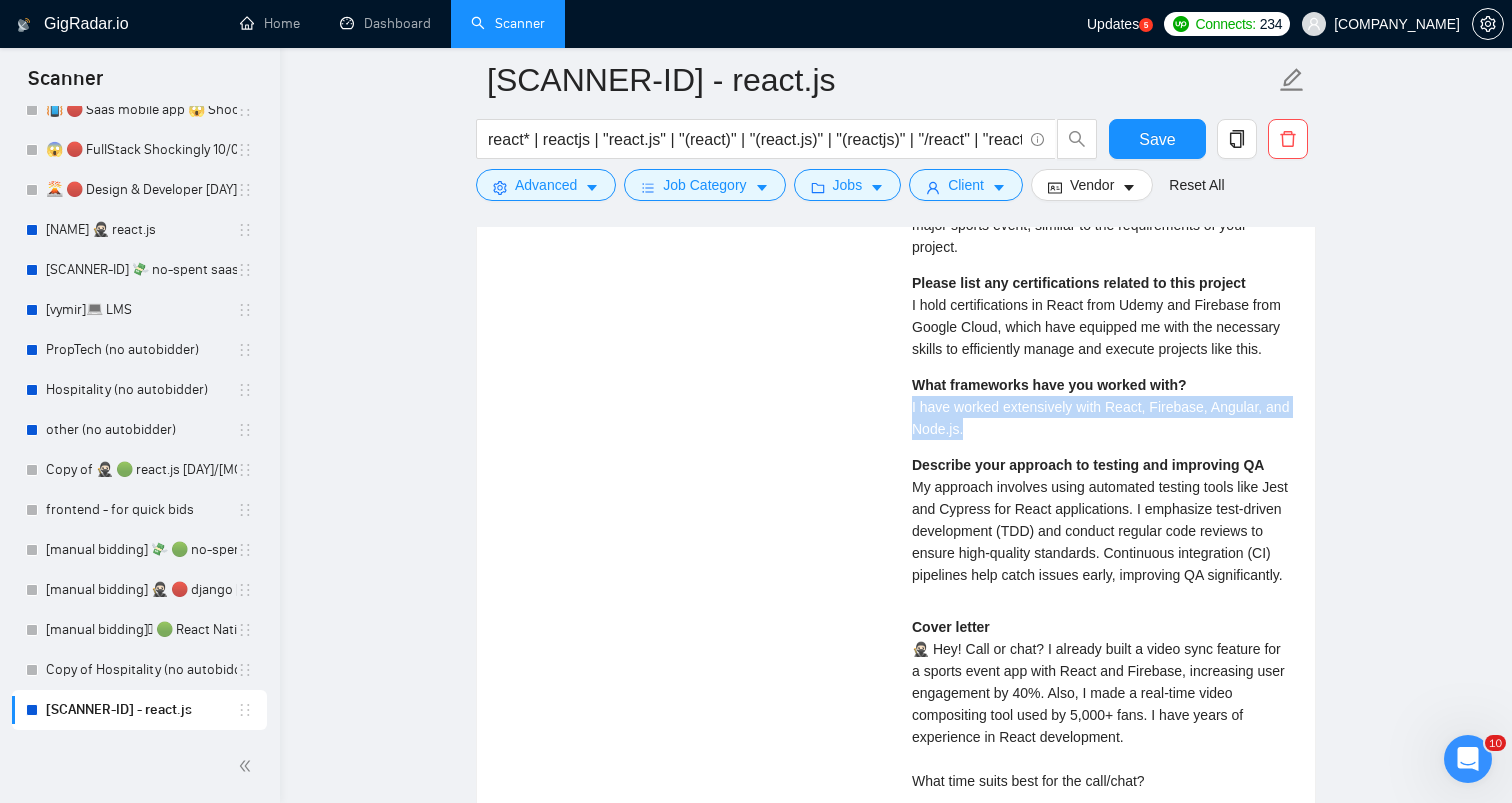 click on "I have worked extensively with React, Firebase, Angular, and Node.js." at bounding box center [1100, 418] 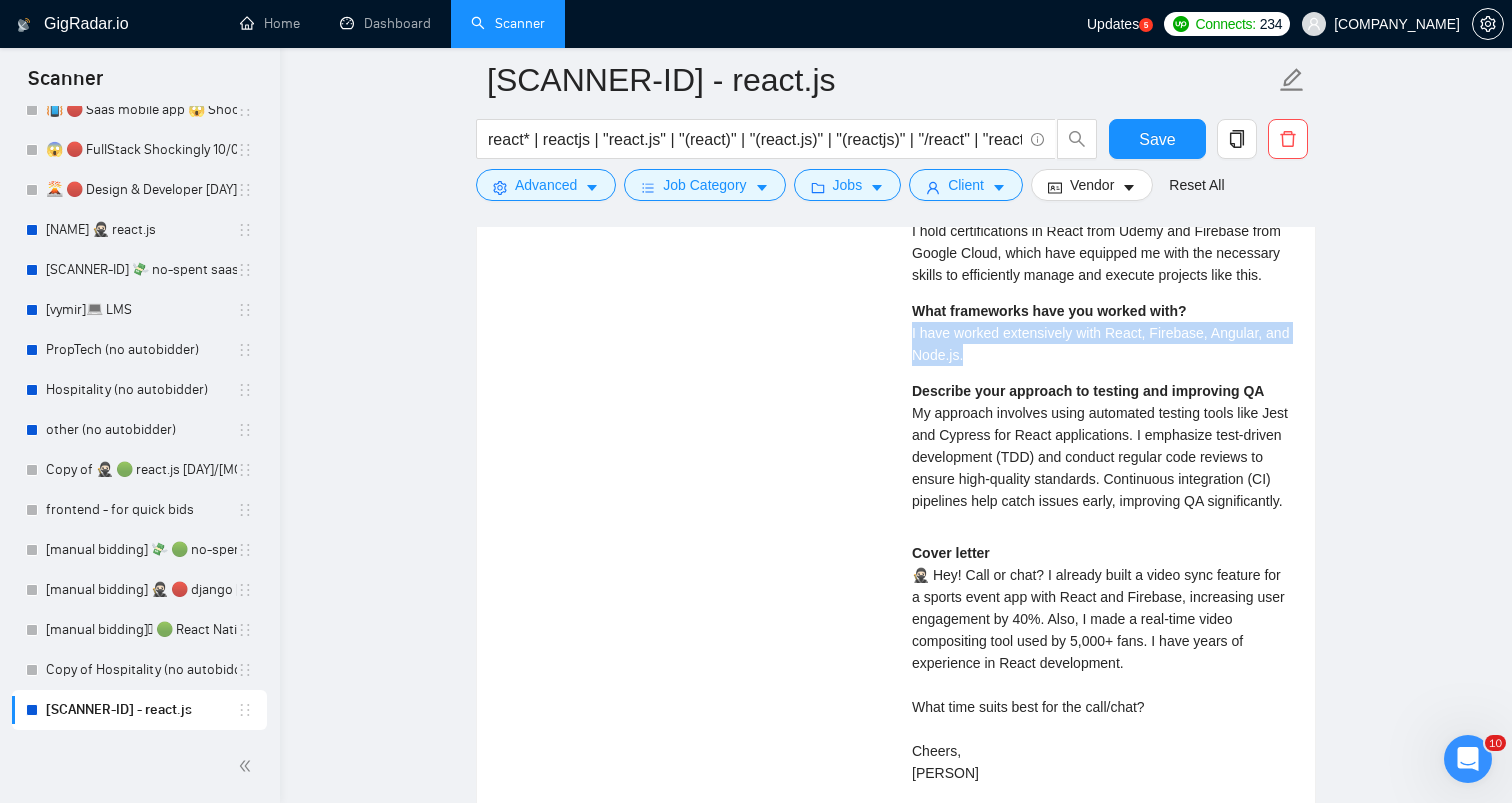 scroll, scrollTop: 4392, scrollLeft: 0, axis: vertical 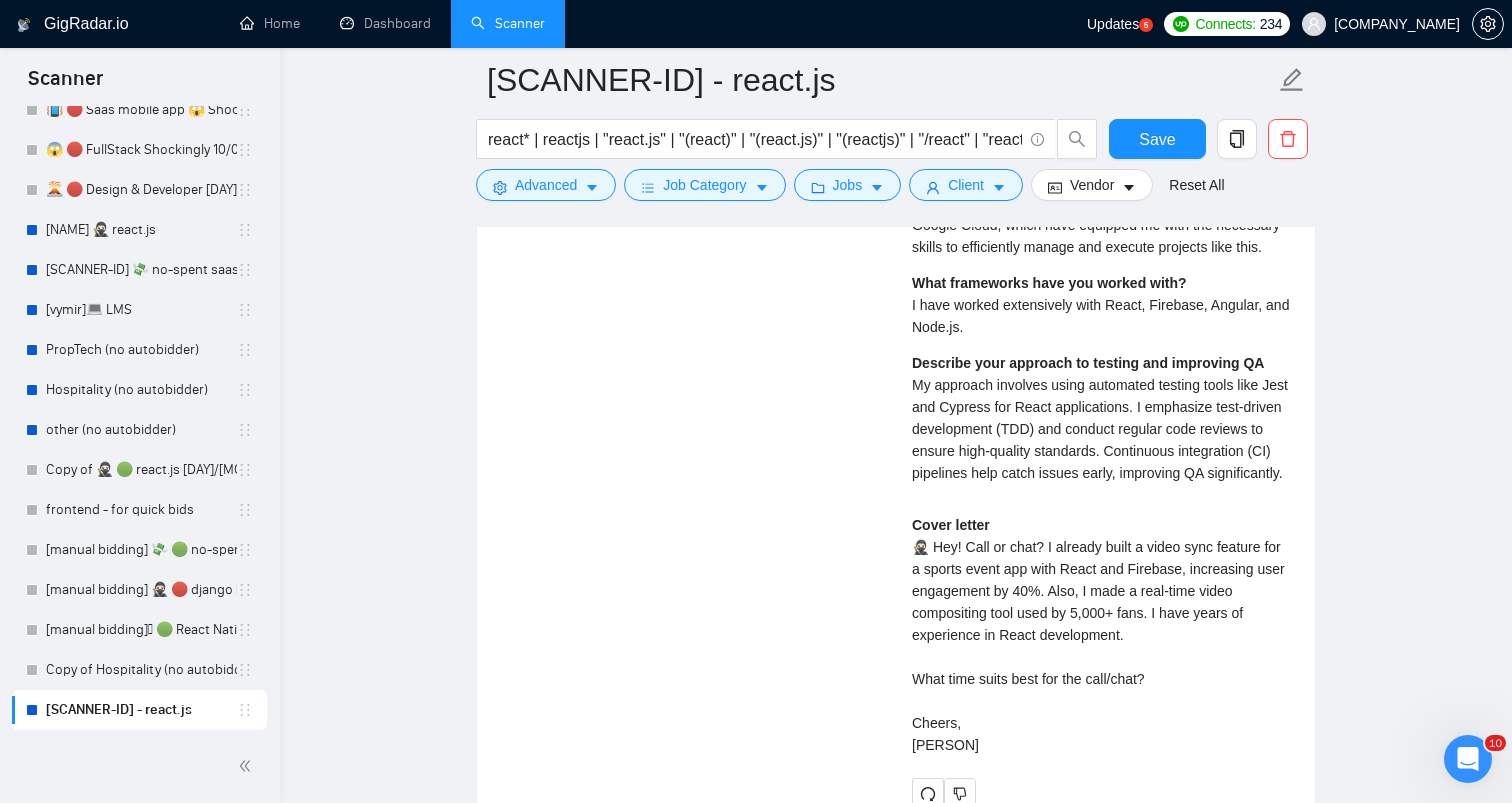 click on "My approach involves using automated testing tools like Jest and Cypress for React applications. I emphasize test-driven development (TDD) and conduct regular code reviews to ensure high-quality standards. Continuous integration (CI) pipelines help catch issues early, improving QA significantly." at bounding box center [1100, 429] 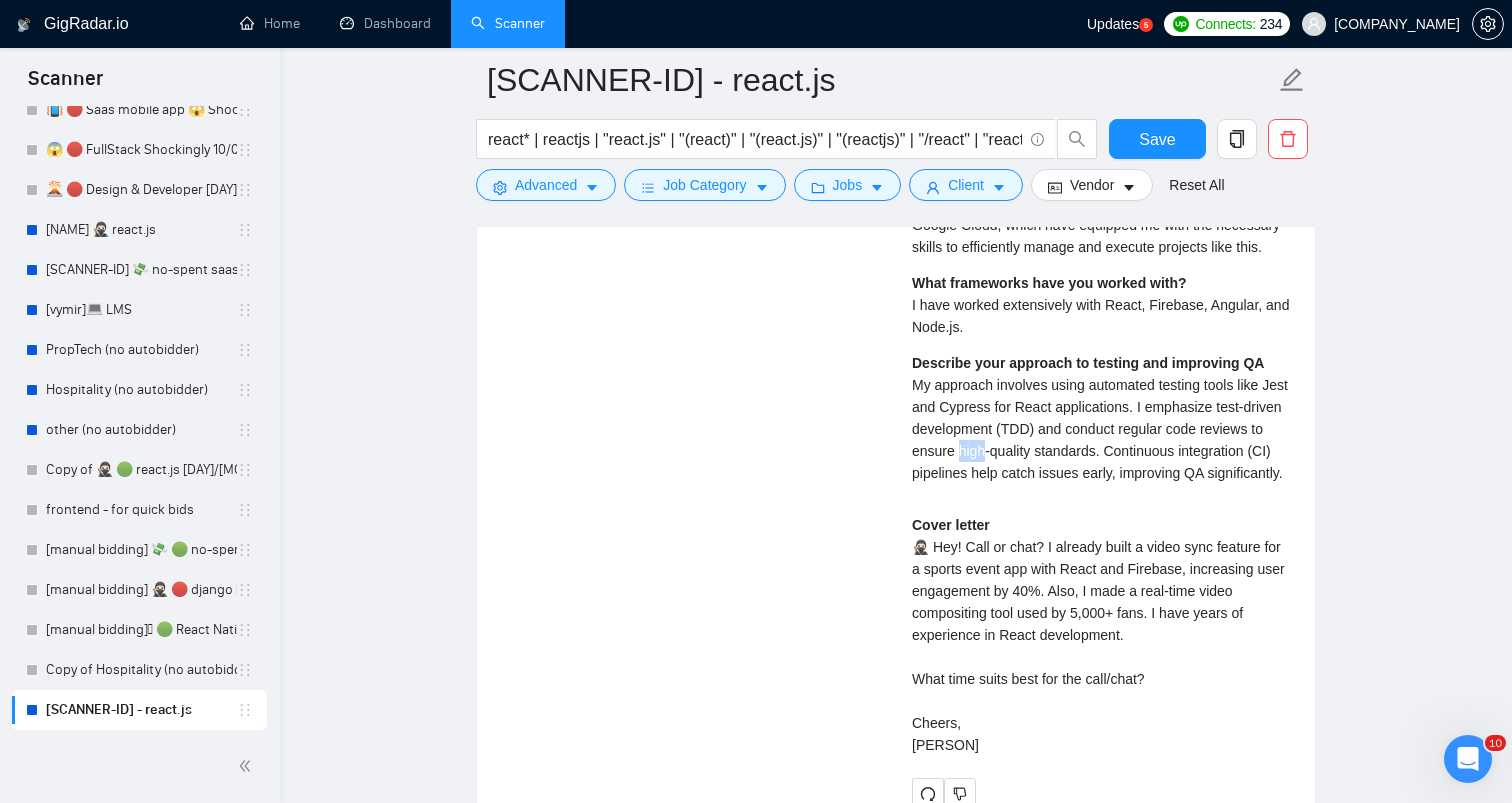 click on "My approach involves using automated testing tools like Jest and Cypress for React applications. I emphasize test-driven development (TDD) and conduct regular code reviews to ensure high-quality standards. Continuous integration (CI) pipelines help catch issues early, improving QA significantly." at bounding box center [1100, 429] 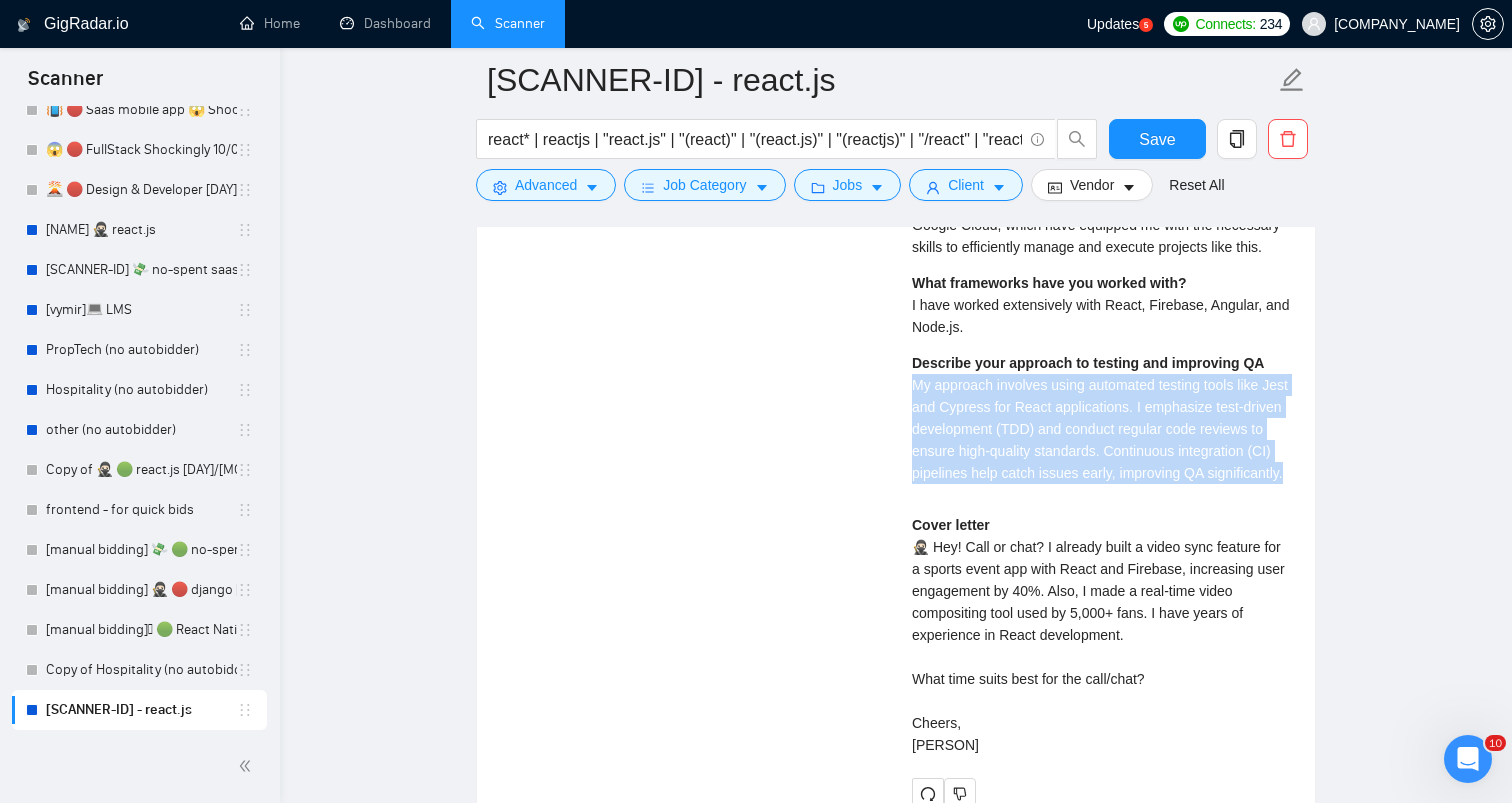 click on "My approach involves using automated testing tools like Jest and Cypress for React applications. I emphasize test-driven development (TDD) and conduct regular code reviews to ensure high-quality standards. Continuous integration (CI) pipelines help catch issues early, improving QA significantly." at bounding box center (1100, 429) 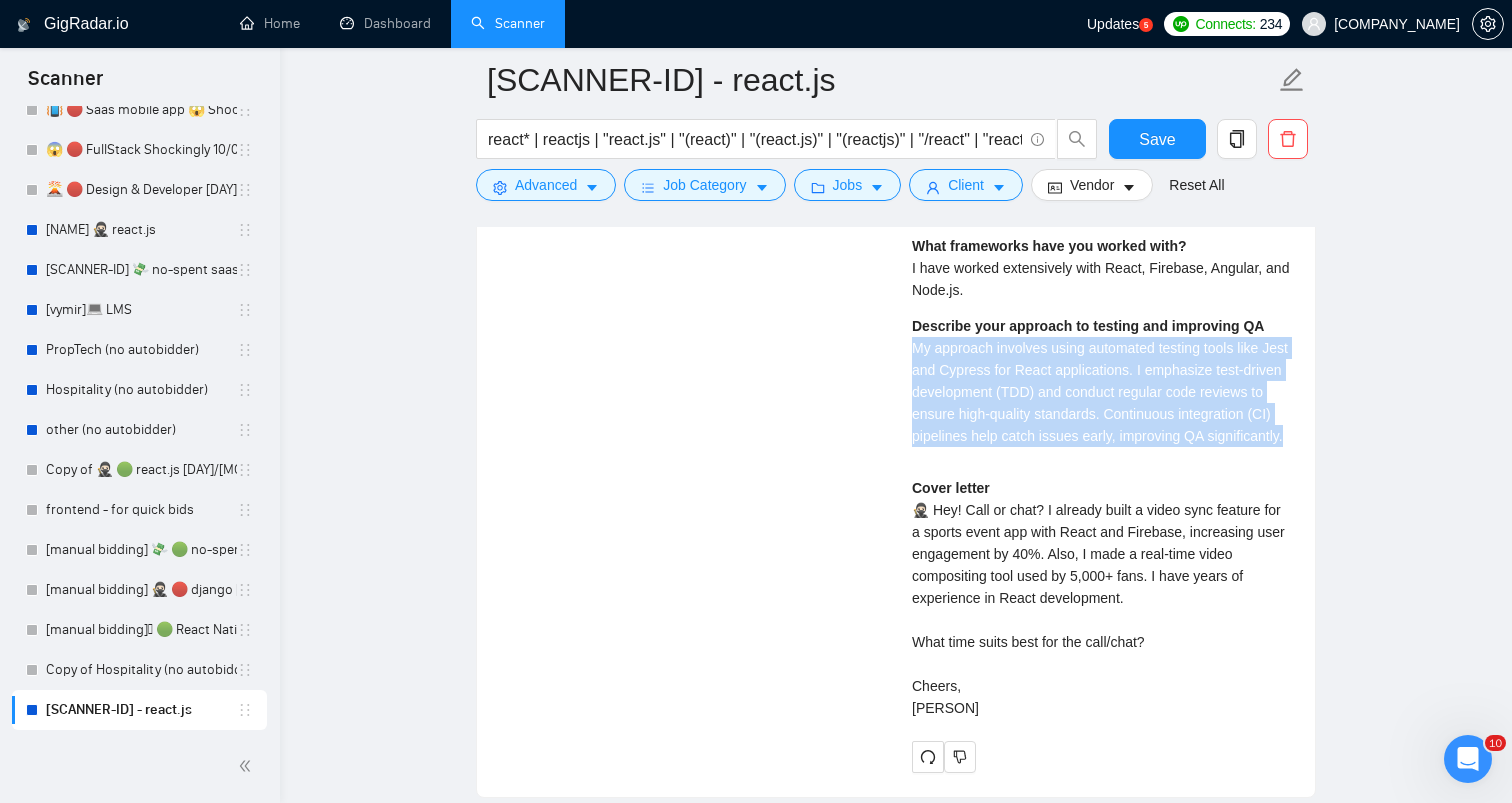 scroll, scrollTop: 4438, scrollLeft: 0, axis: vertical 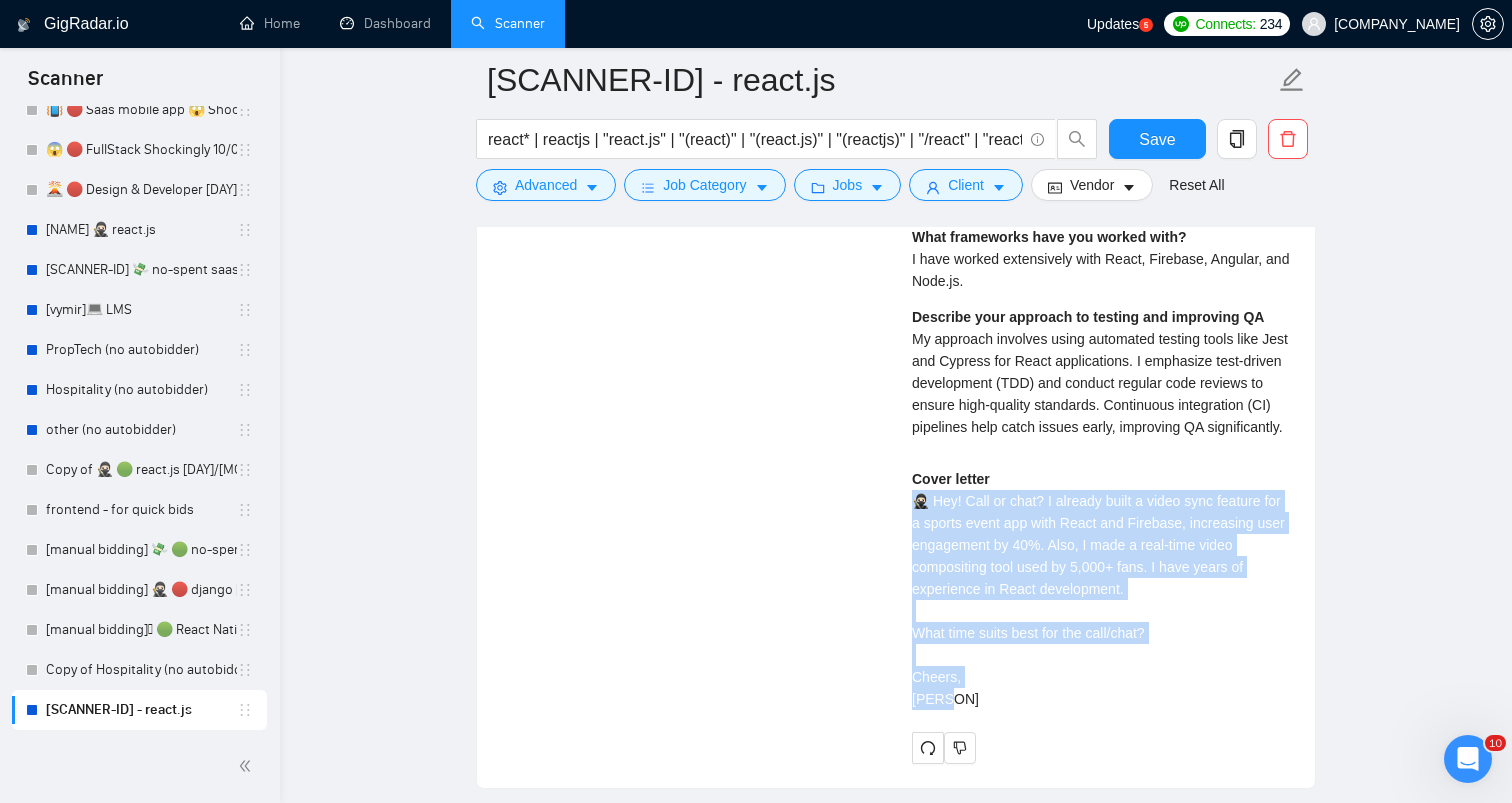 drag, startPoint x: 910, startPoint y: 545, endPoint x: 987, endPoint y: 740, distance: 209.6521 